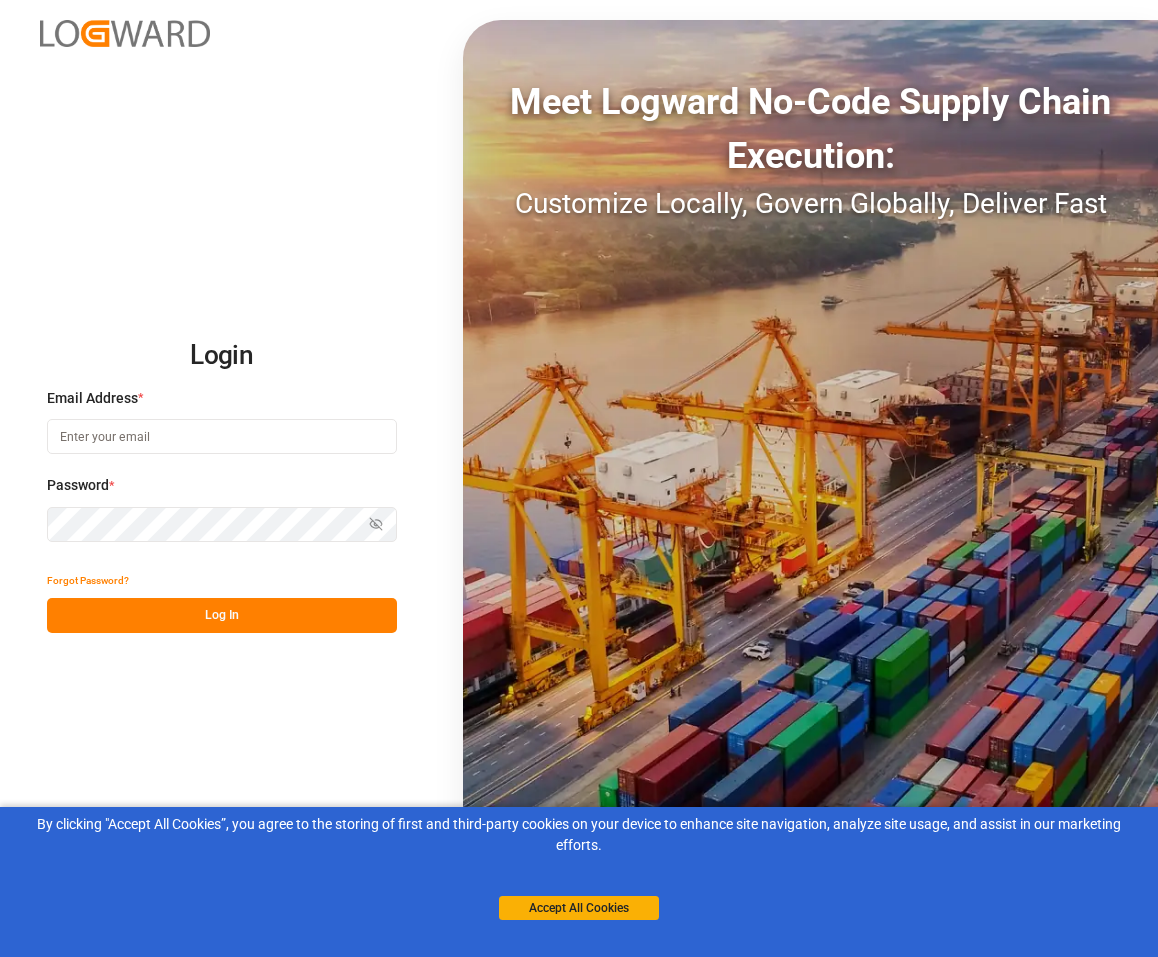 scroll, scrollTop: 0, scrollLeft: 0, axis: both 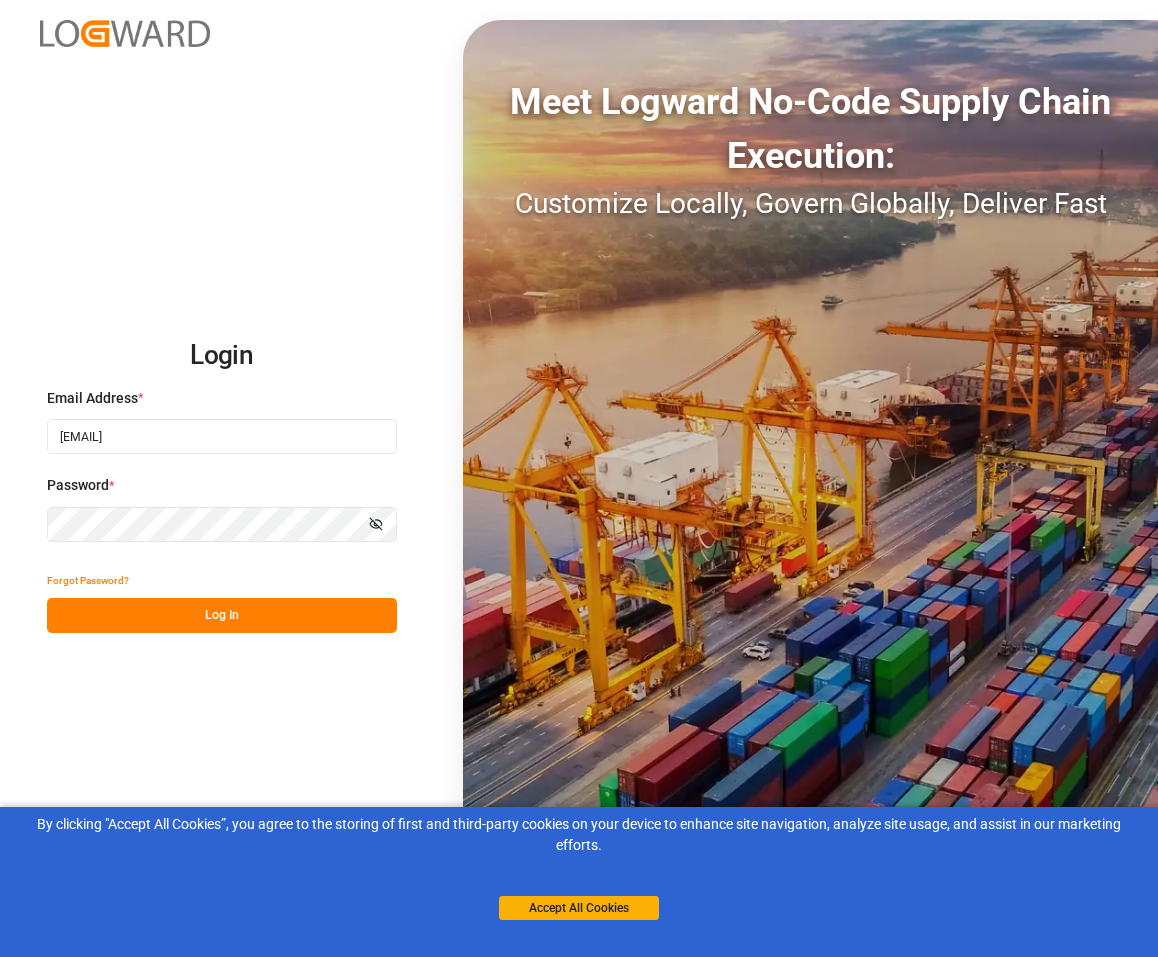 click on "Log In" at bounding box center (222, 615) 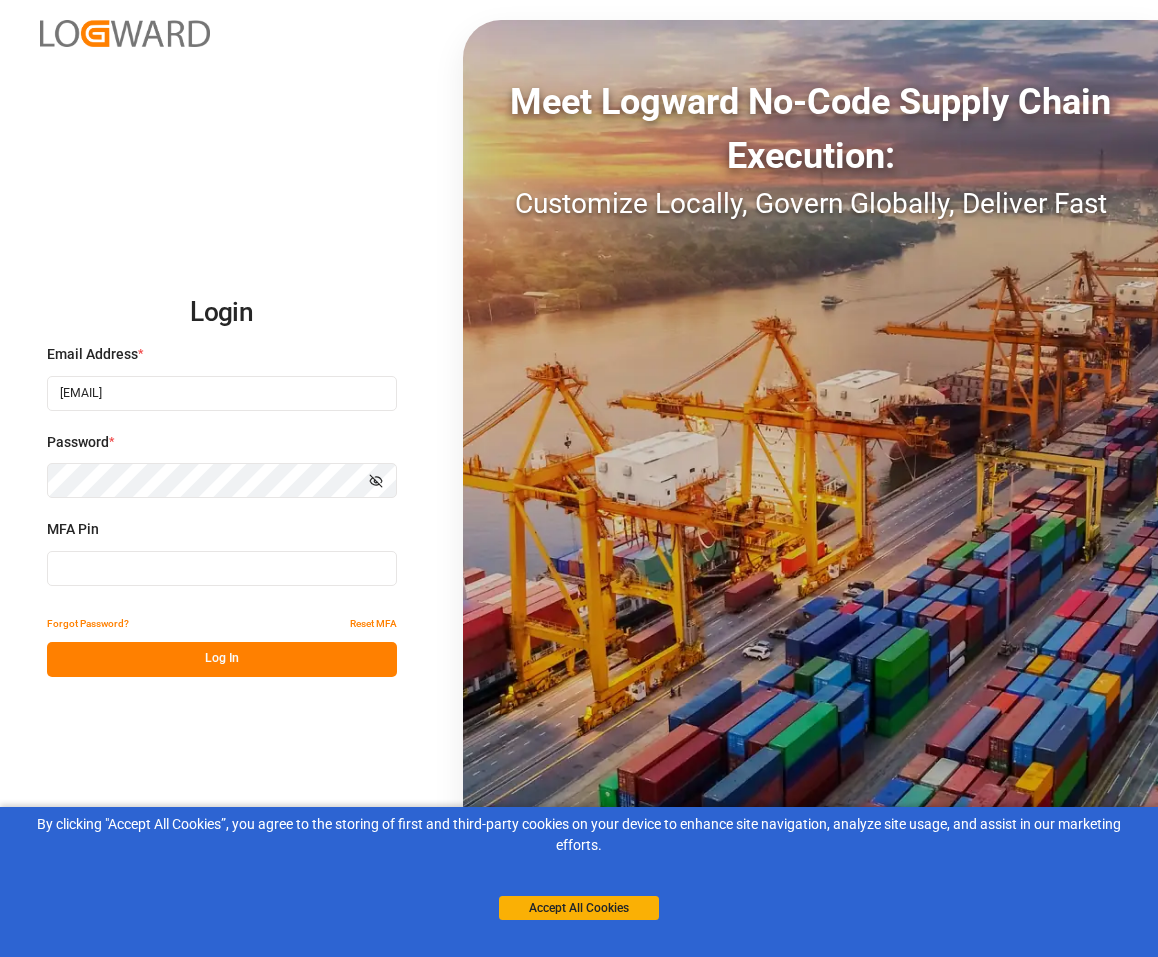 click at bounding box center [222, 568] 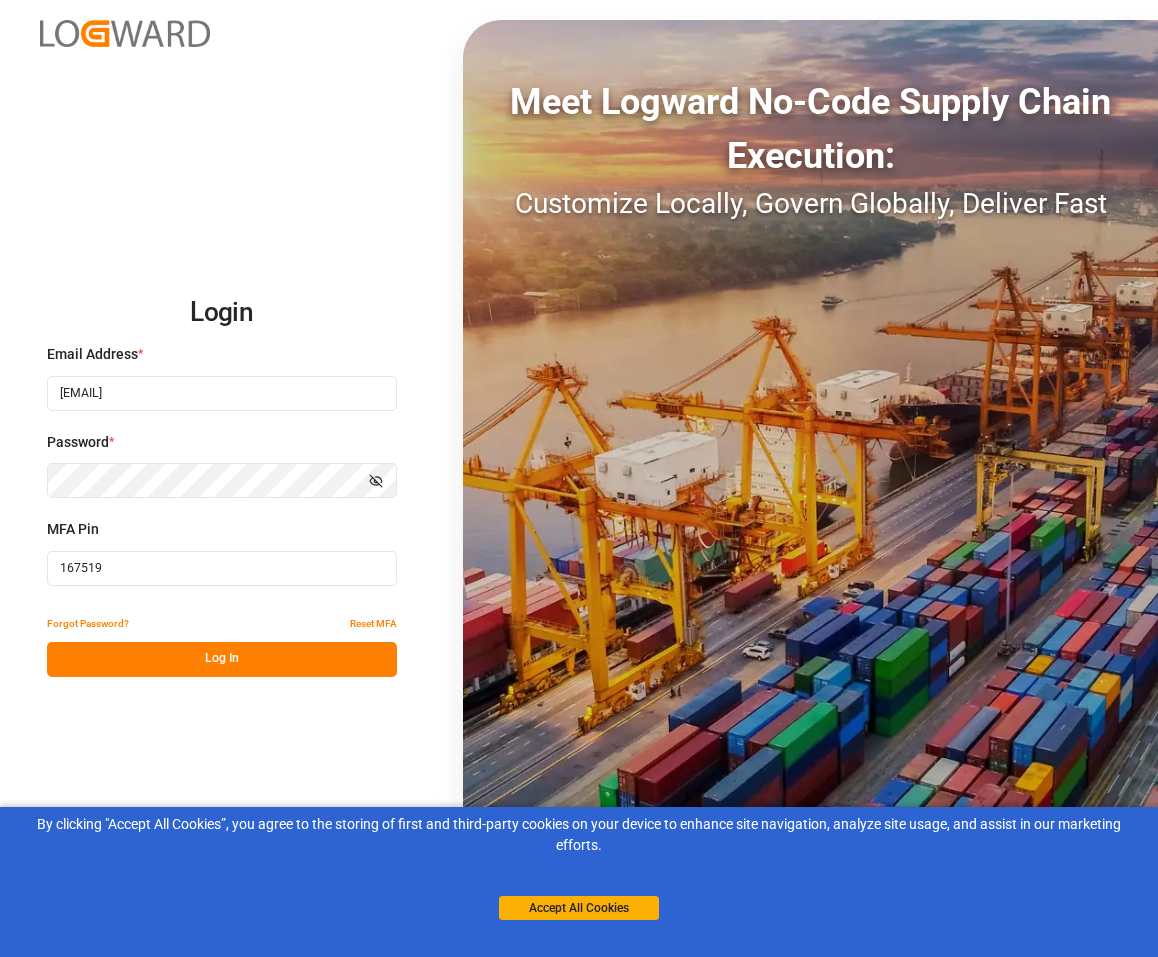 type on "167519" 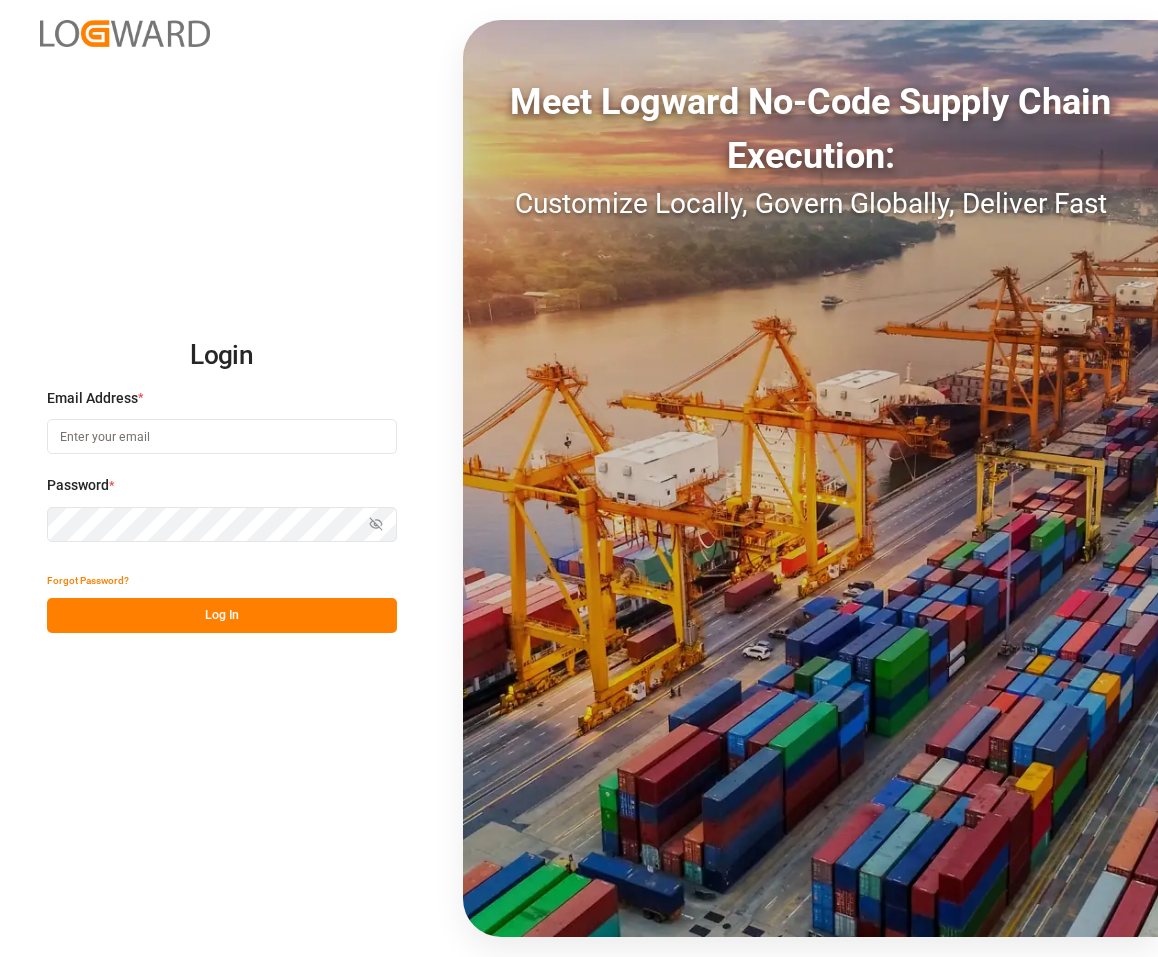 scroll, scrollTop: 0, scrollLeft: 0, axis: both 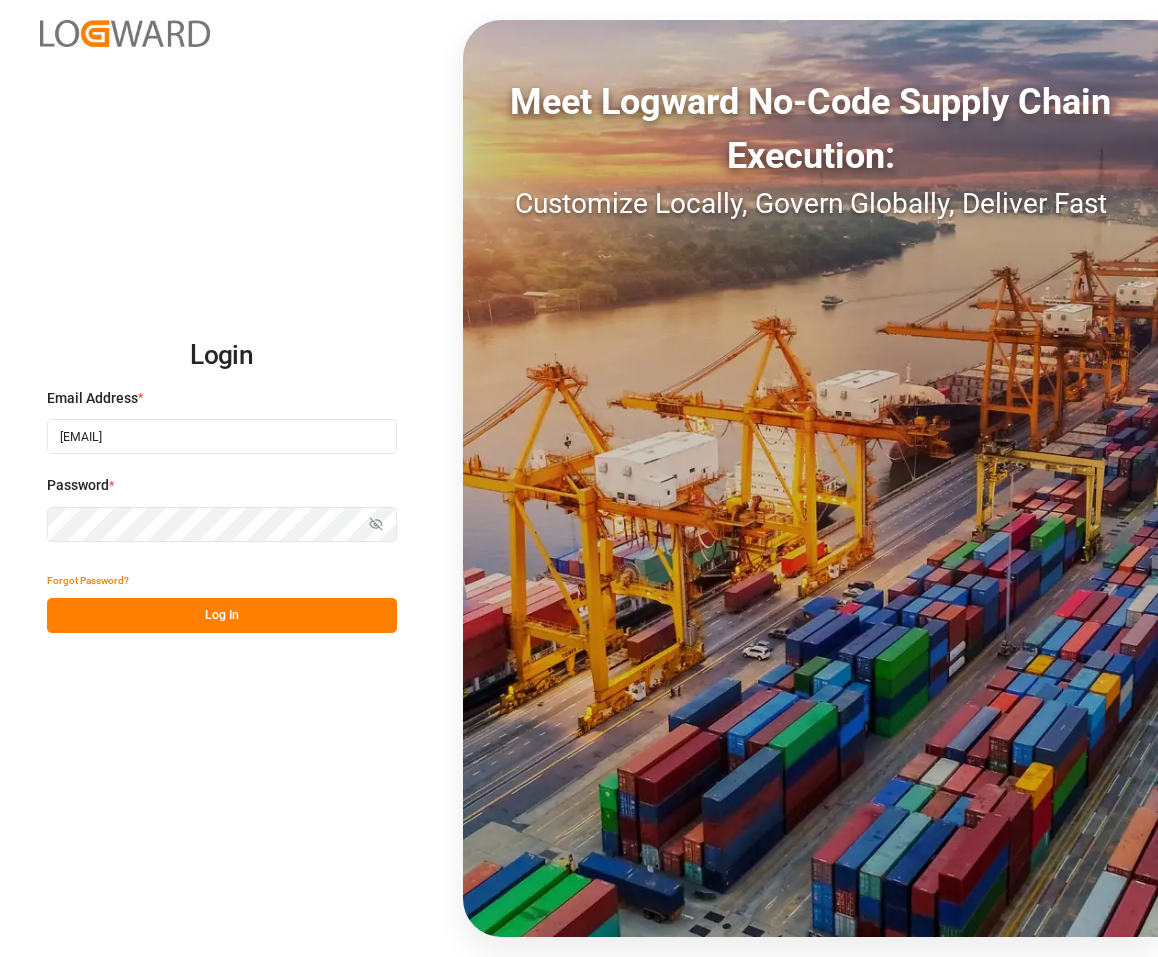 click on "Password * Show password Password is required." at bounding box center [222, 519] 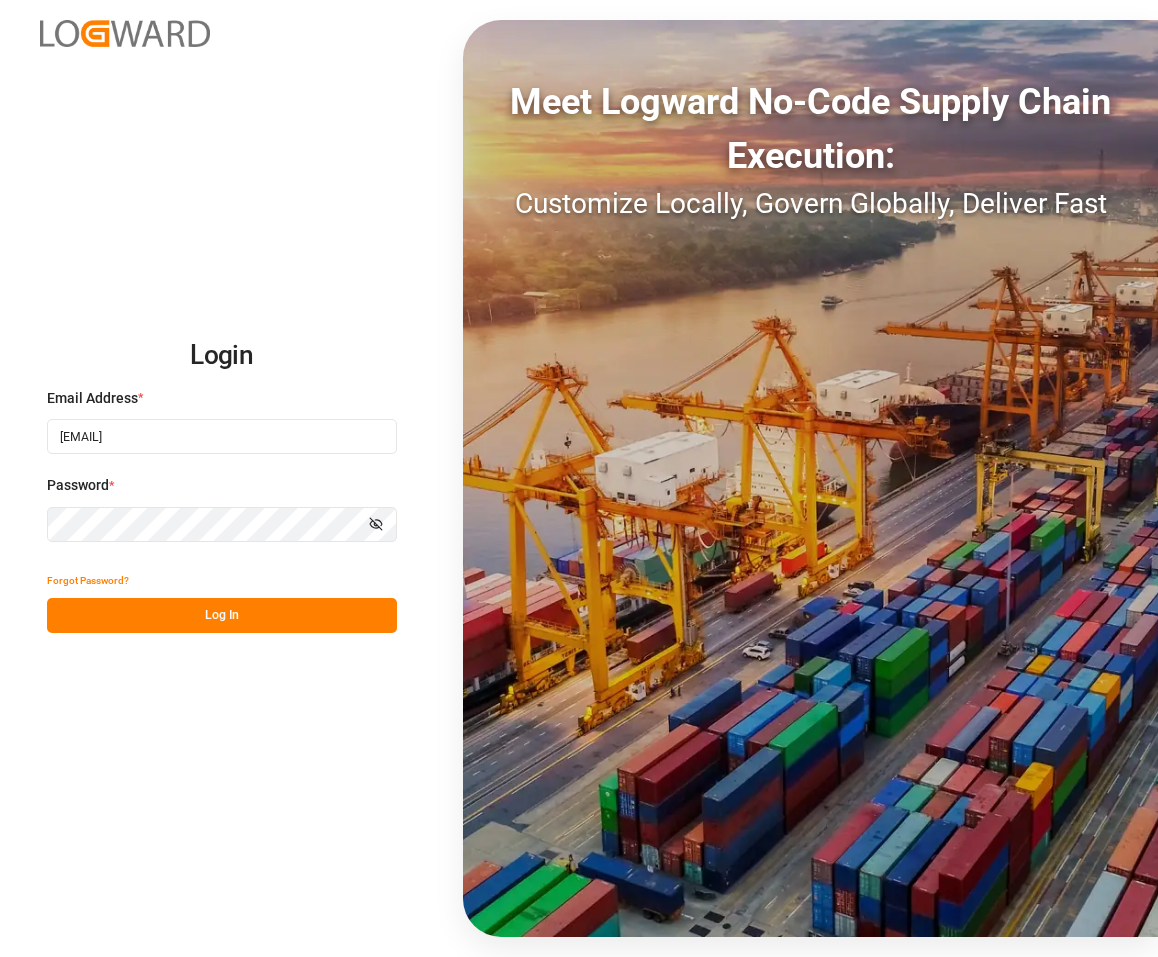 click on "Forgot Password?" at bounding box center (222, 580) 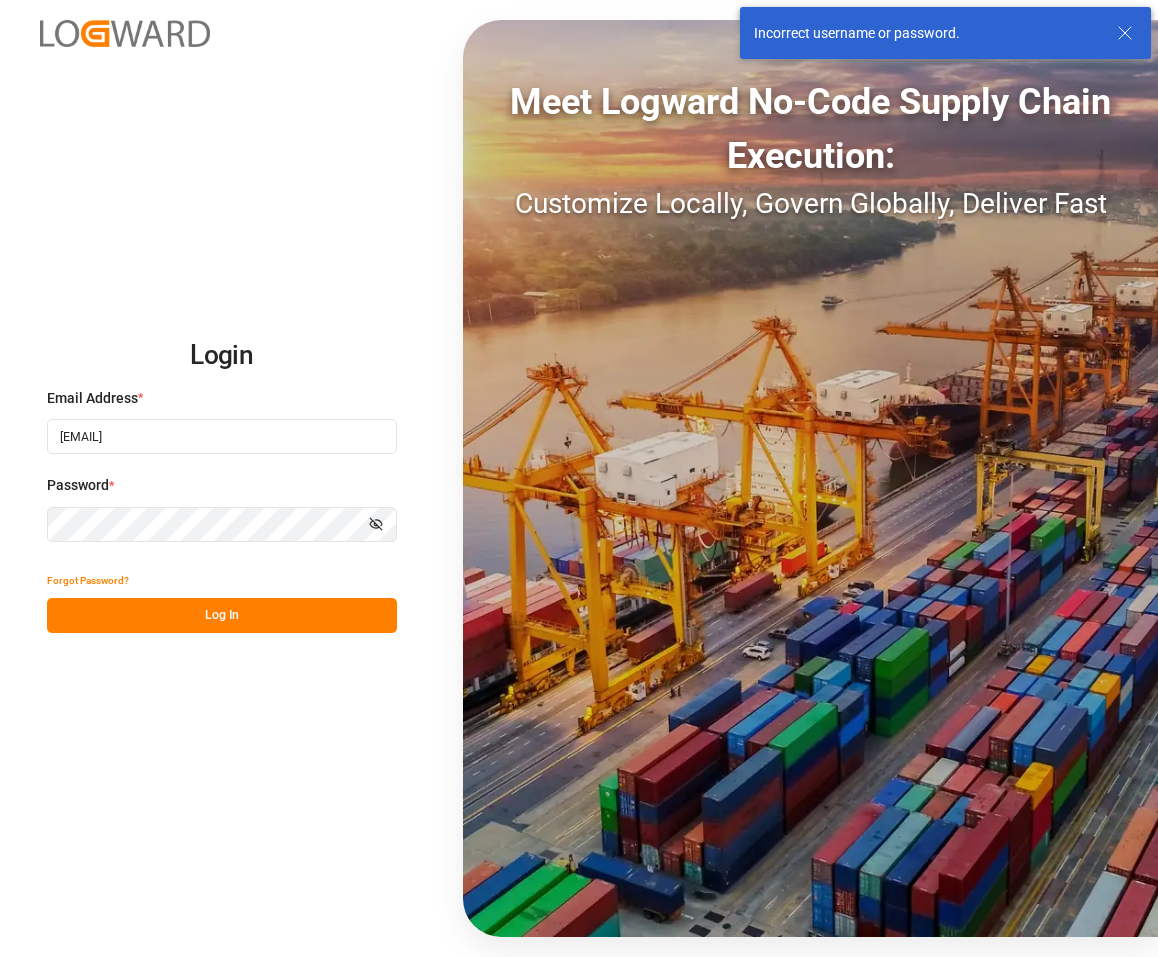 click on "Login Email Address * [EMAIL] Password * Show password Forgot Password? Log In Meet Logward No-Code Supply Chain Execution: Customize Locally, Govern Globally, Deliver Fast Click here to exit role preview. By clicking "Accept All Cookies”,  you agree to the storing of first and third-party cookies on your device to enhance site navigation,  analyze site usage,  and assist in our marketing efforts. Accept All Cookies Incorrect username or password." at bounding box center [579, 478] 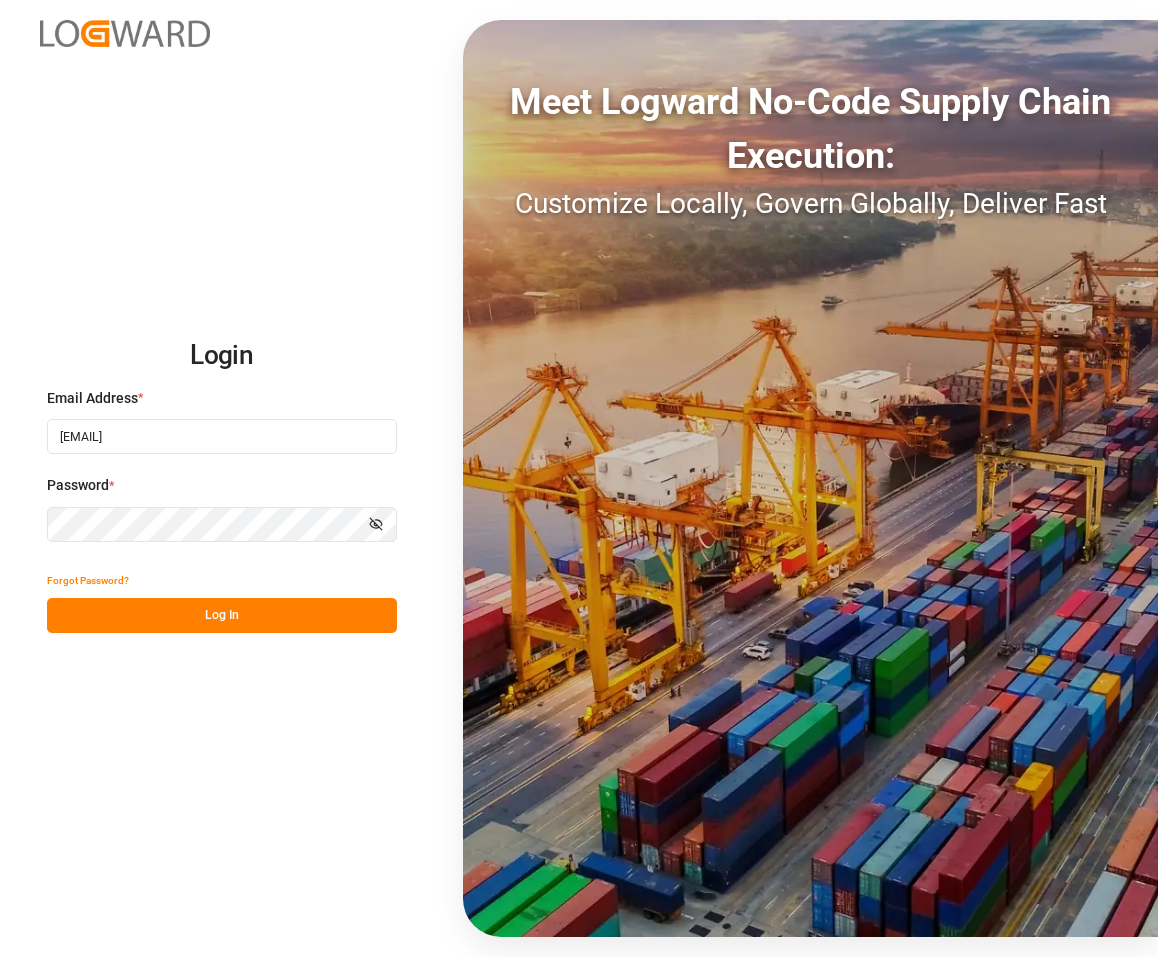 click on "Log In" at bounding box center (222, 615) 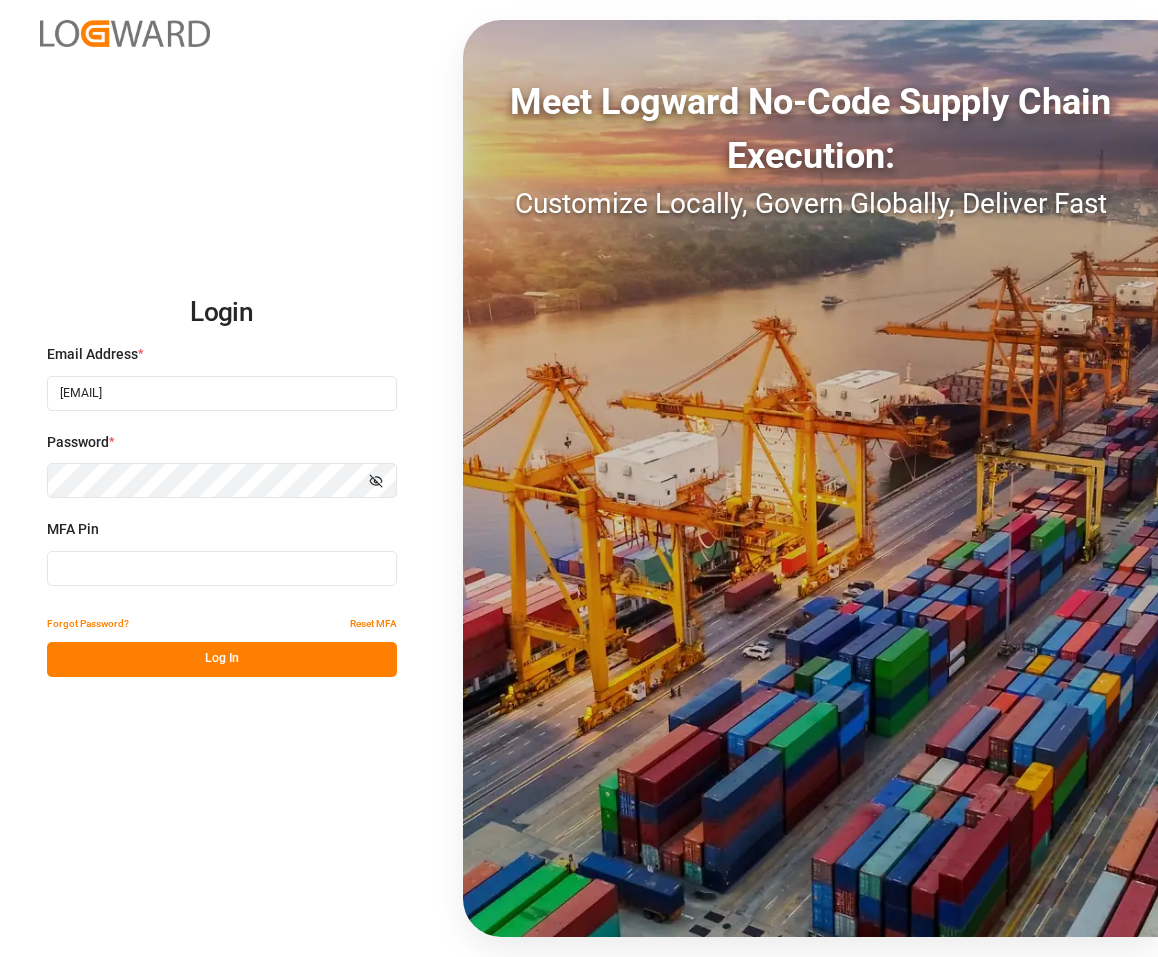 click on "MFA Pin" at bounding box center (222, 563) 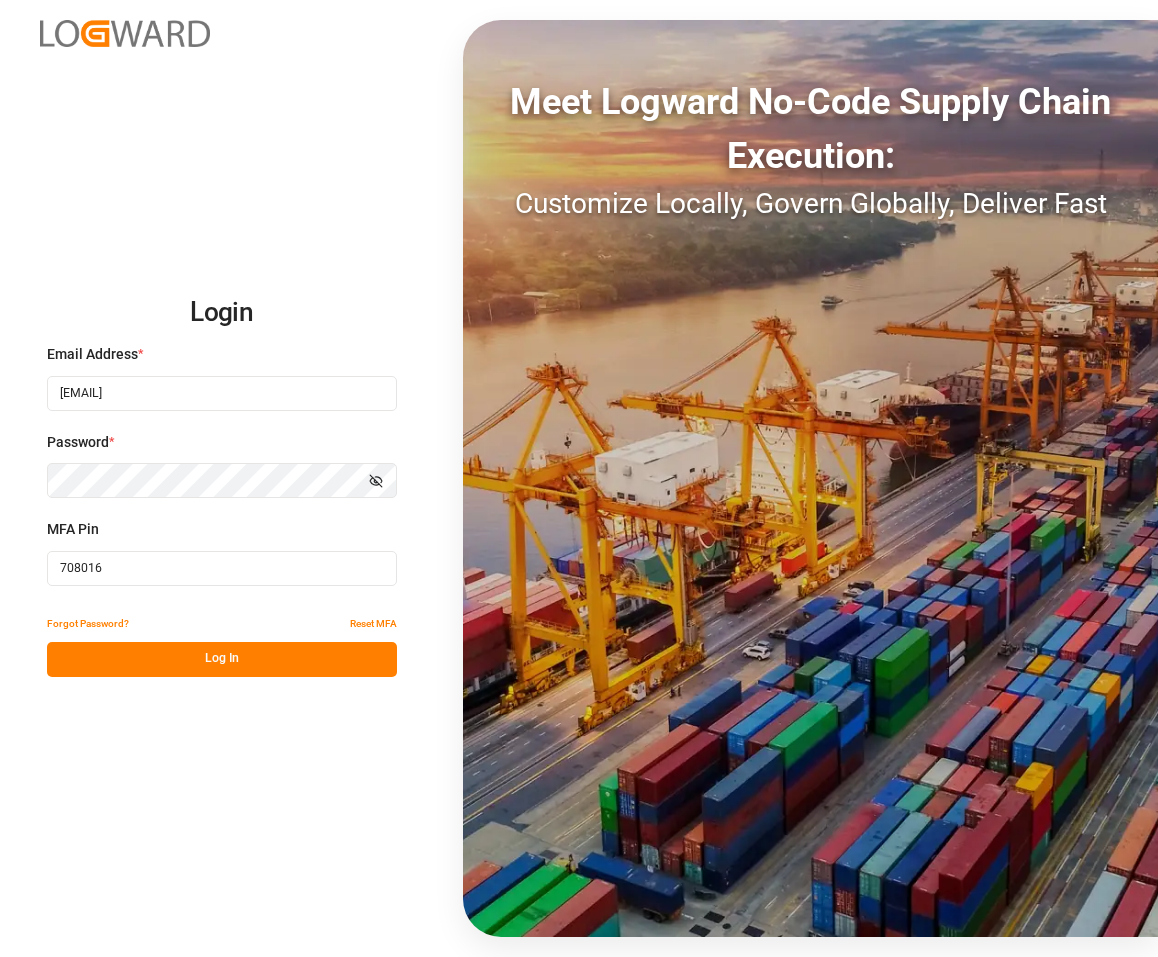 type on "708016" 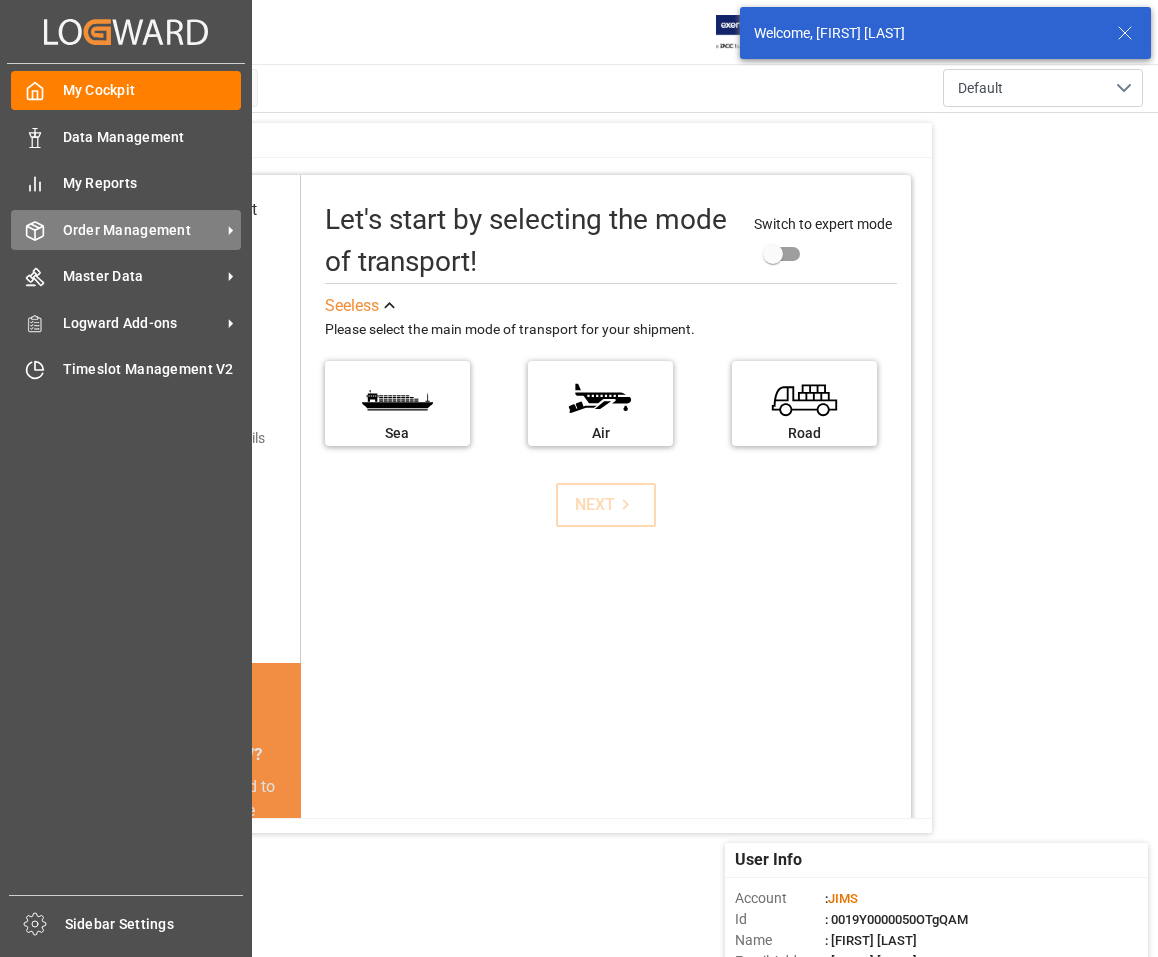 drag, startPoint x: 69, startPoint y: 236, endPoint x: 101, endPoint y: 239, distance: 32.140316 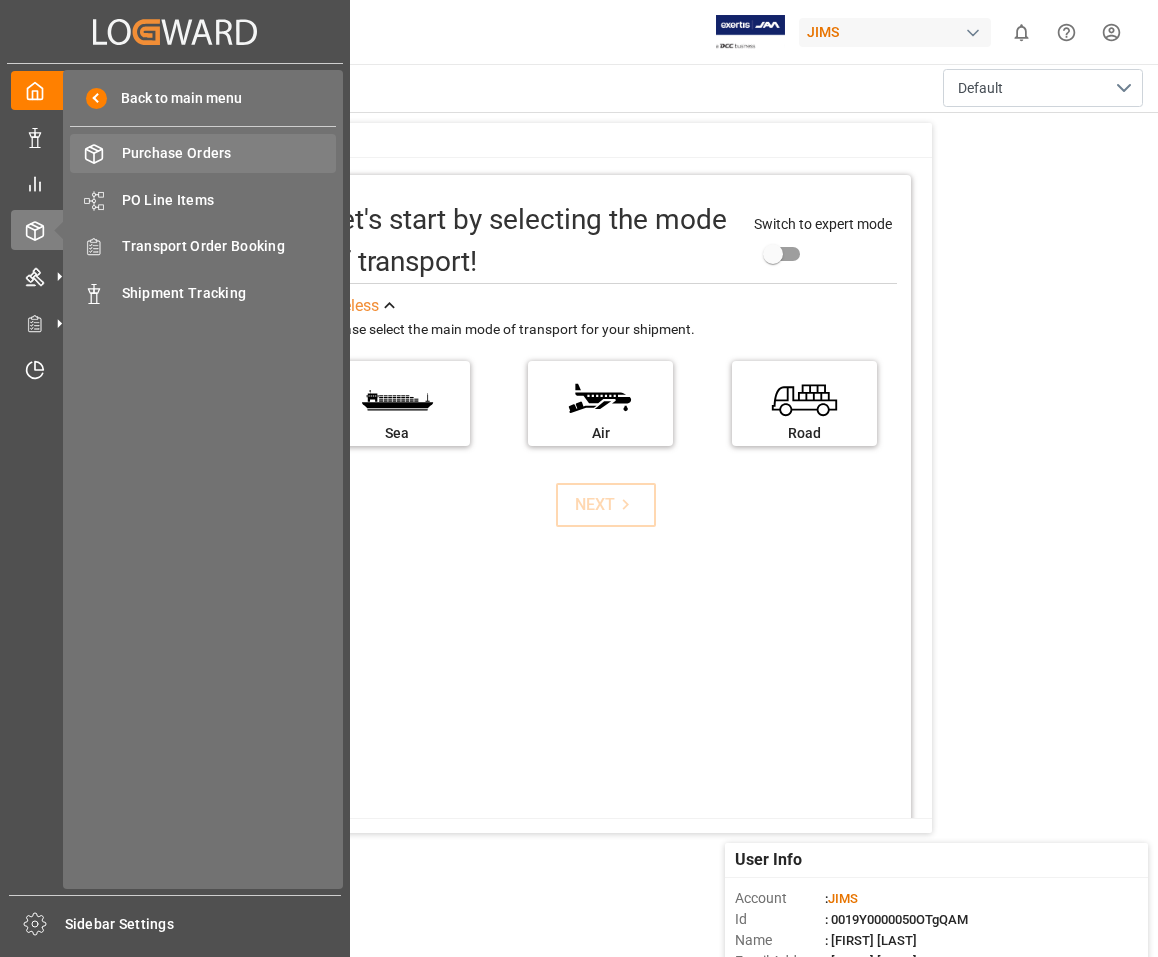 click on "Purchase Orders" at bounding box center (229, 153) 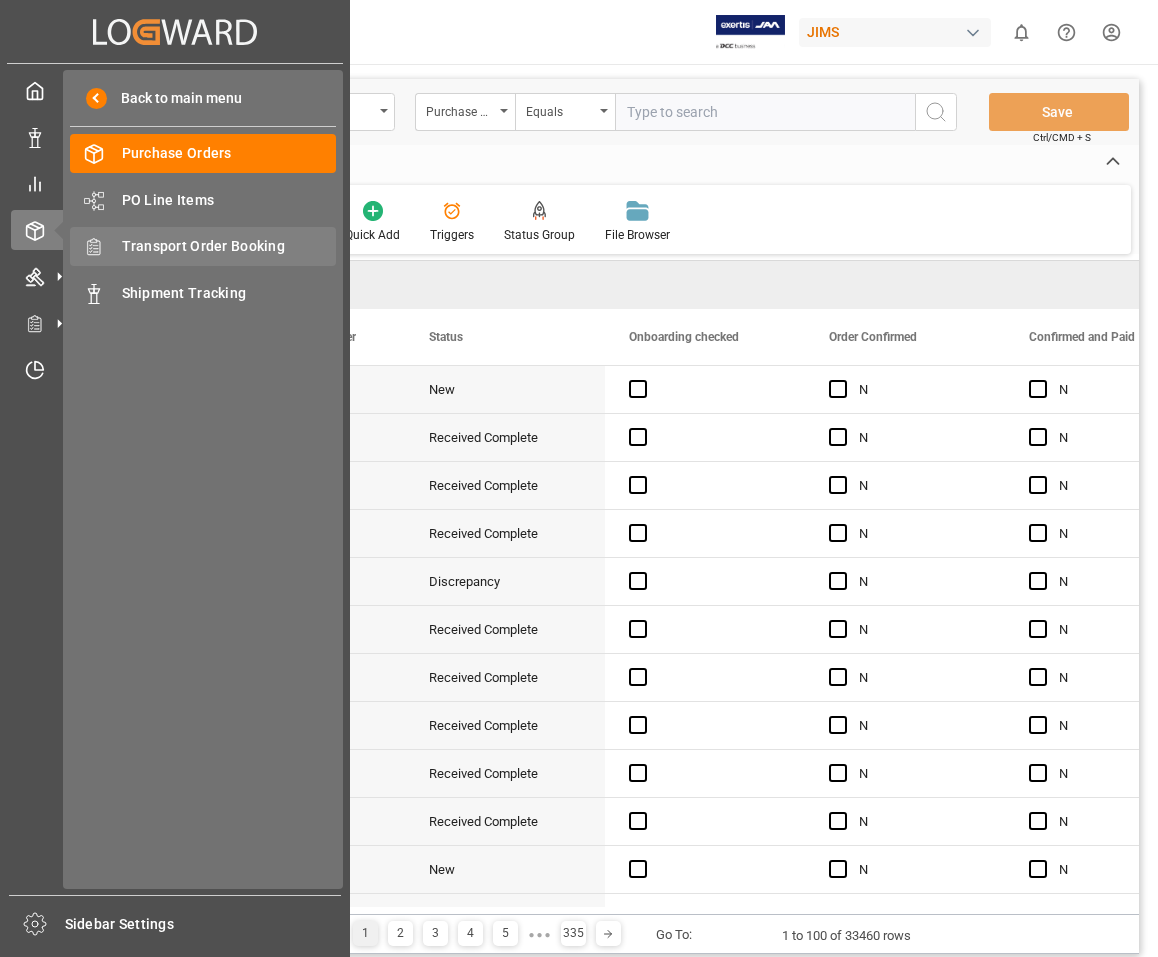 click on "Transport Order Booking" at bounding box center [229, 246] 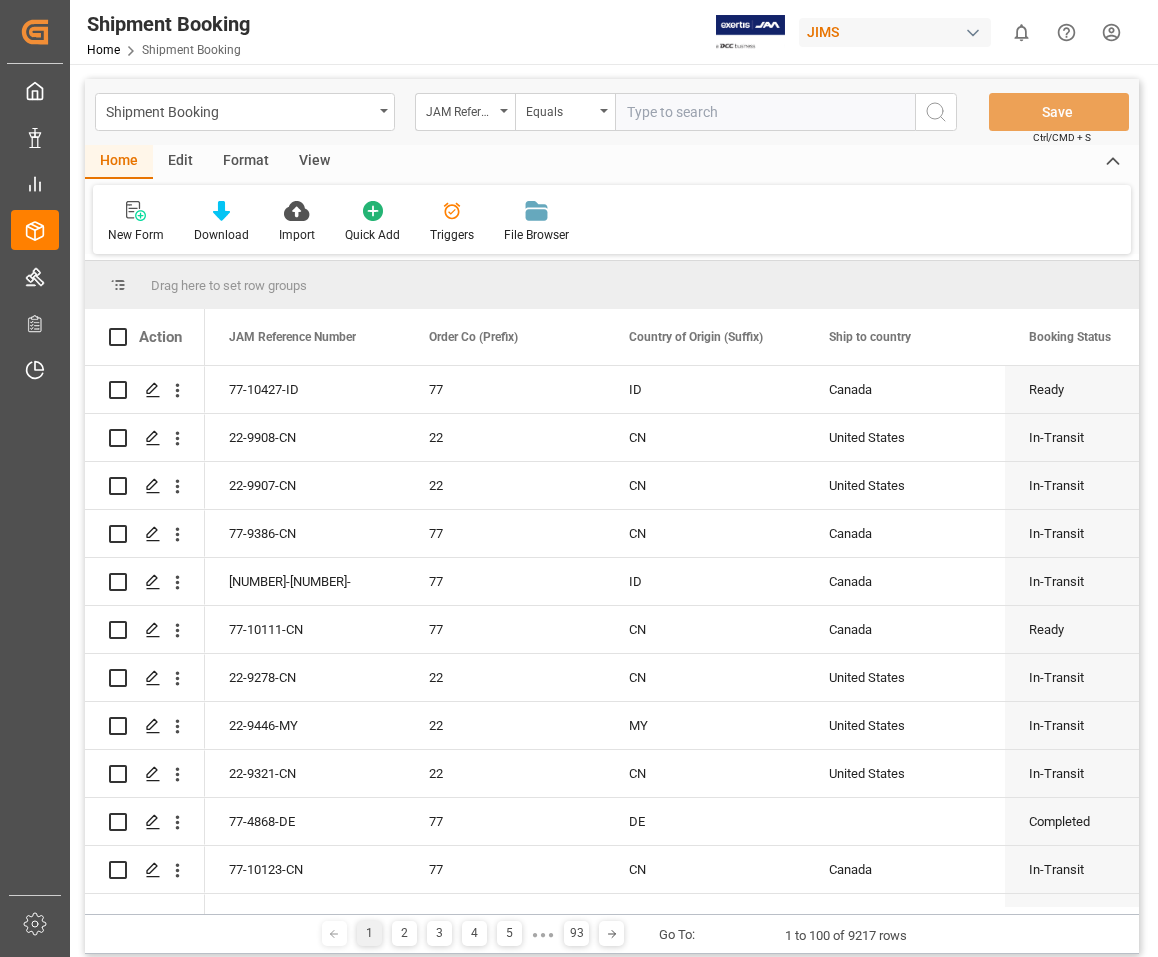click at bounding box center [765, 112] 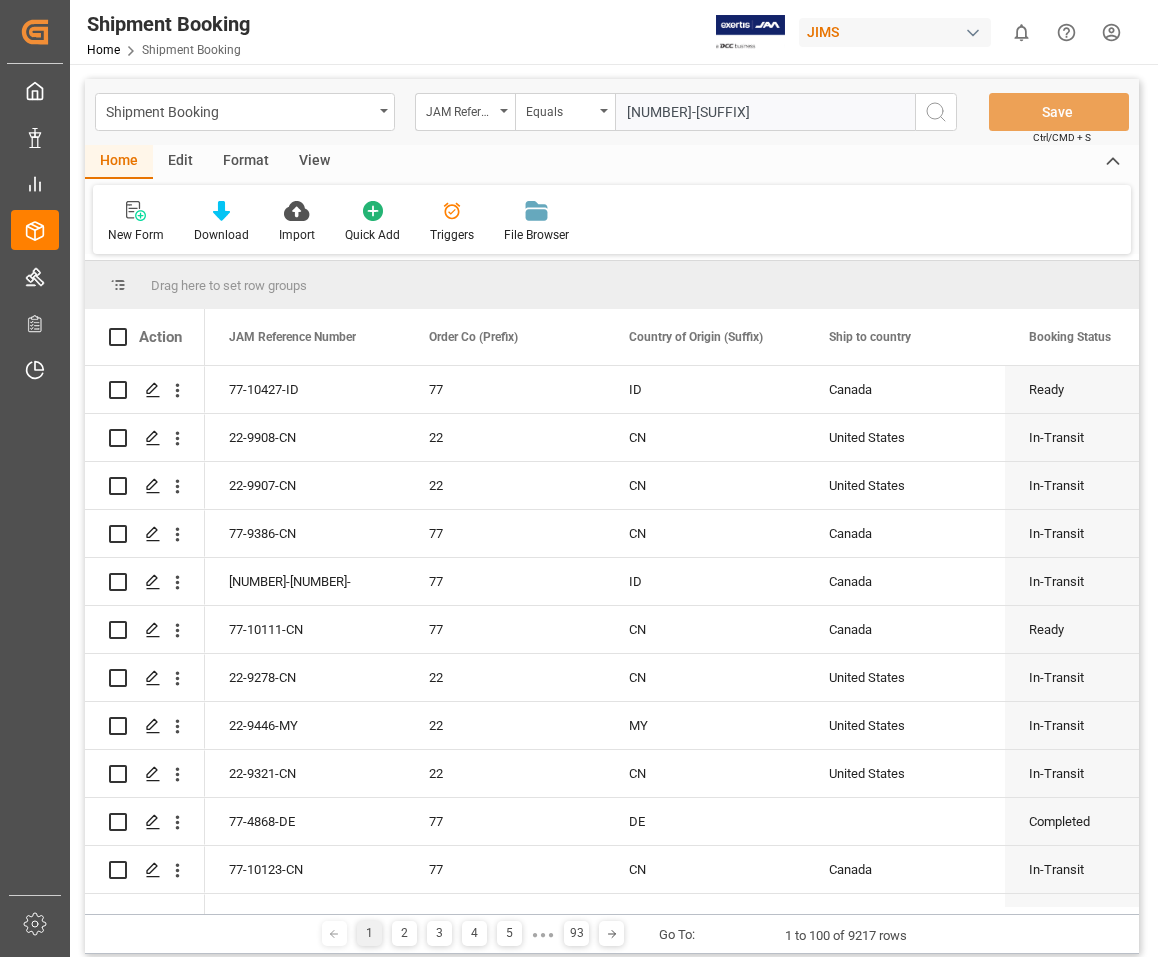 type 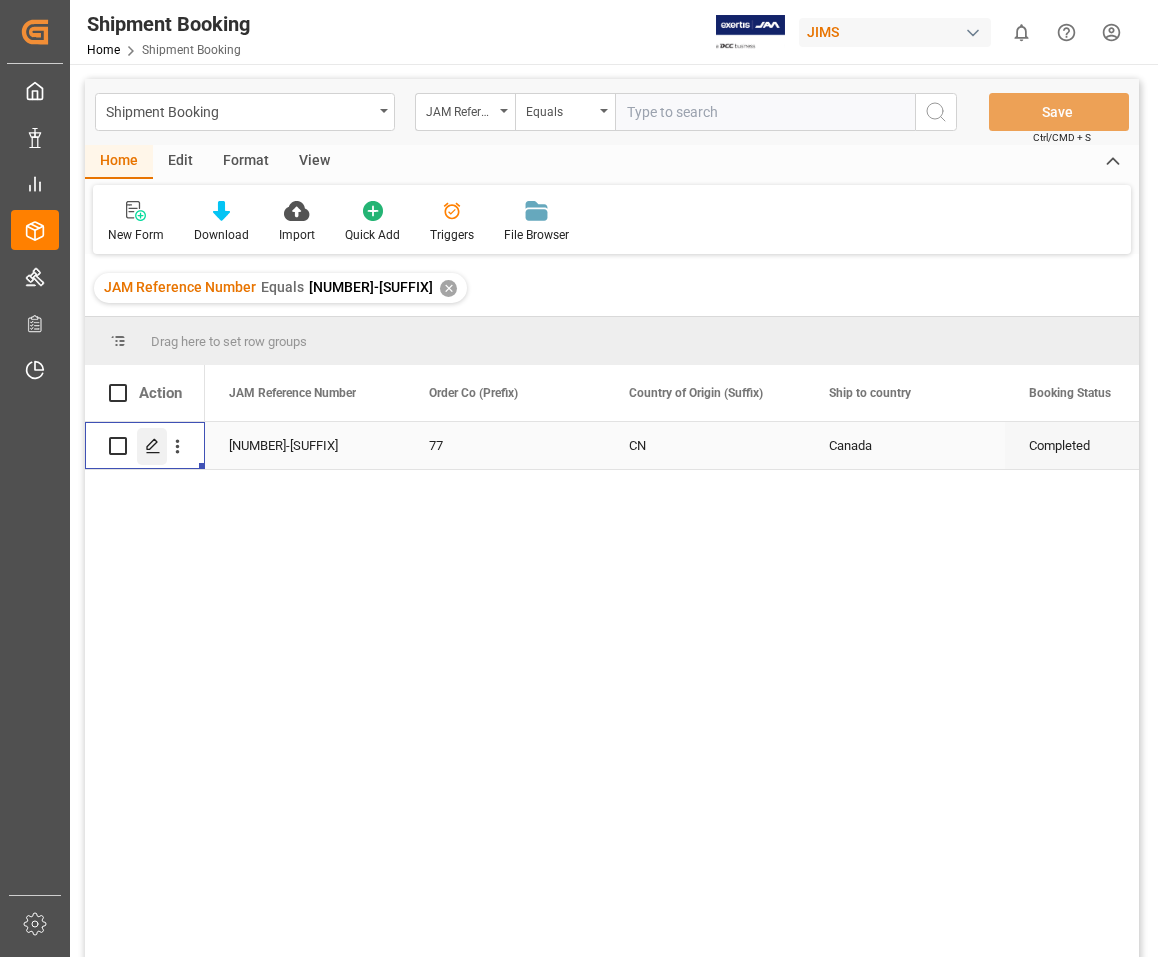 click 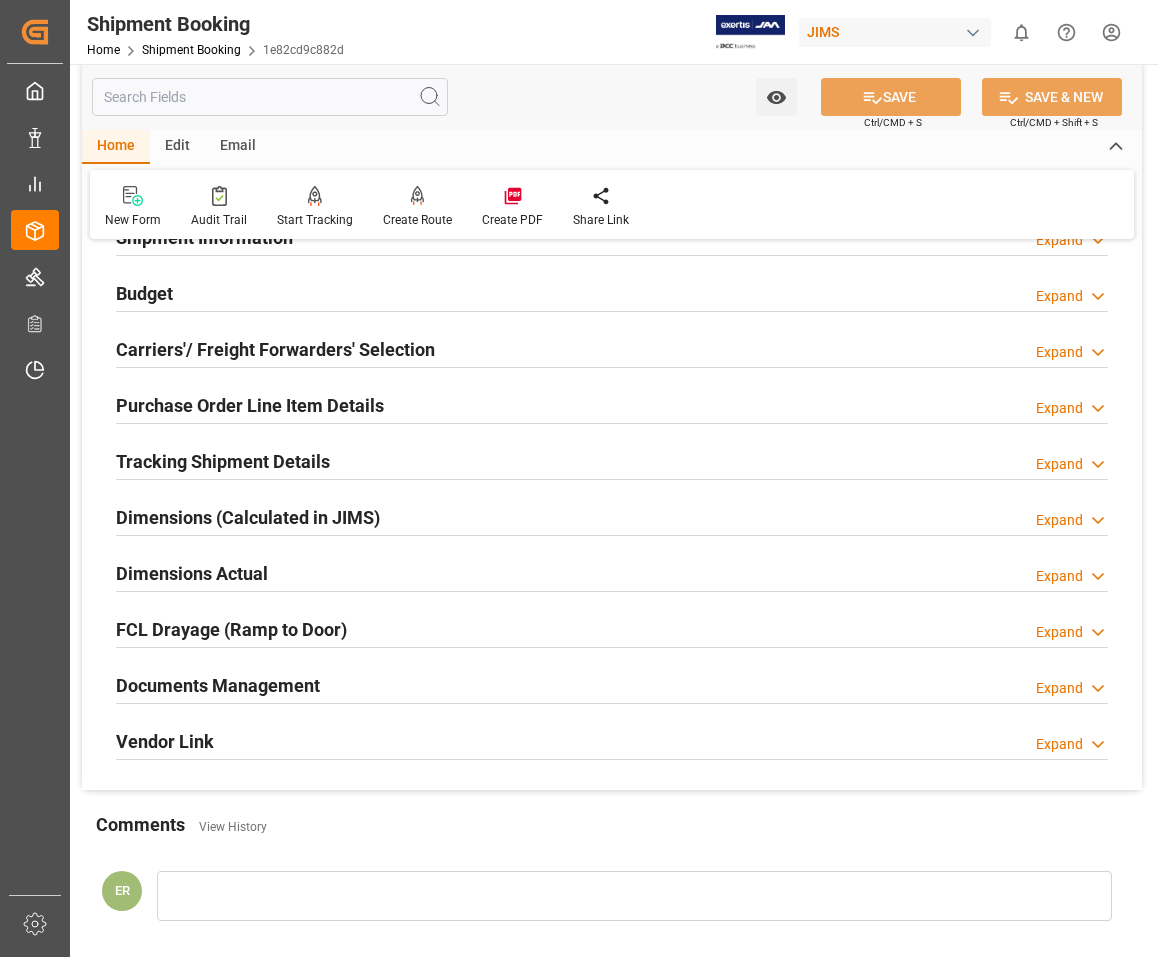 scroll, scrollTop: 200, scrollLeft: 0, axis: vertical 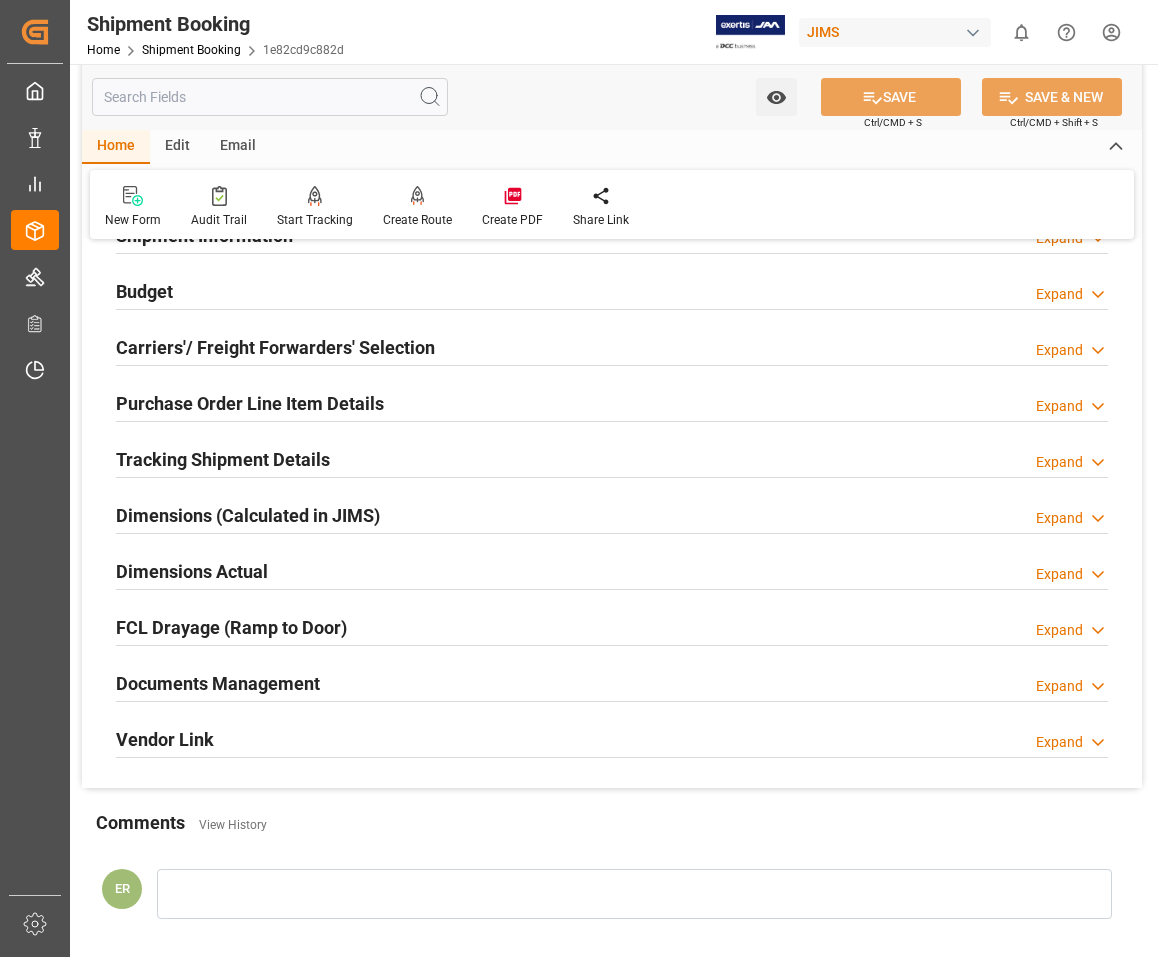 click on "Documents Management" at bounding box center (218, 683) 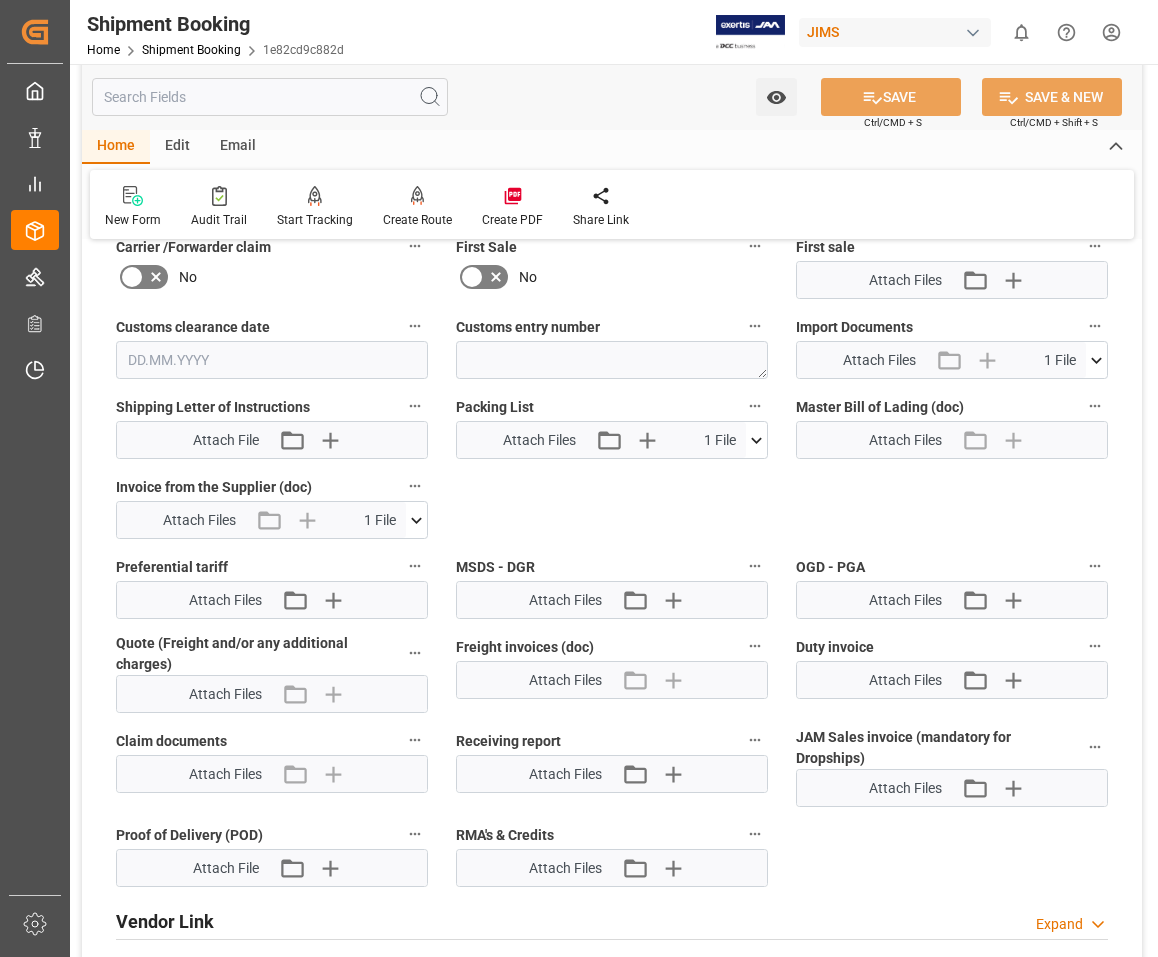 scroll, scrollTop: 900, scrollLeft: 0, axis: vertical 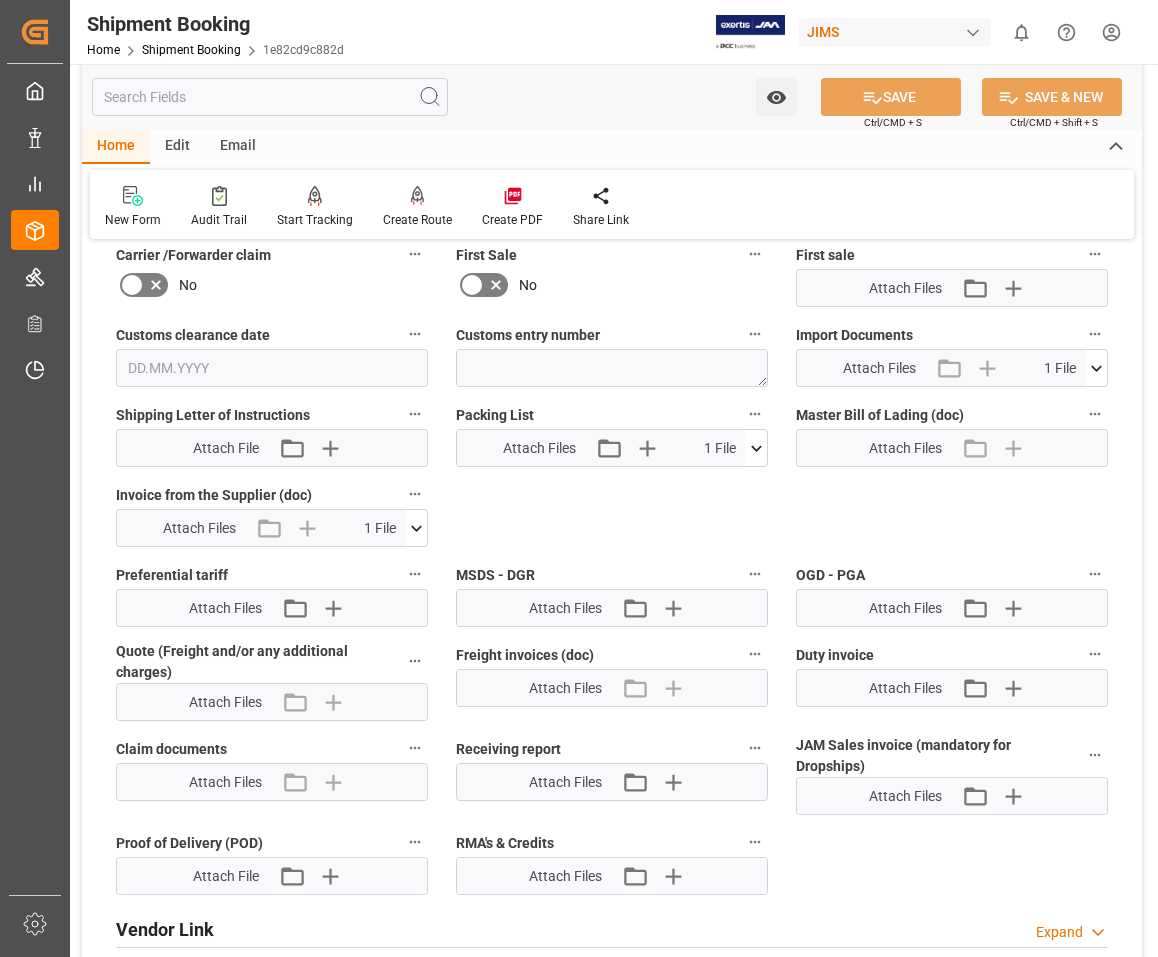 click on "Attach Files  1 File" at bounding box center [261, 528] 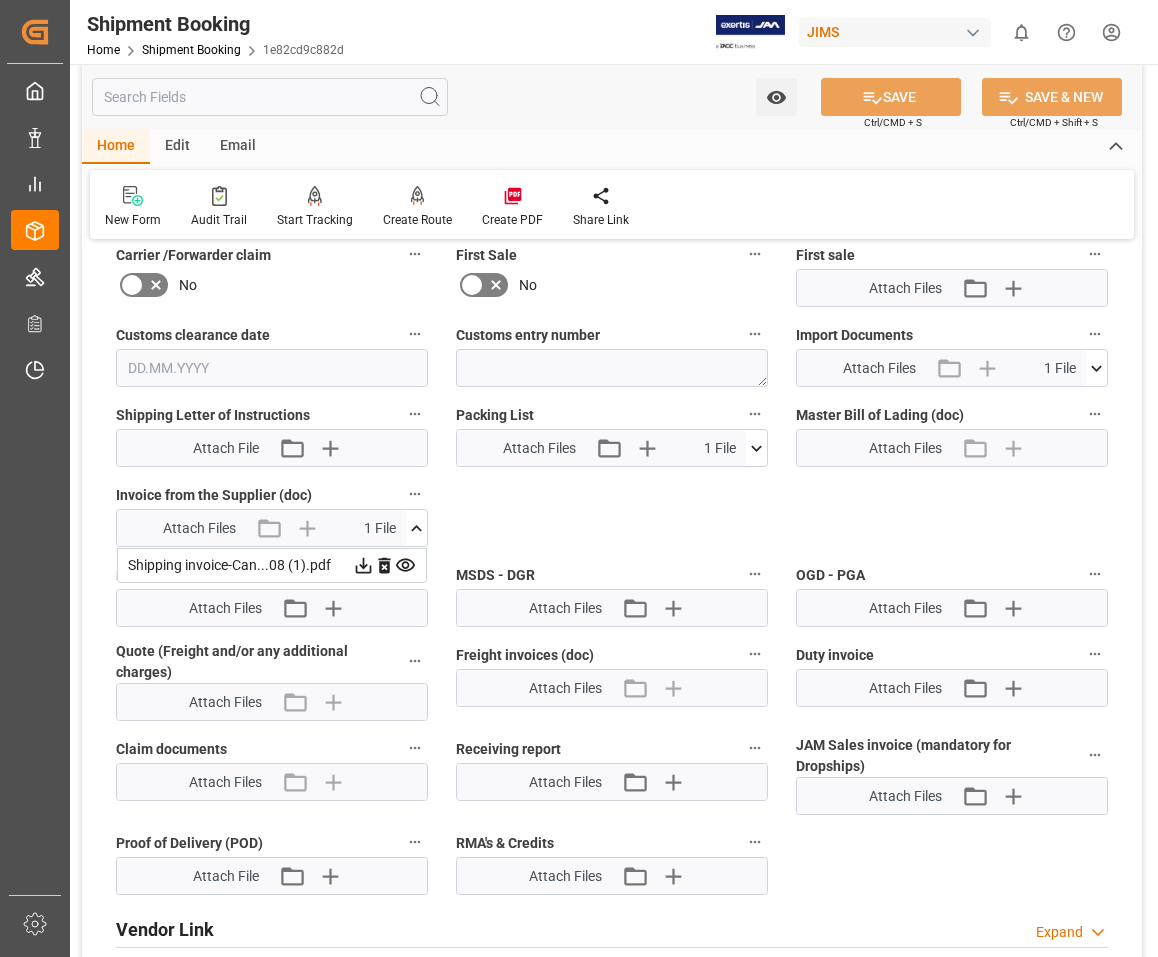 click 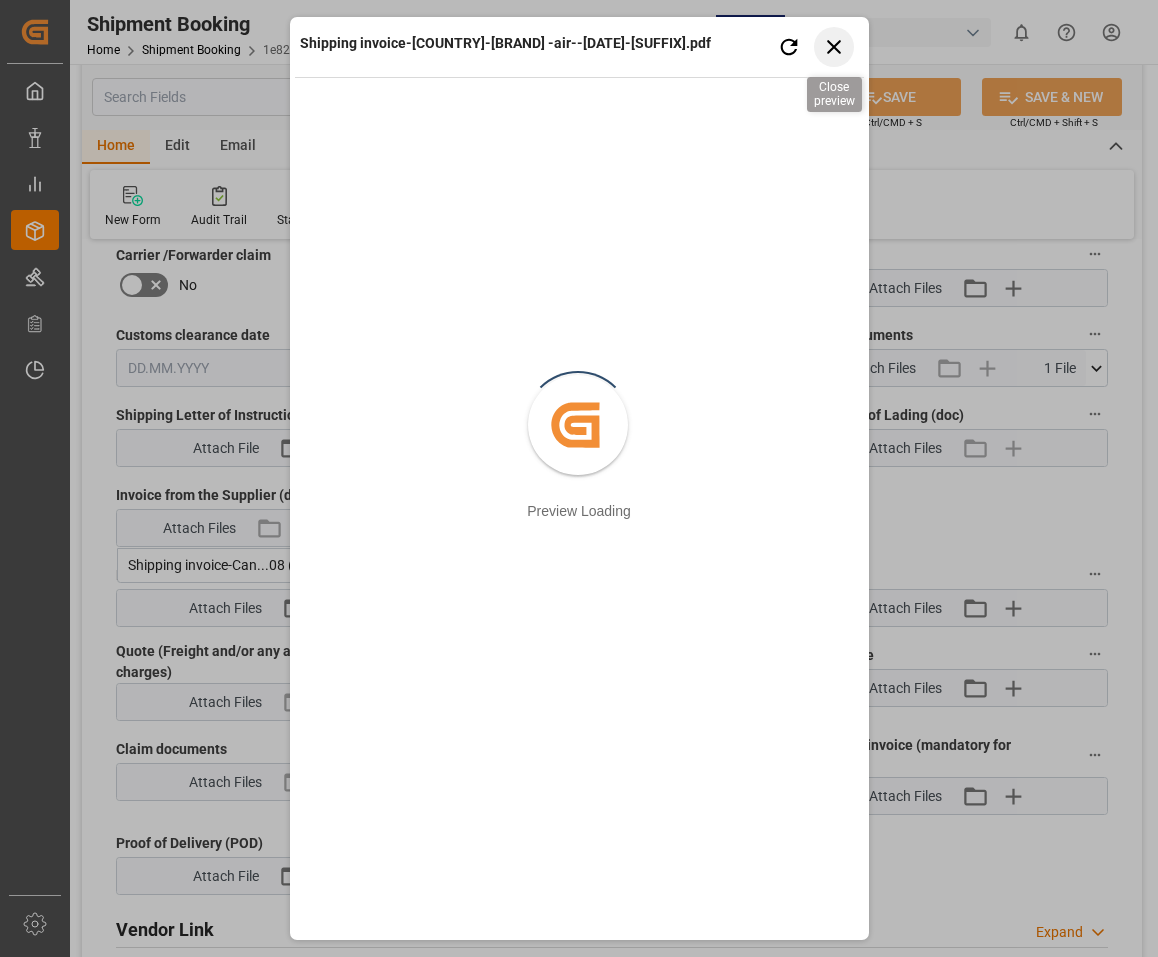 click 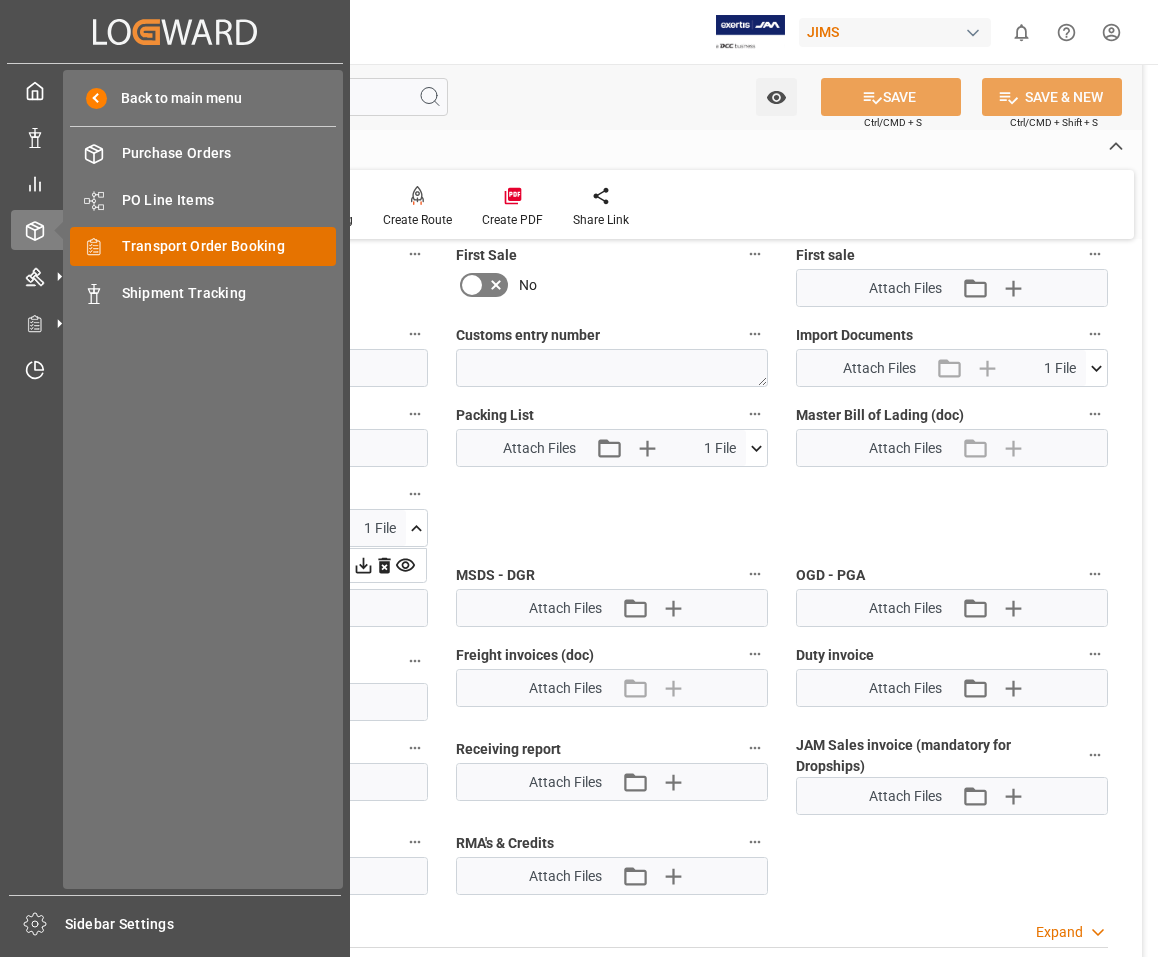 click on "Transport Order Booking" at bounding box center (229, 246) 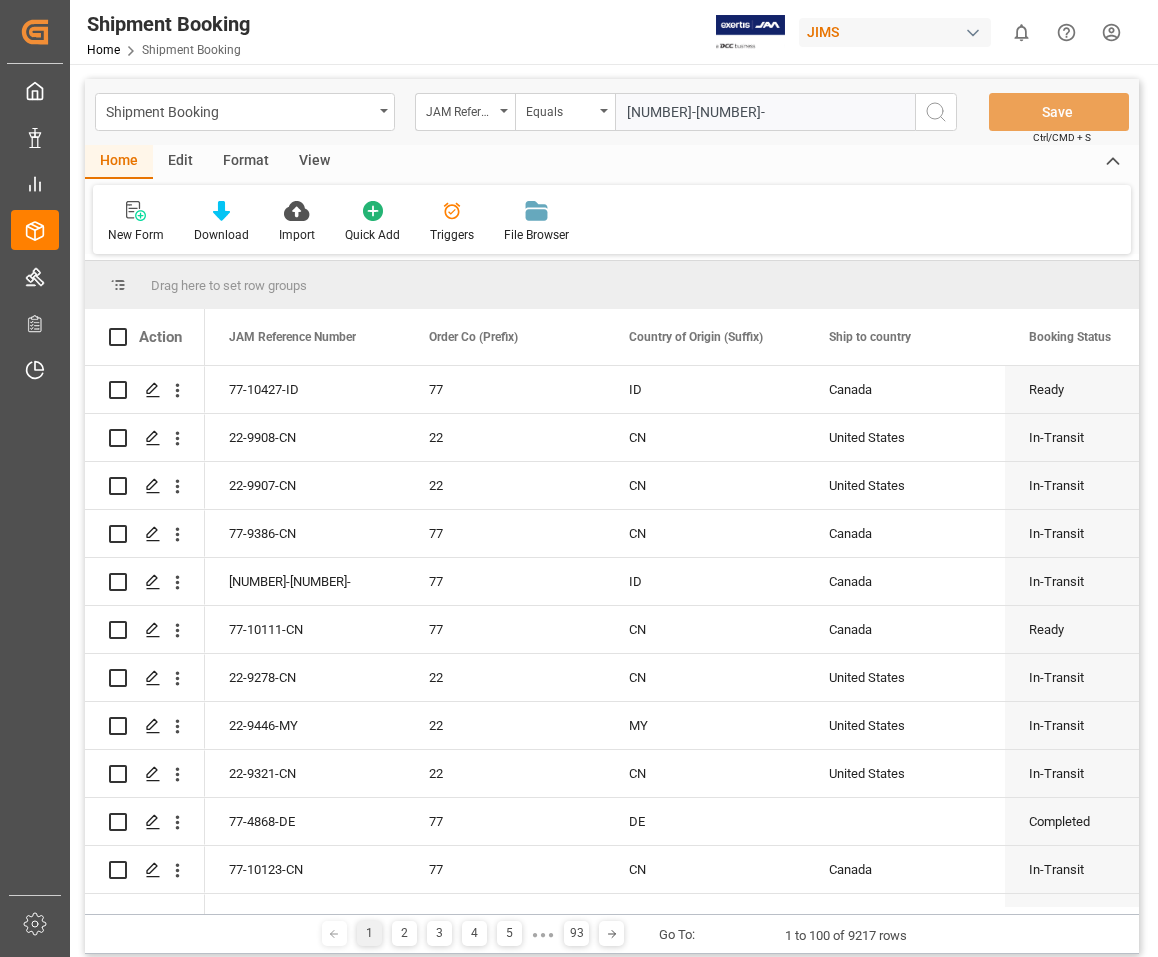 type on "[NUMBER]-[NUMBER]-" 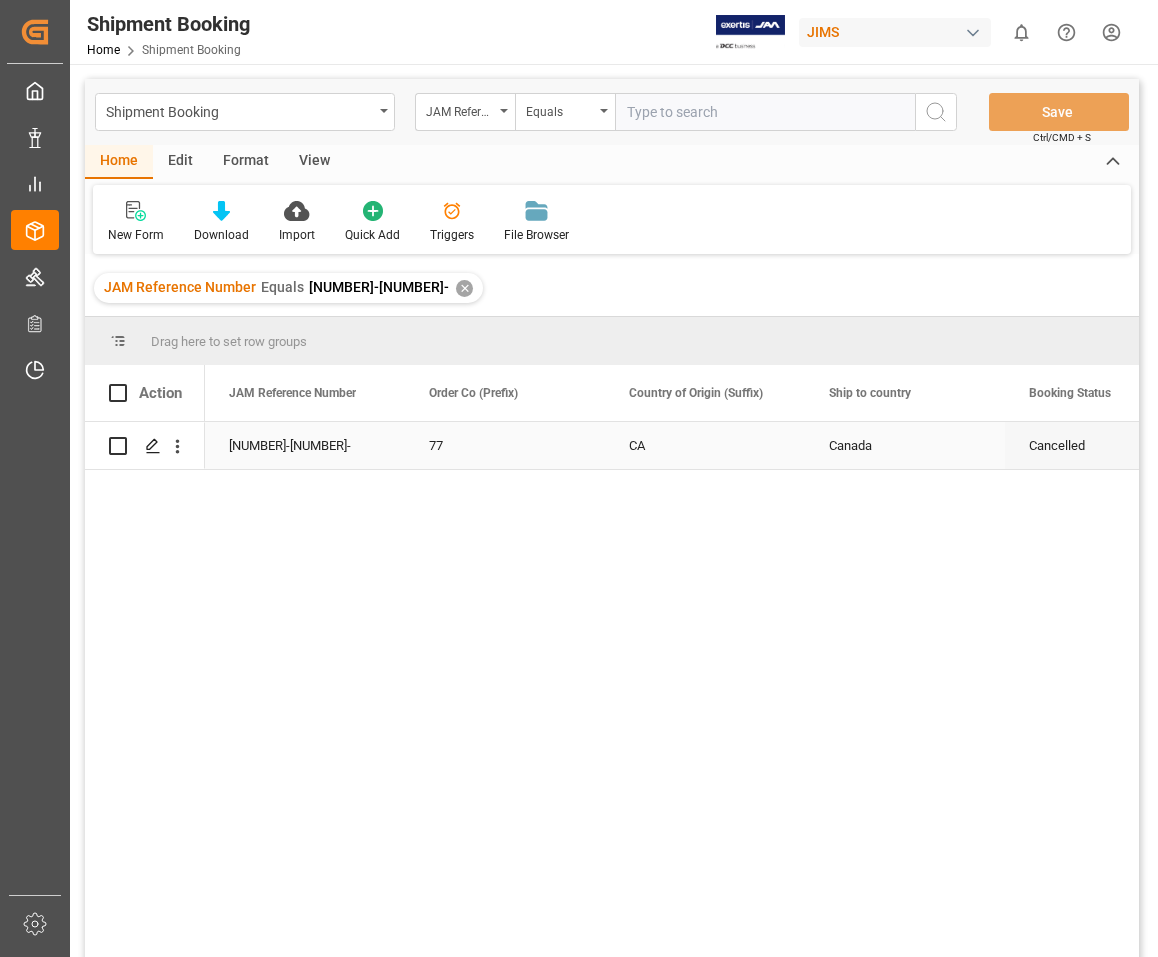 click on "[NUMBER]-[NUMBER]-" at bounding box center (305, 445) 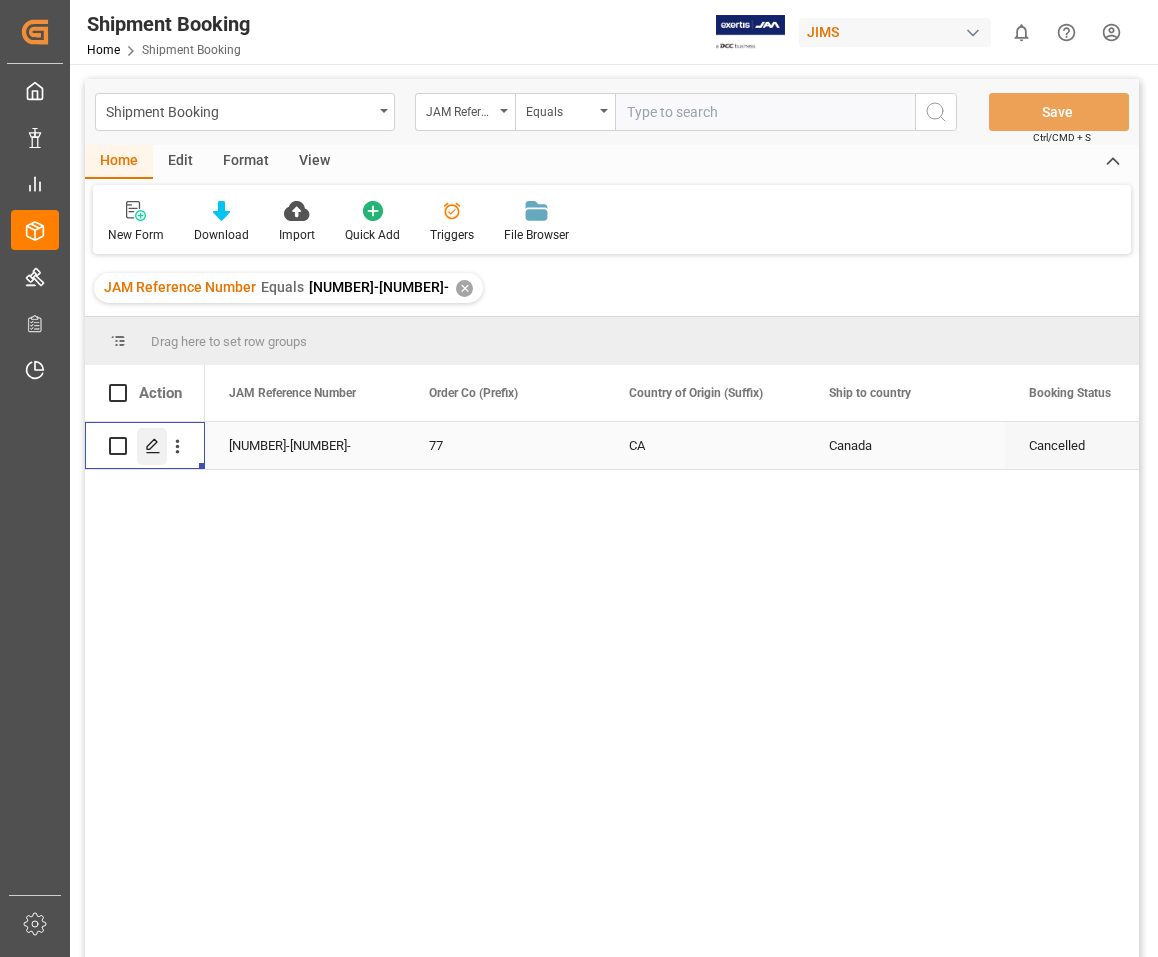 click at bounding box center [152, 446] 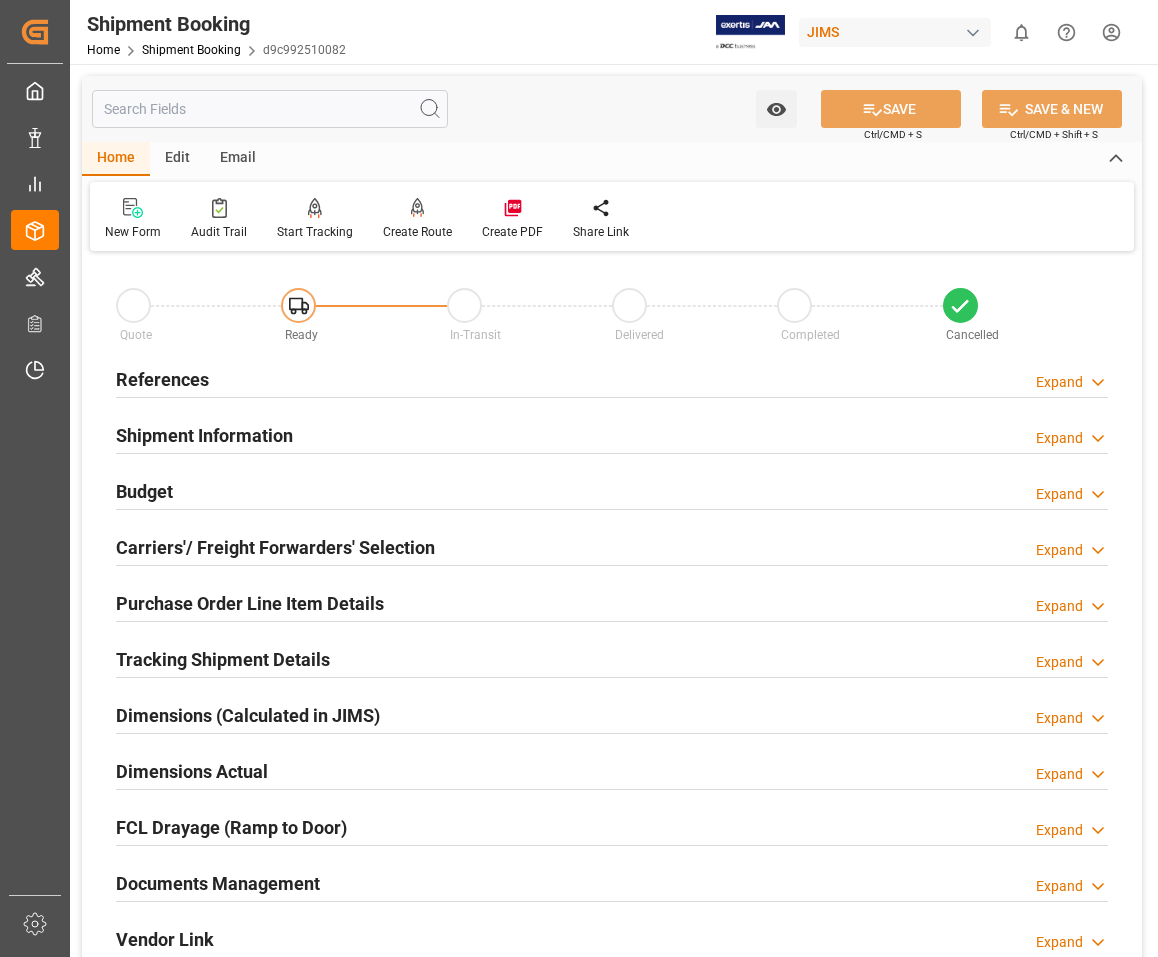 scroll, scrollTop: 573, scrollLeft: 0, axis: vertical 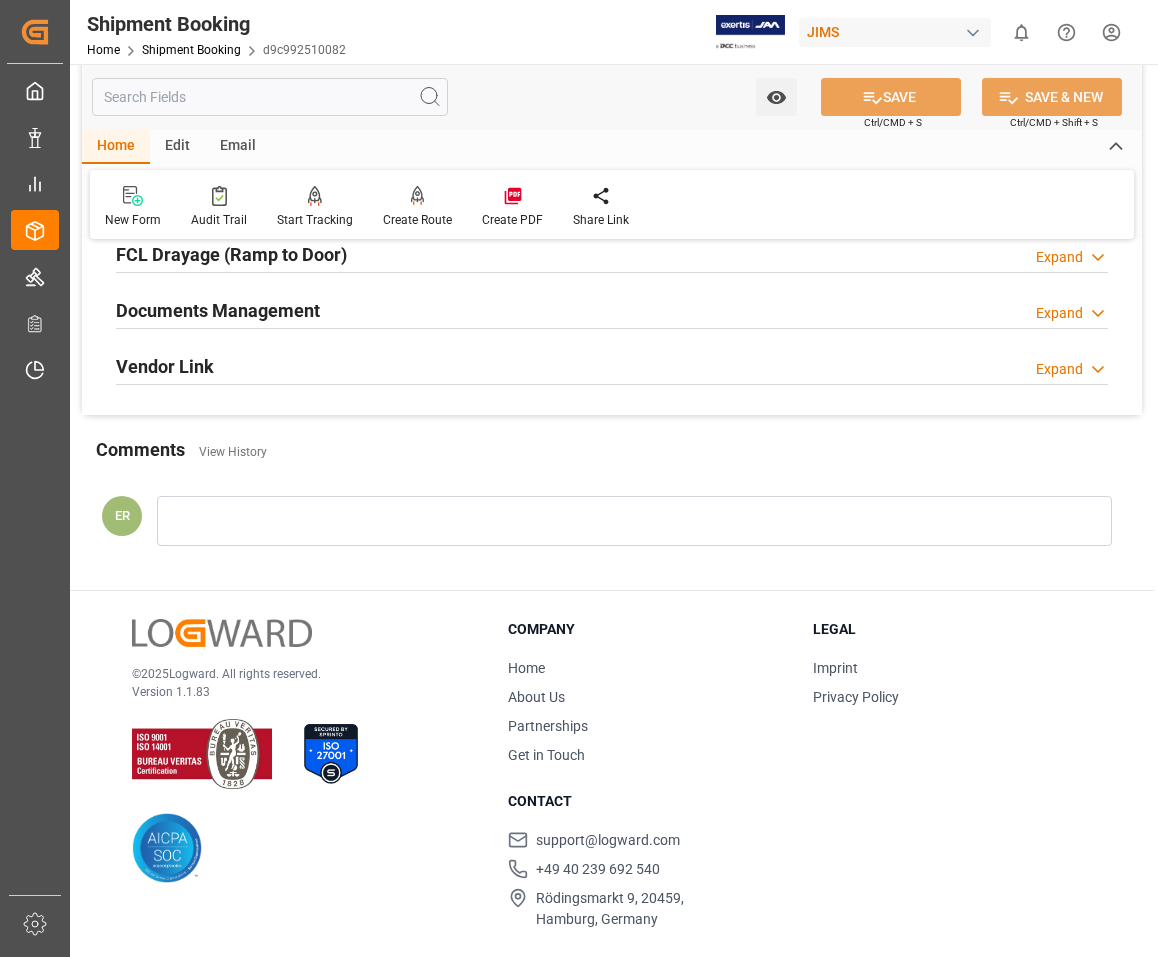 click on "Documents Management" at bounding box center [218, 310] 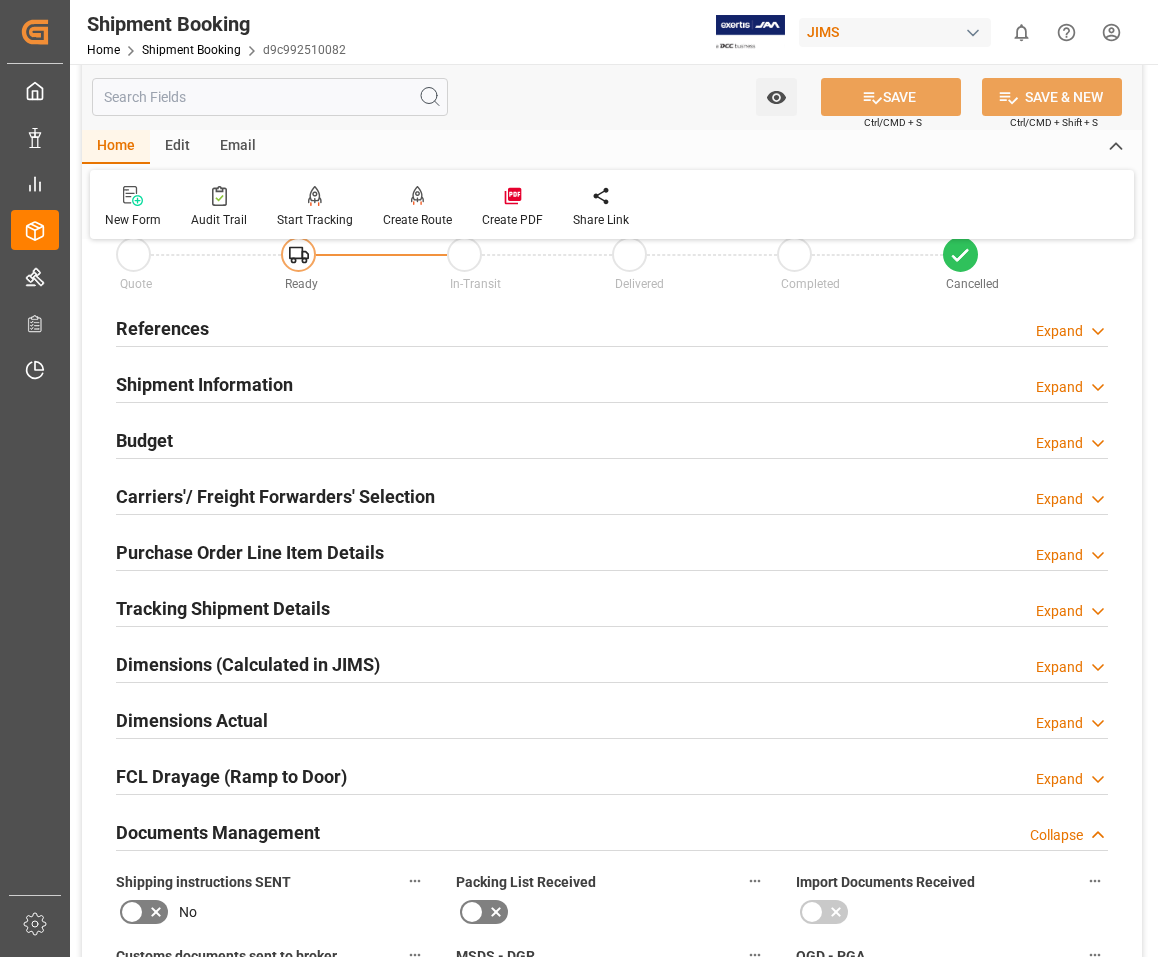 scroll, scrollTop: 0, scrollLeft: 0, axis: both 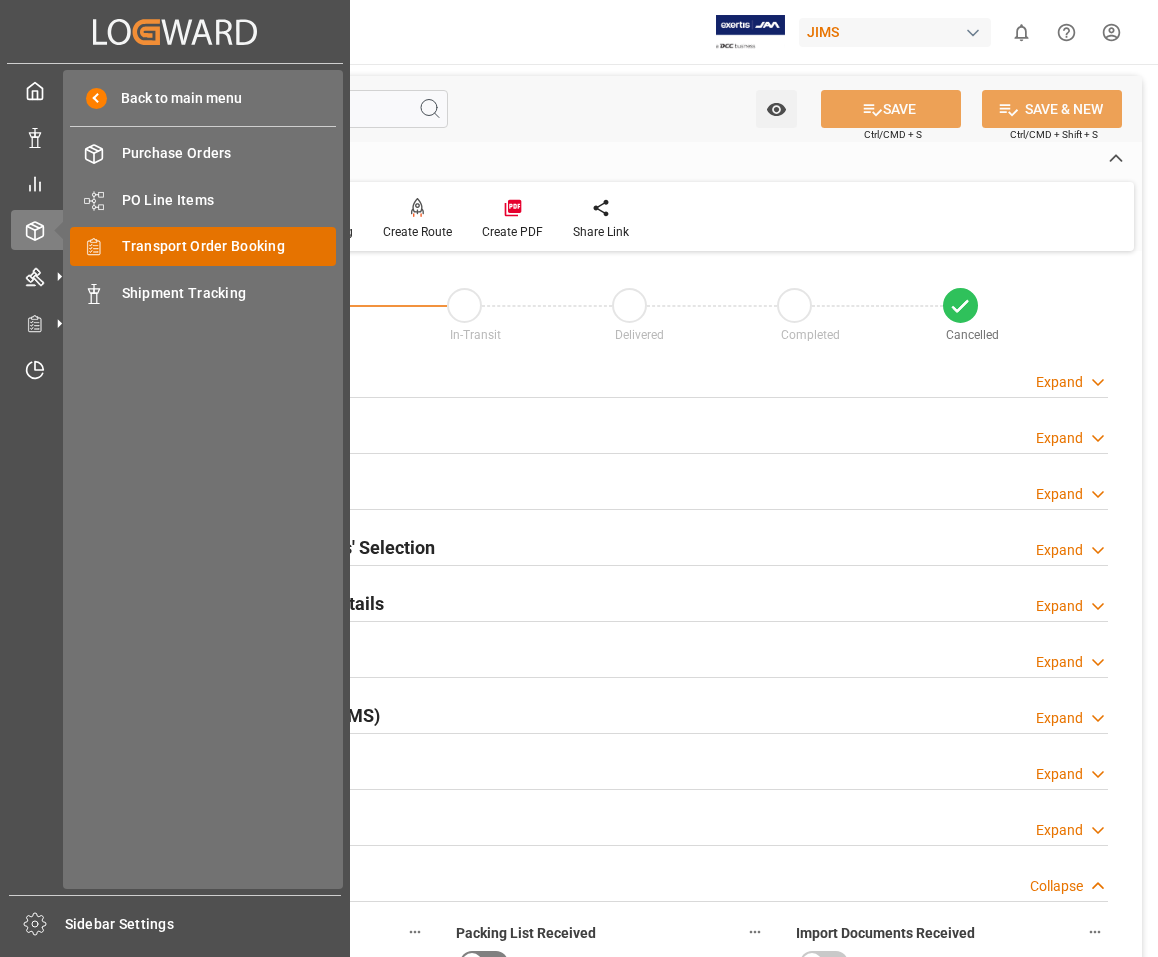 click on "Transport Order Booking" at bounding box center [229, 246] 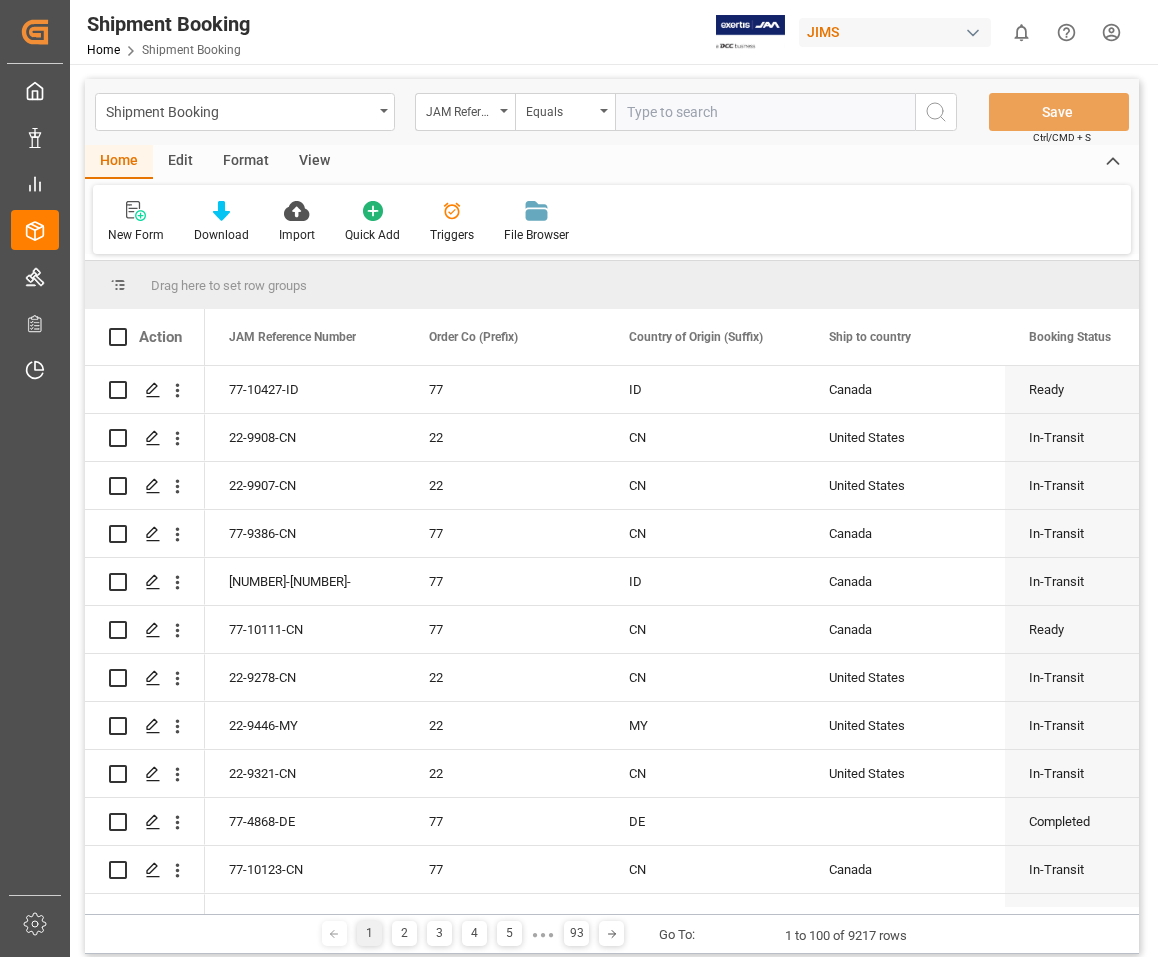 click at bounding box center (765, 112) 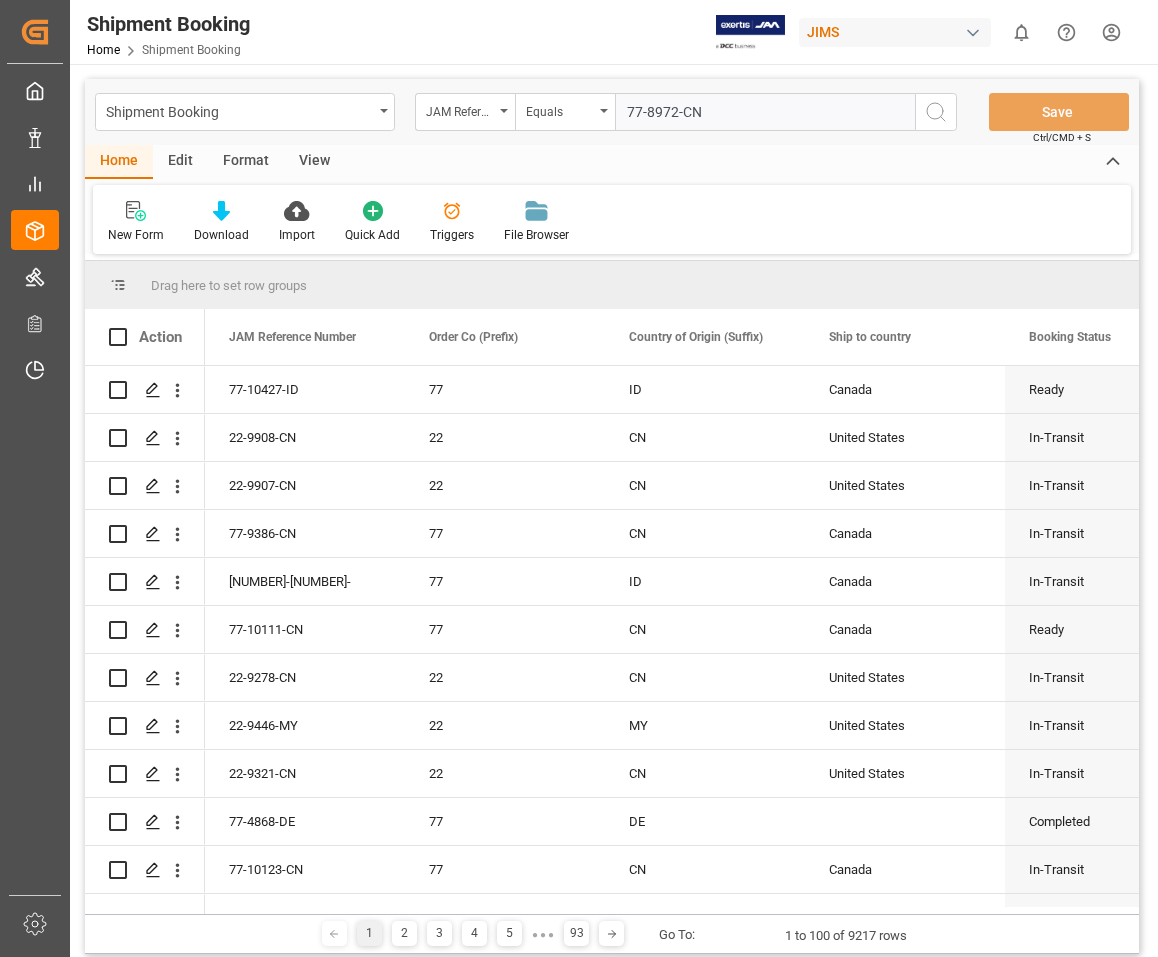 type on "77-8972-CN" 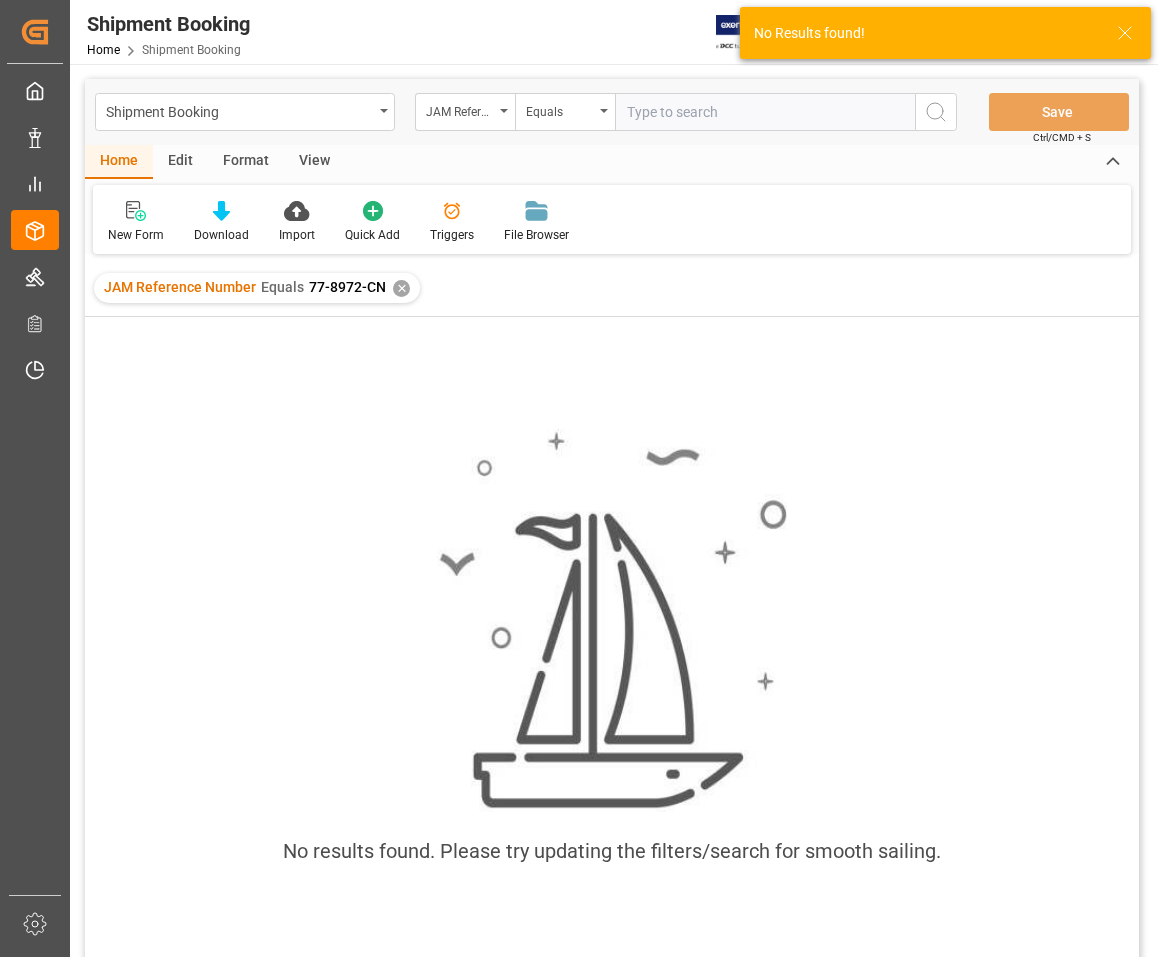 click at bounding box center [765, 112] 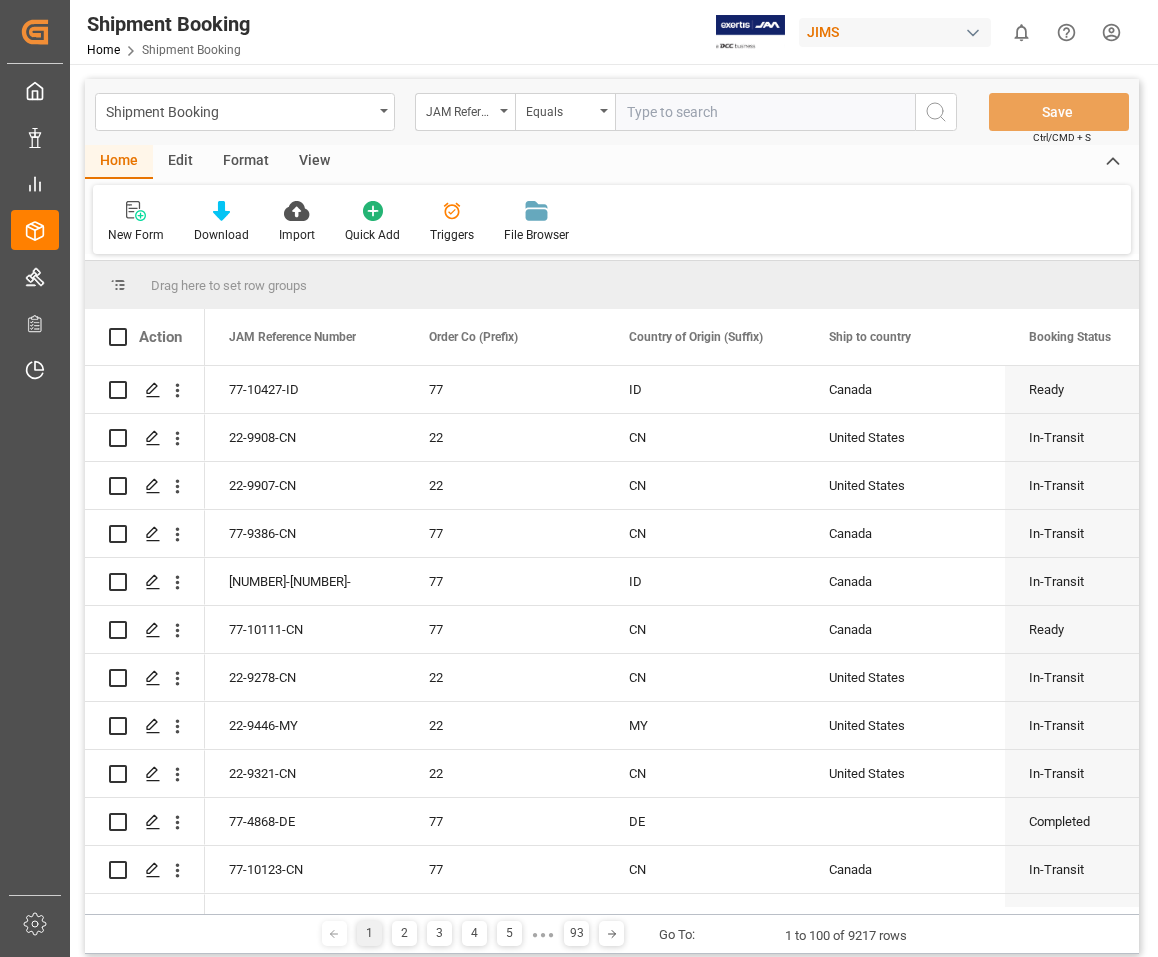 click at bounding box center (765, 112) 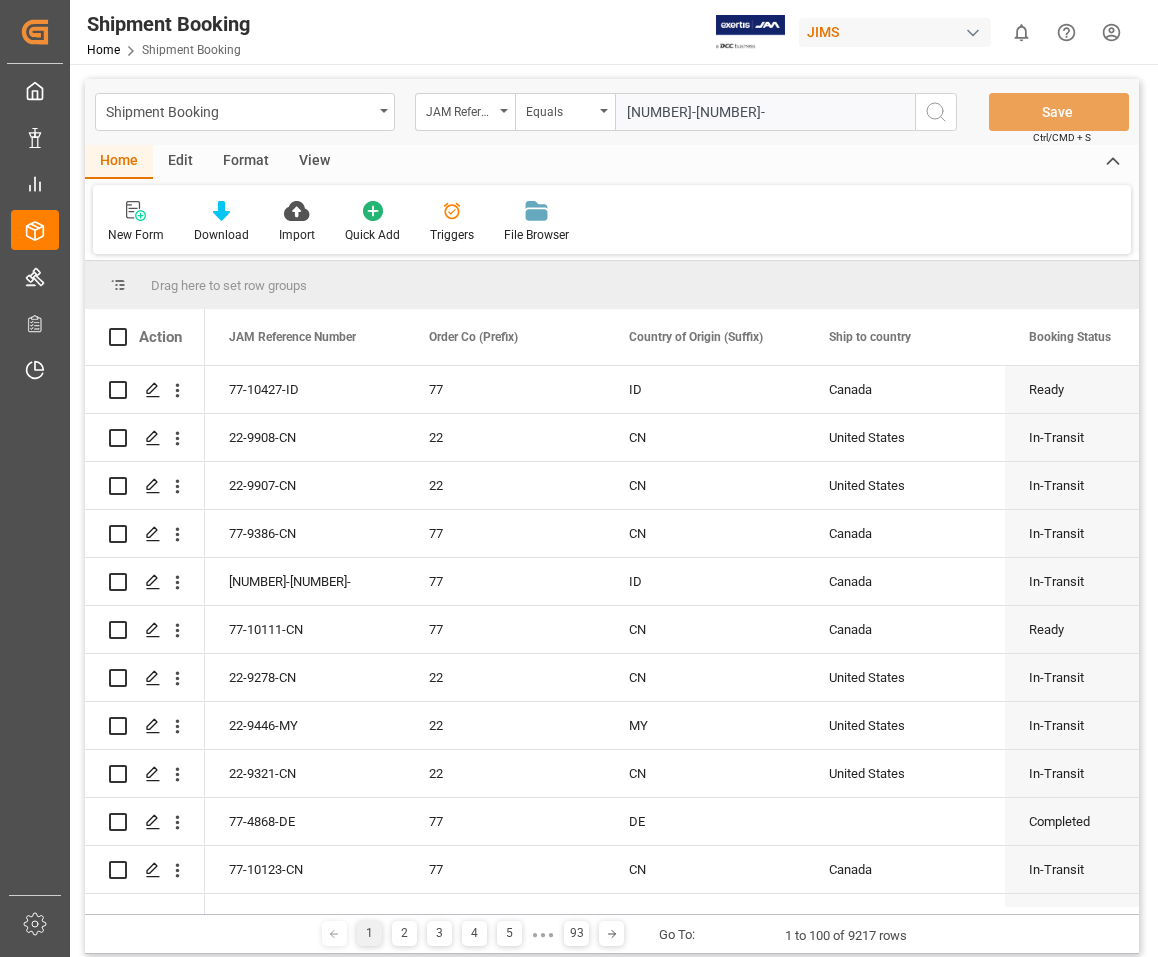 type on "77-8972-CN" 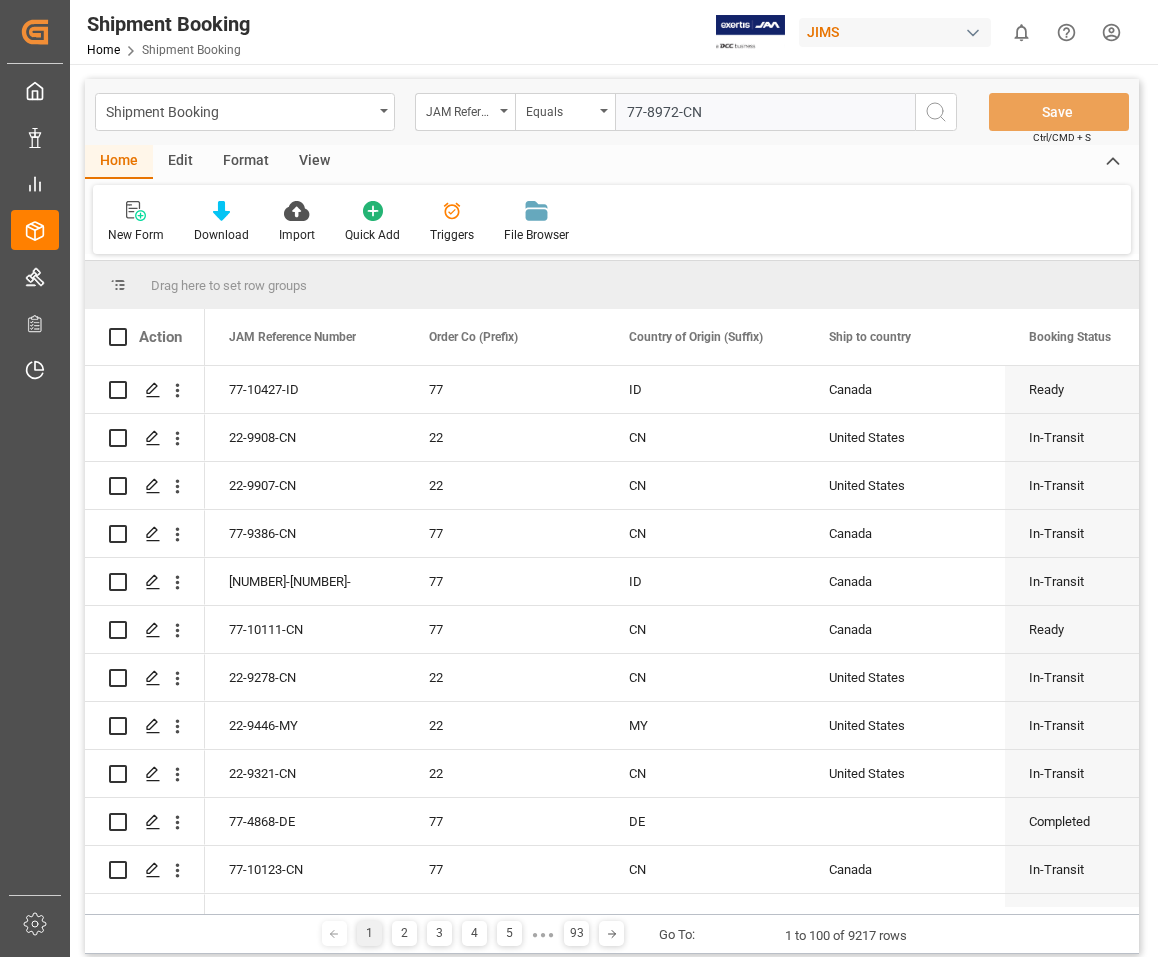 type 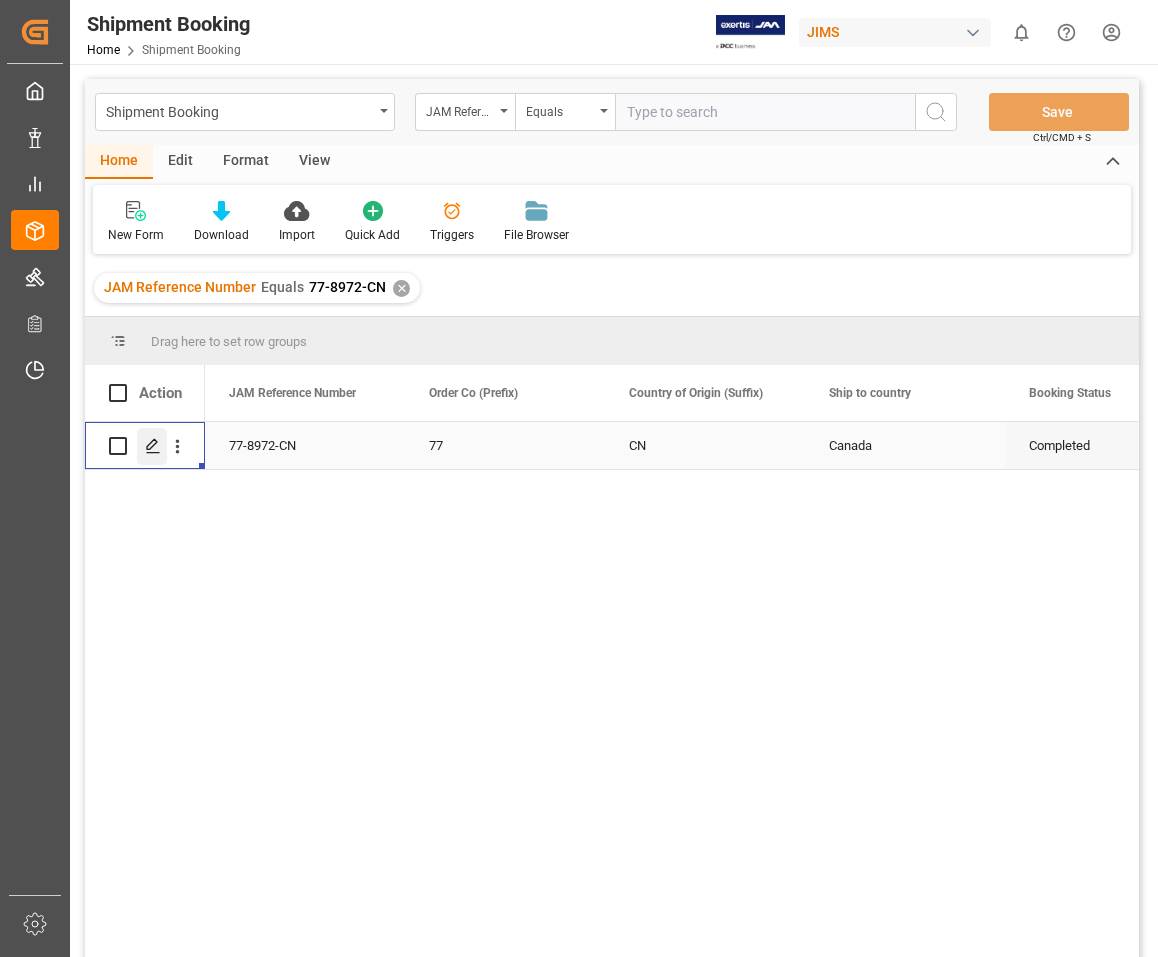 click 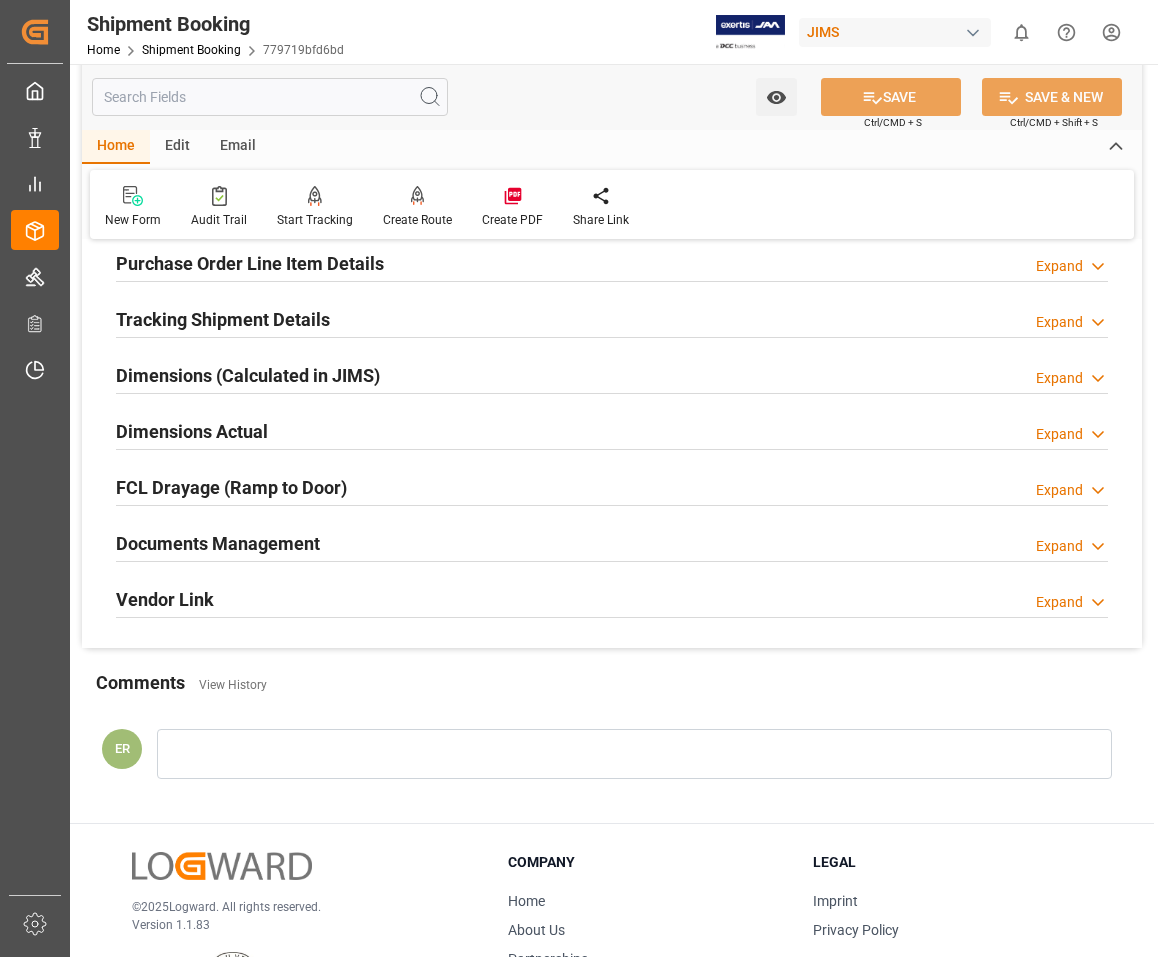 scroll, scrollTop: 400, scrollLeft: 0, axis: vertical 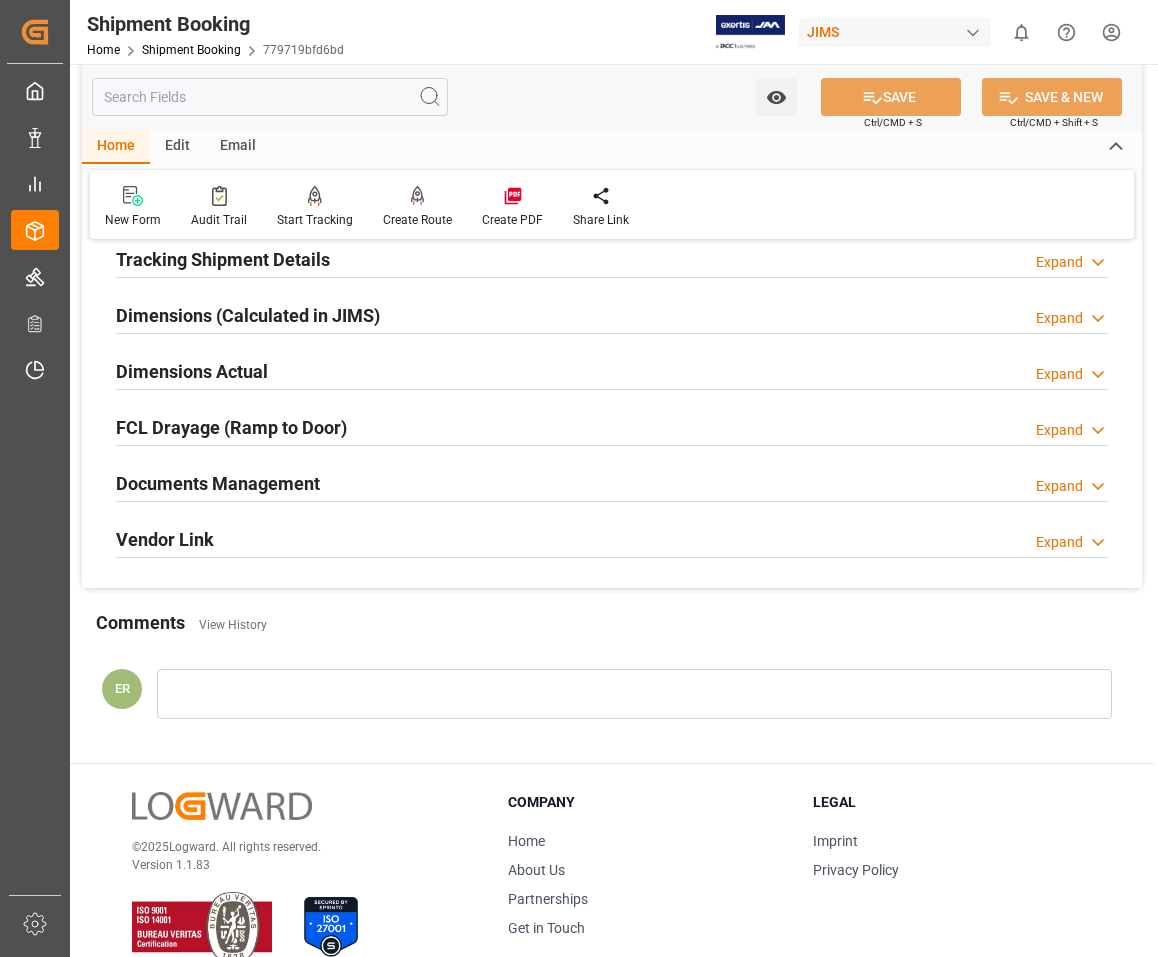 click on "Documents Management" at bounding box center [218, 483] 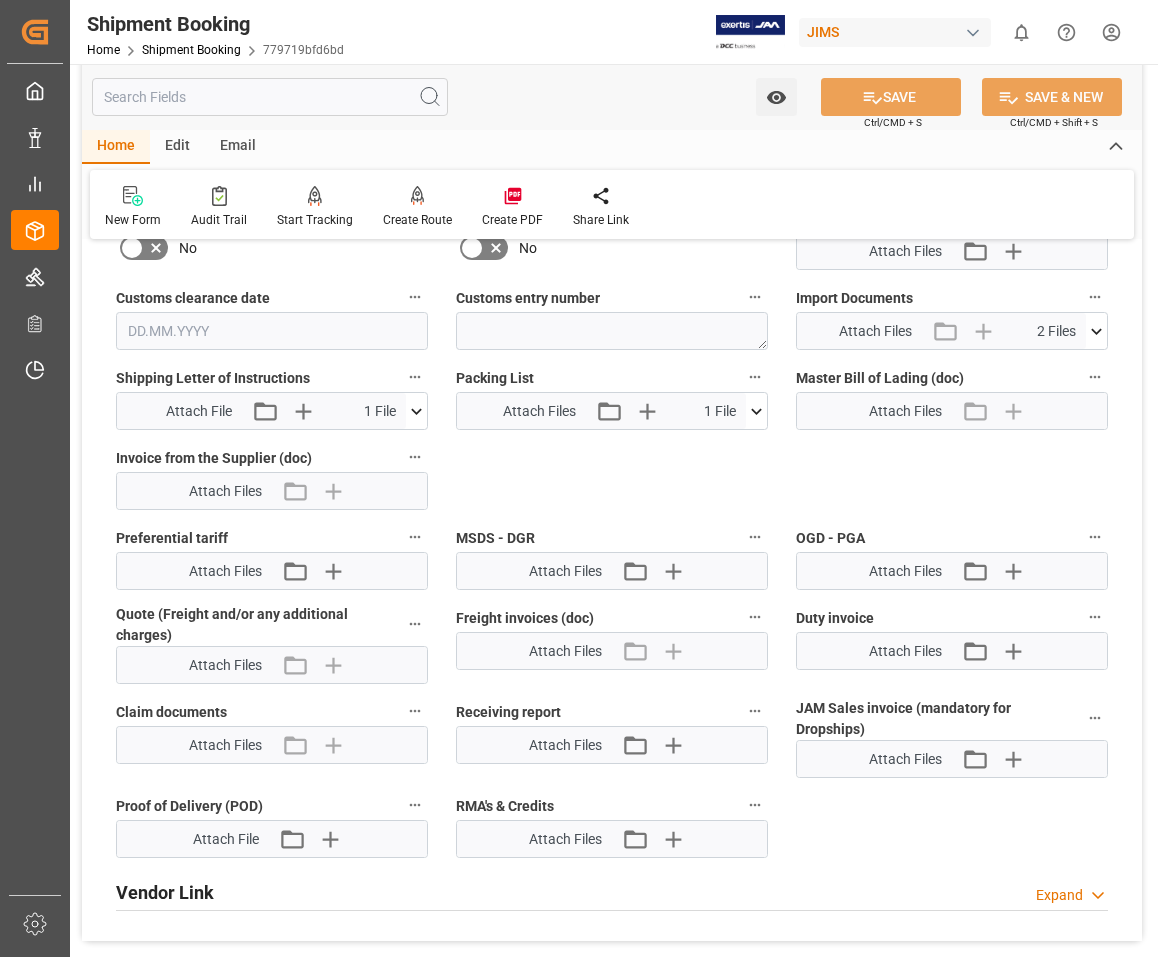 scroll, scrollTop: 1000, scrollLeft: 0, axis: vertical 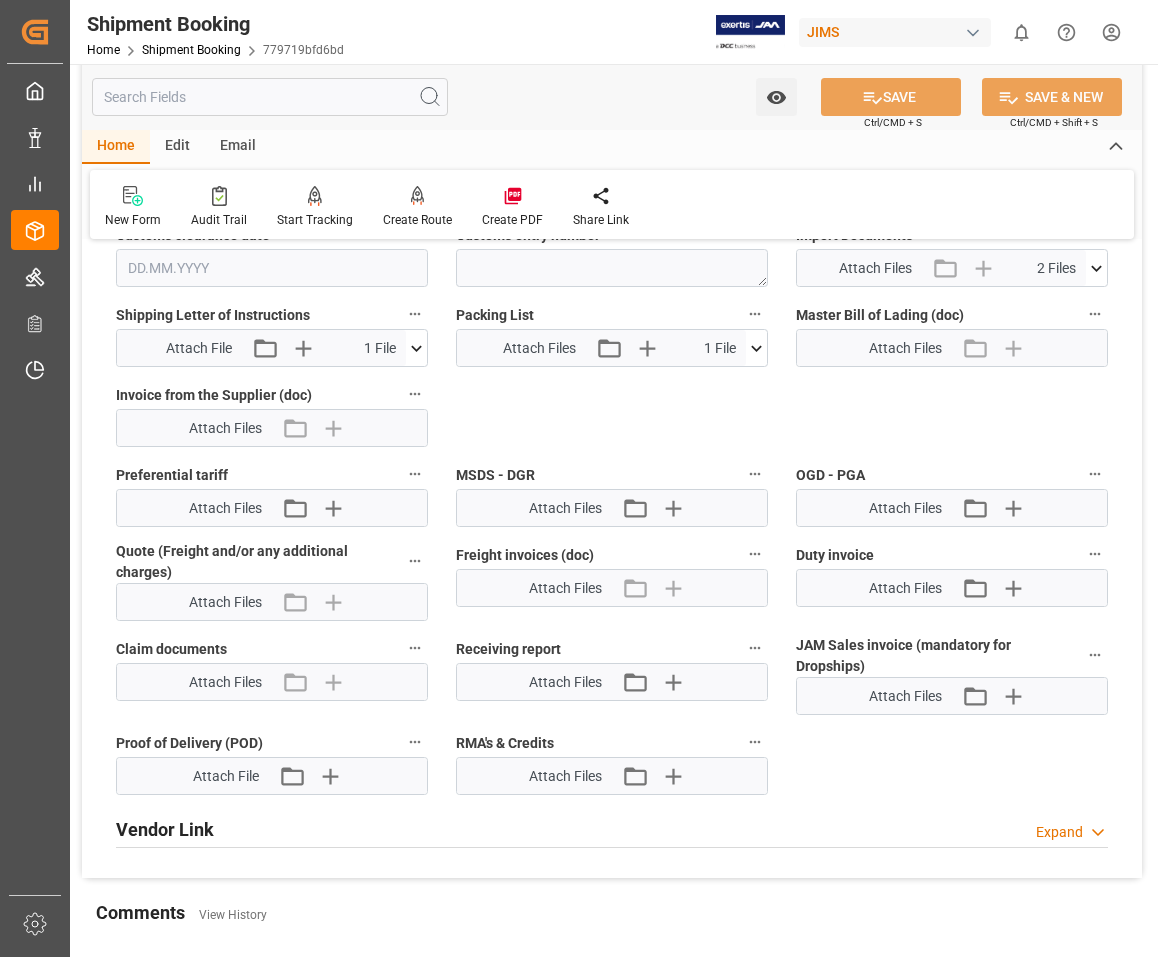 click 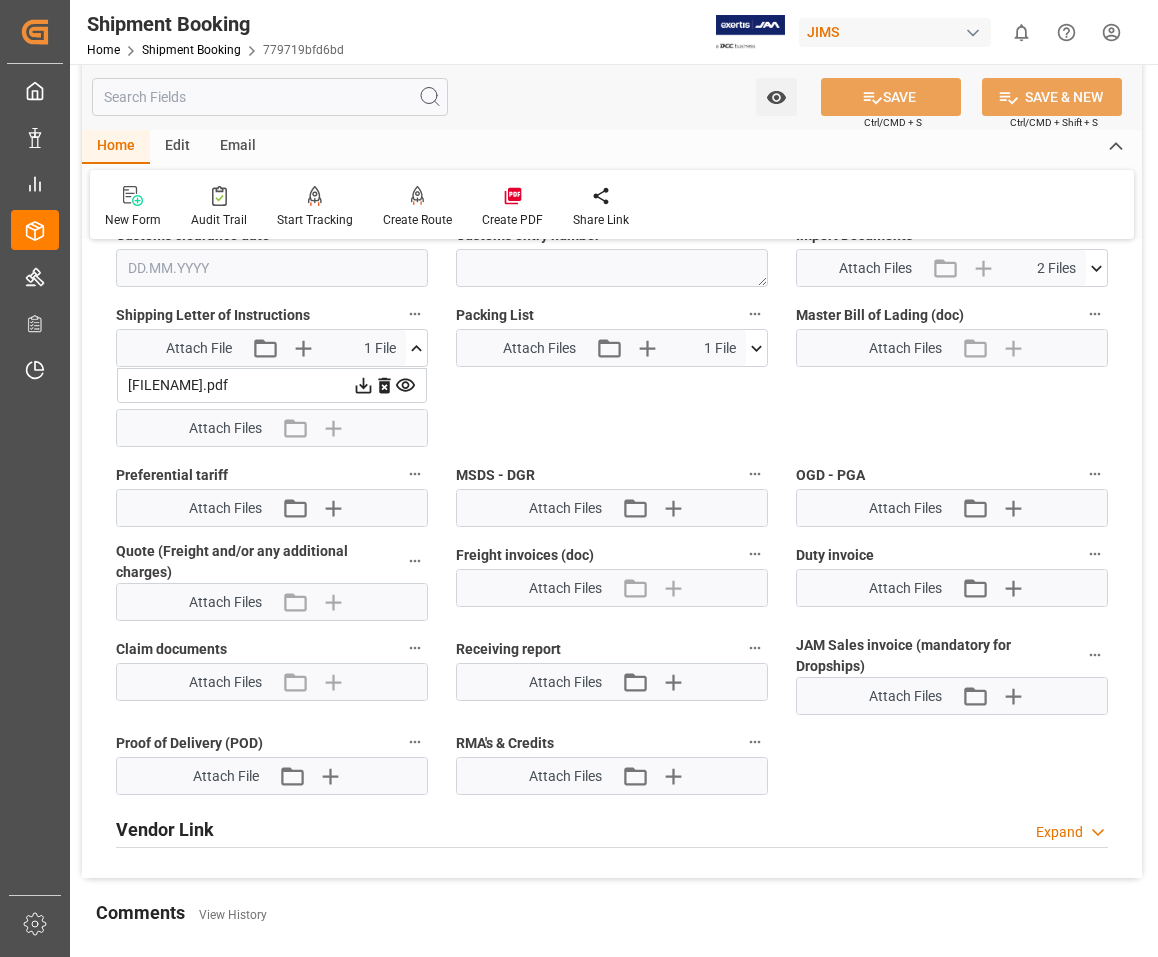 click 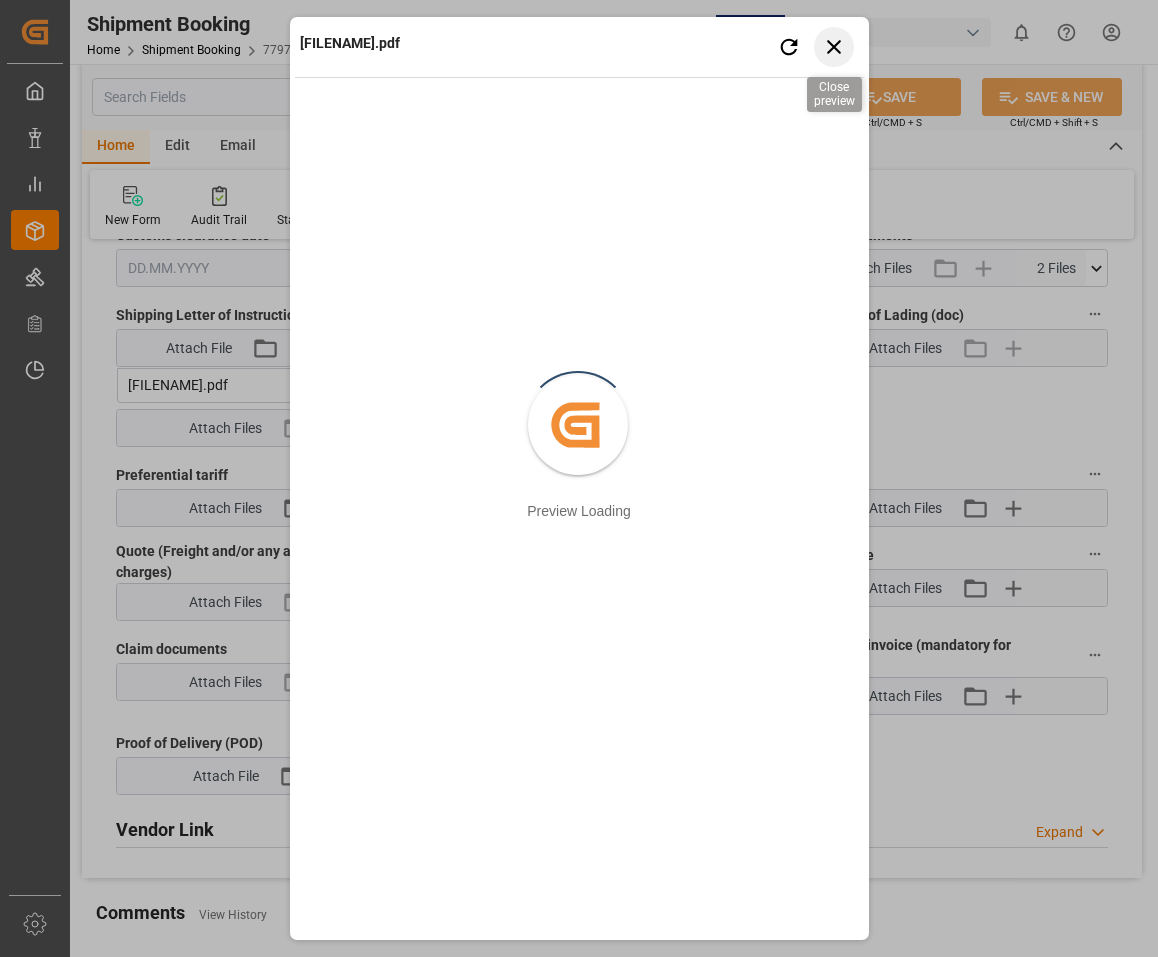 click 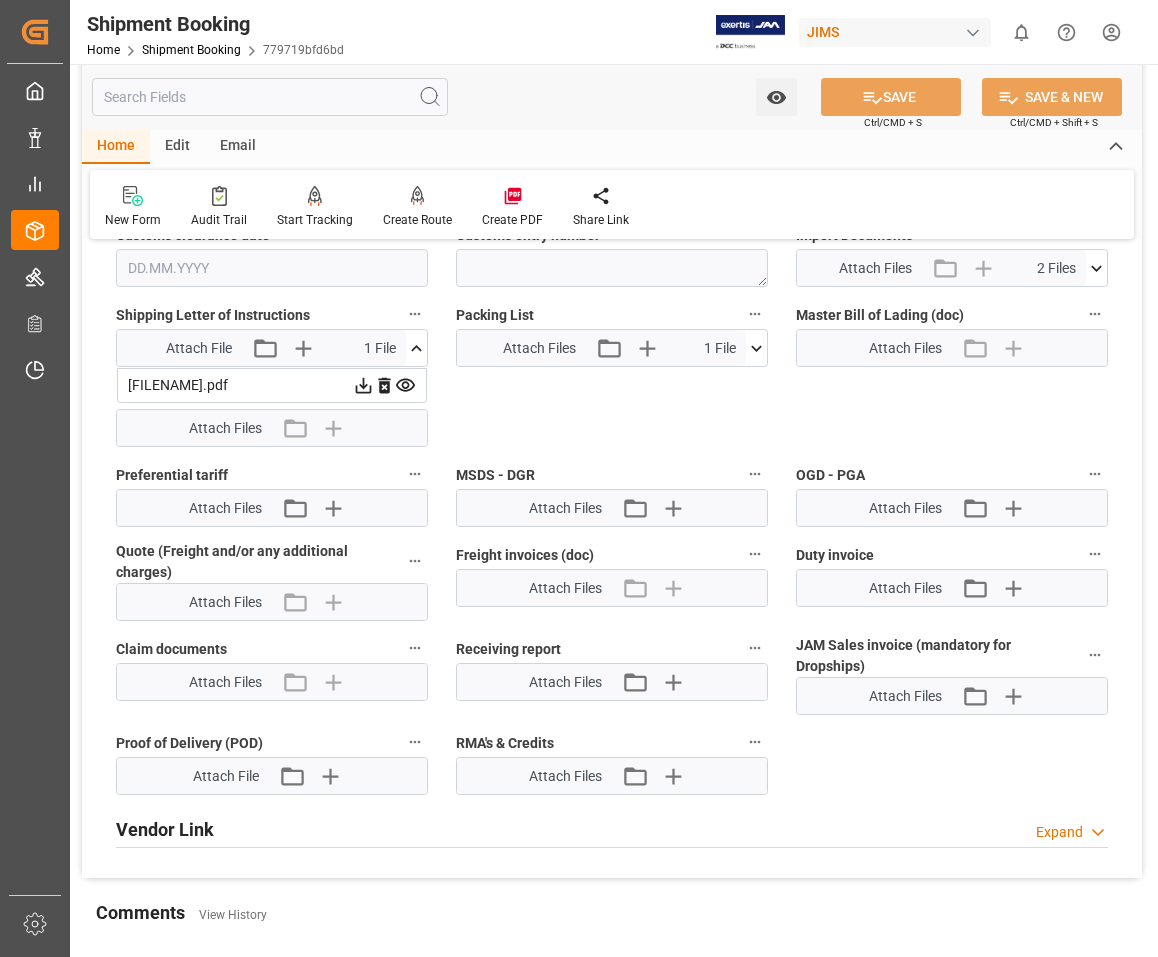 click on "2 Files" at bounding box center [1056, 268] 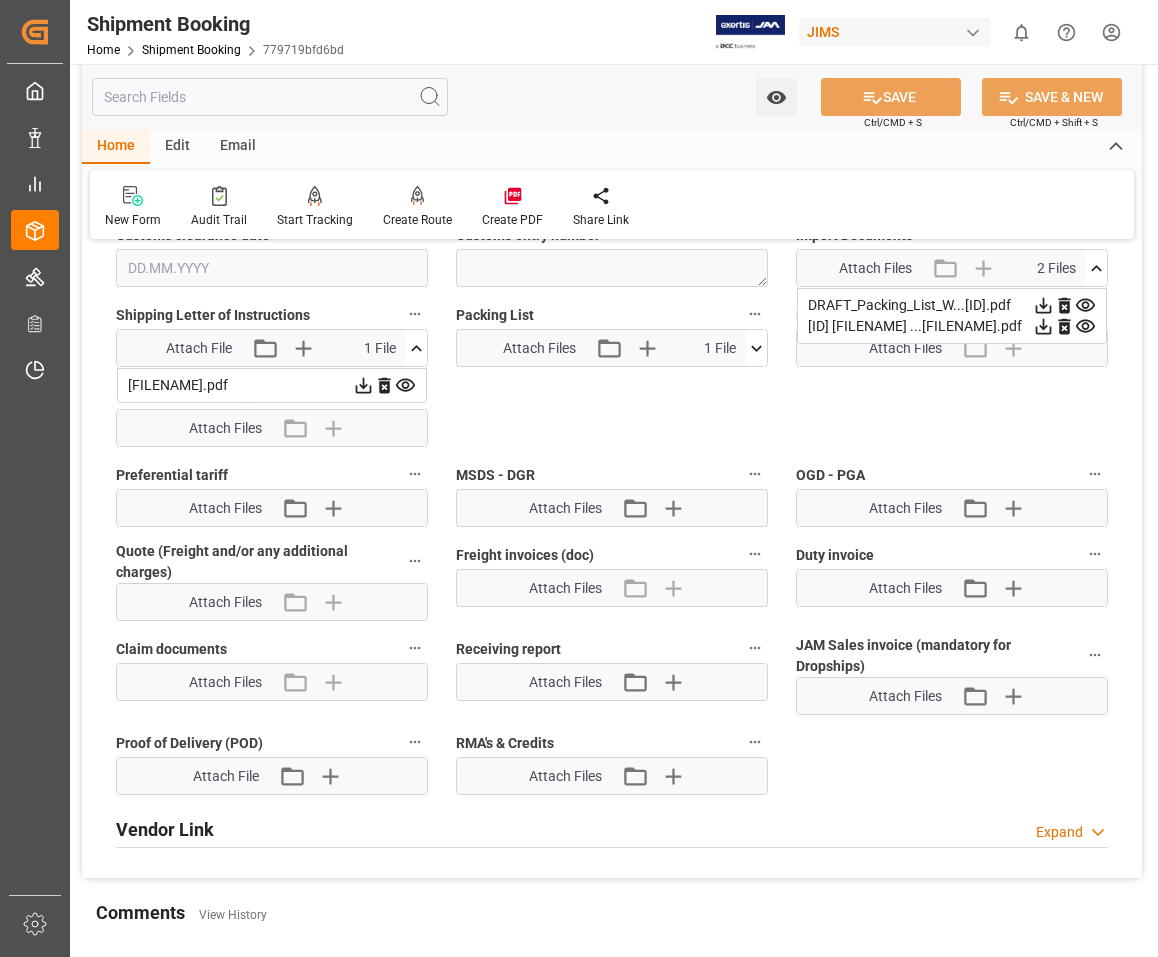 click on "Welcome, [PERSON] Supplier Full Name     LUMI LEGEND ENTERPRISES LTD. Supplier Number     [NUMBER] Number of Containers   *   0 Ready Date   *   [DATE] Old JAM Reference Number     Arrival Notice Received       Shipment Information Expand   Carrier/Freight Forwarder   Carrier's/Freight Forwarder's Code Equals Show Additional Columns
Drag here to set row groups Drag here to set column labels
Action
code" at bounding box center [612, 67] 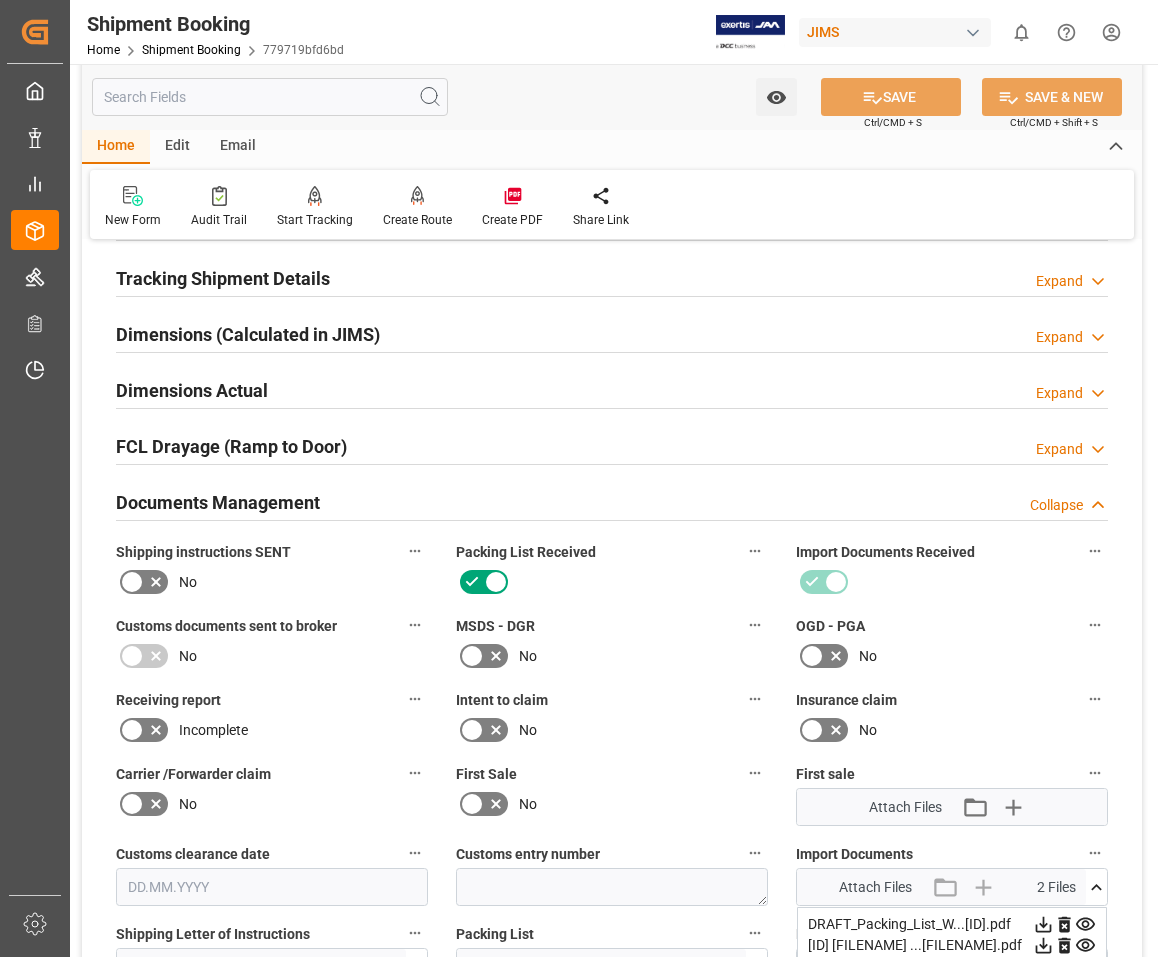 scroll, scrollTop: 0, scrollLeft: 0, axis: both 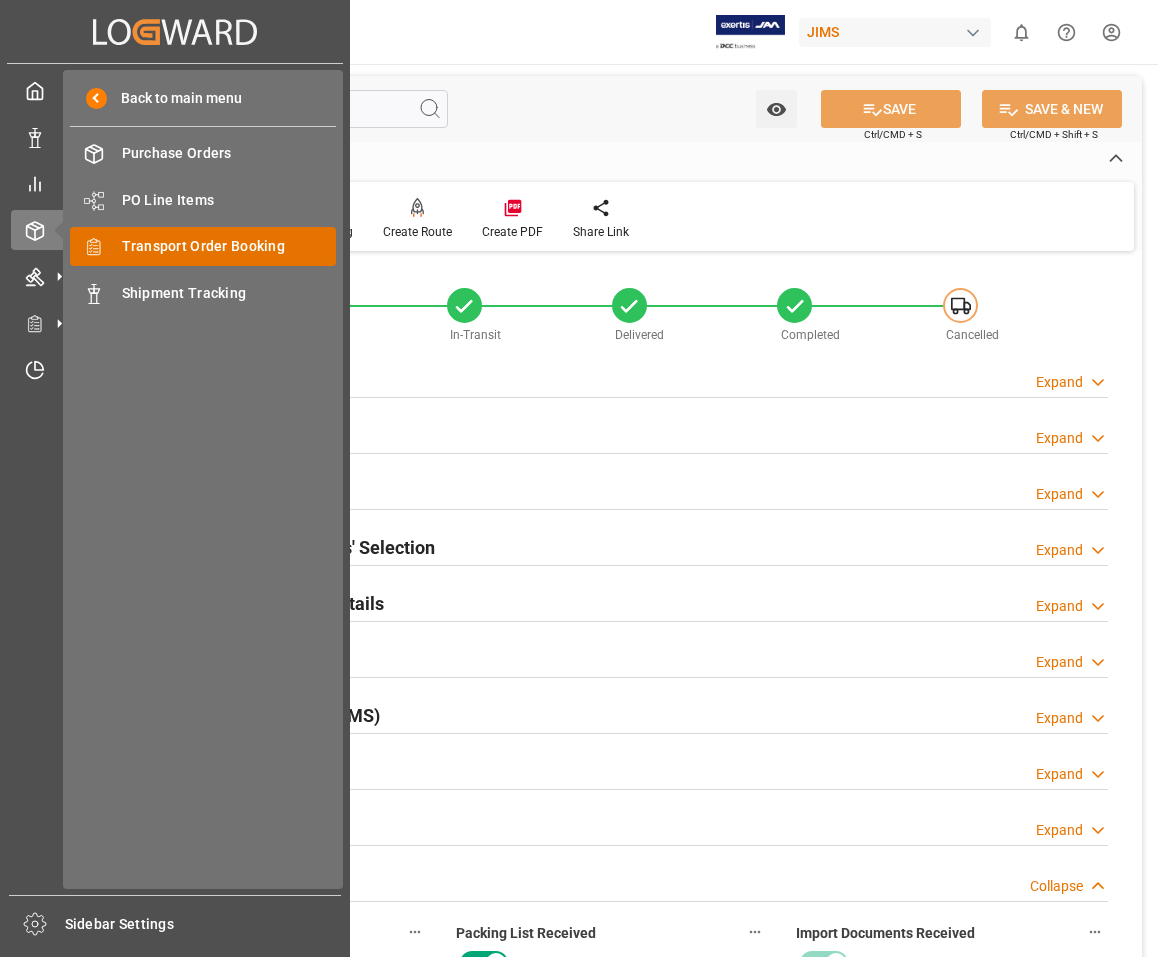 click on "Transport Order Booking" at bounding box center (229, 246) 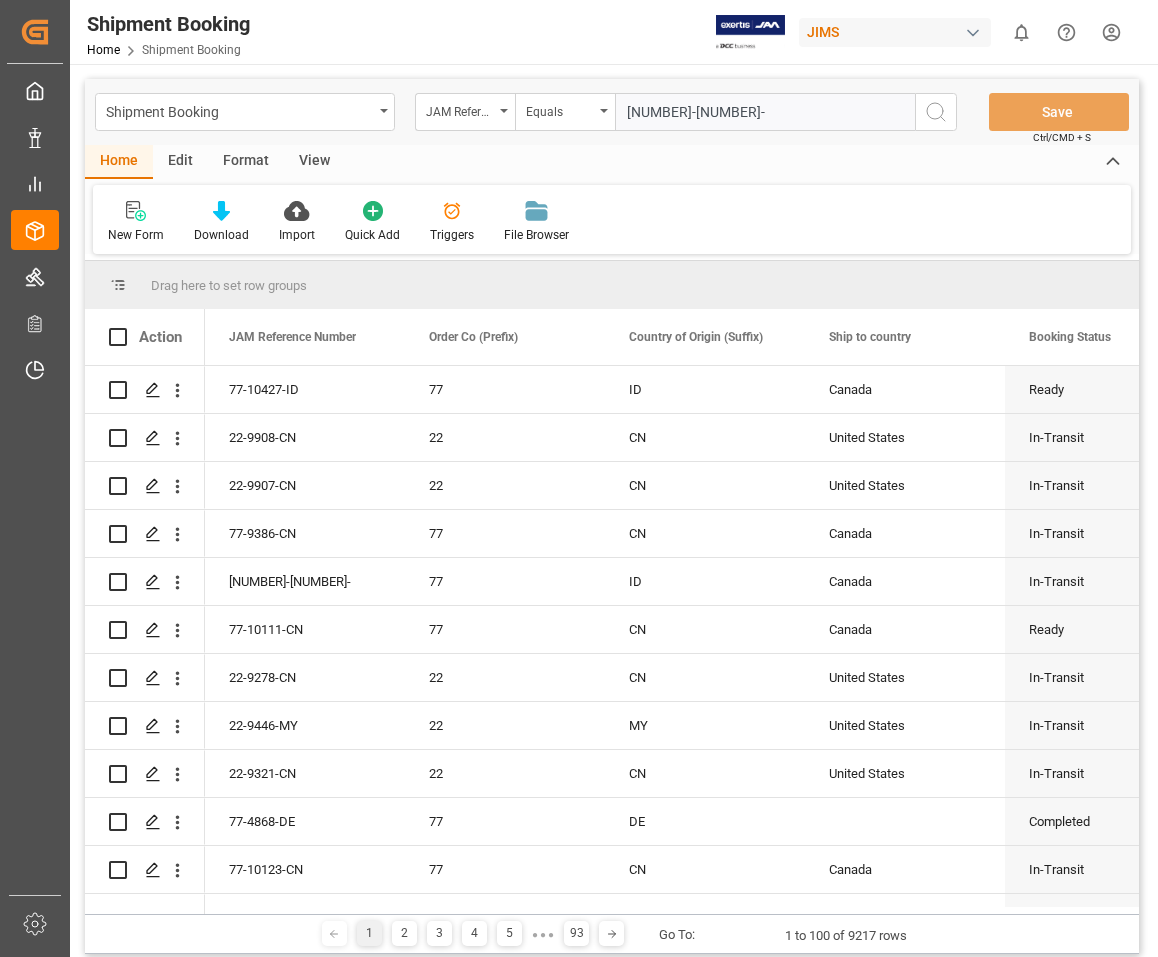 type on "77-8972-CN" 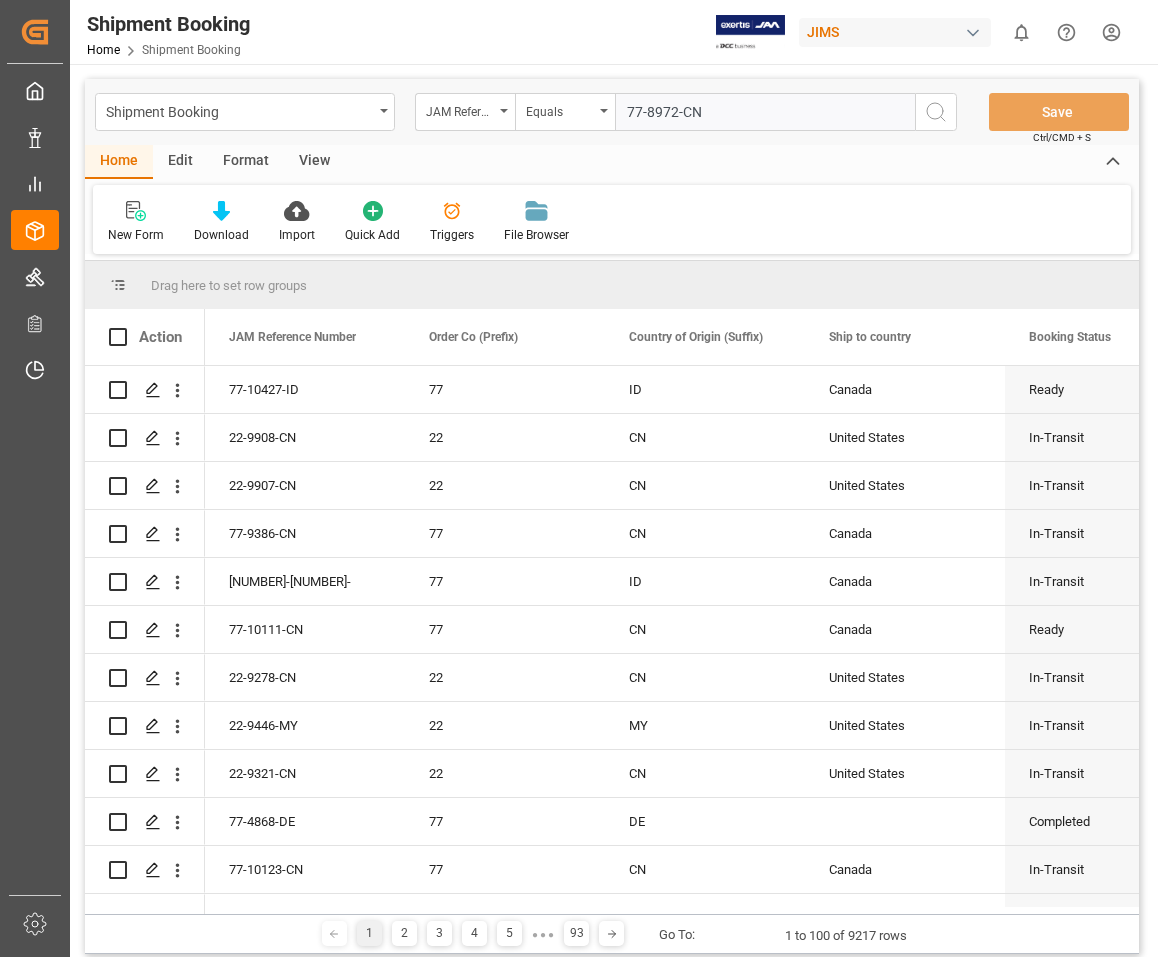 type 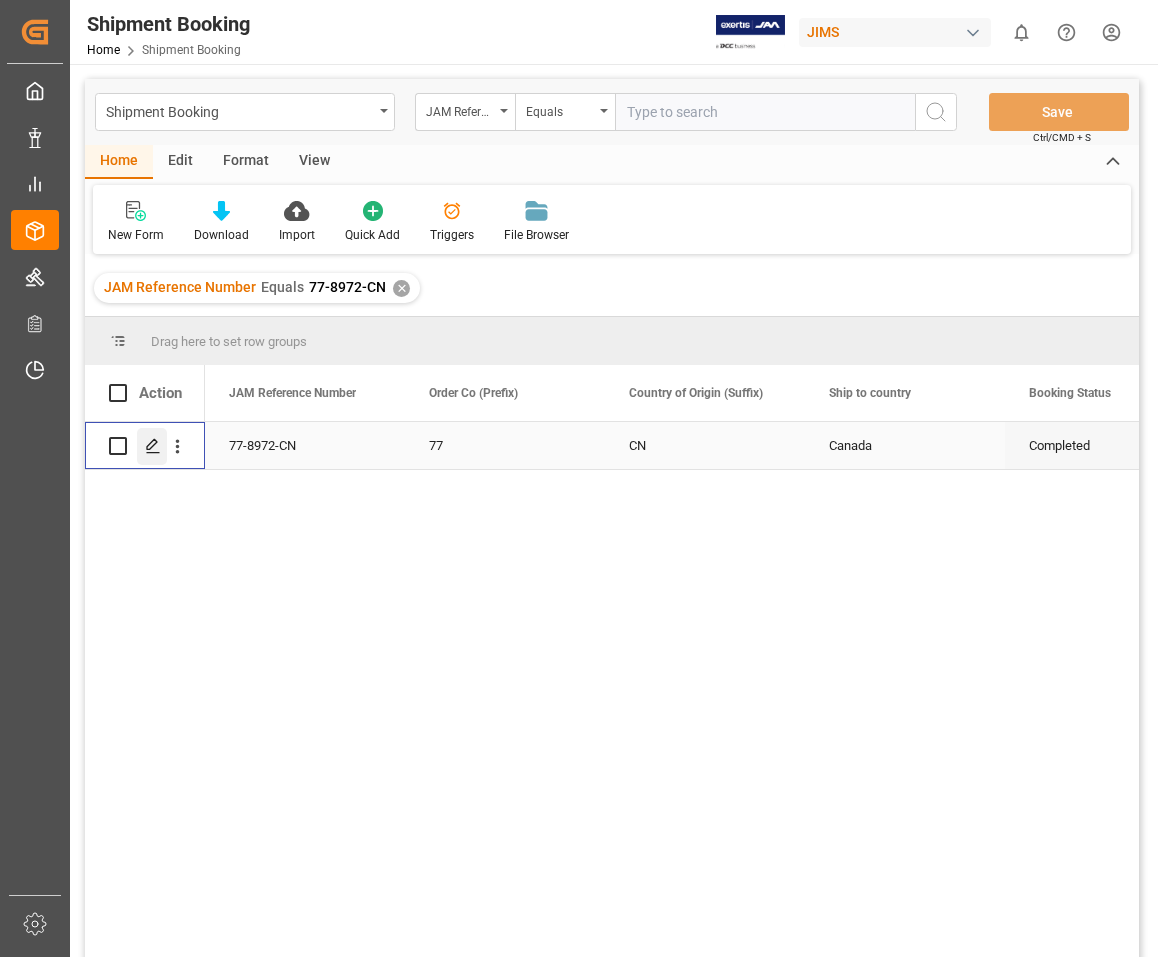 click 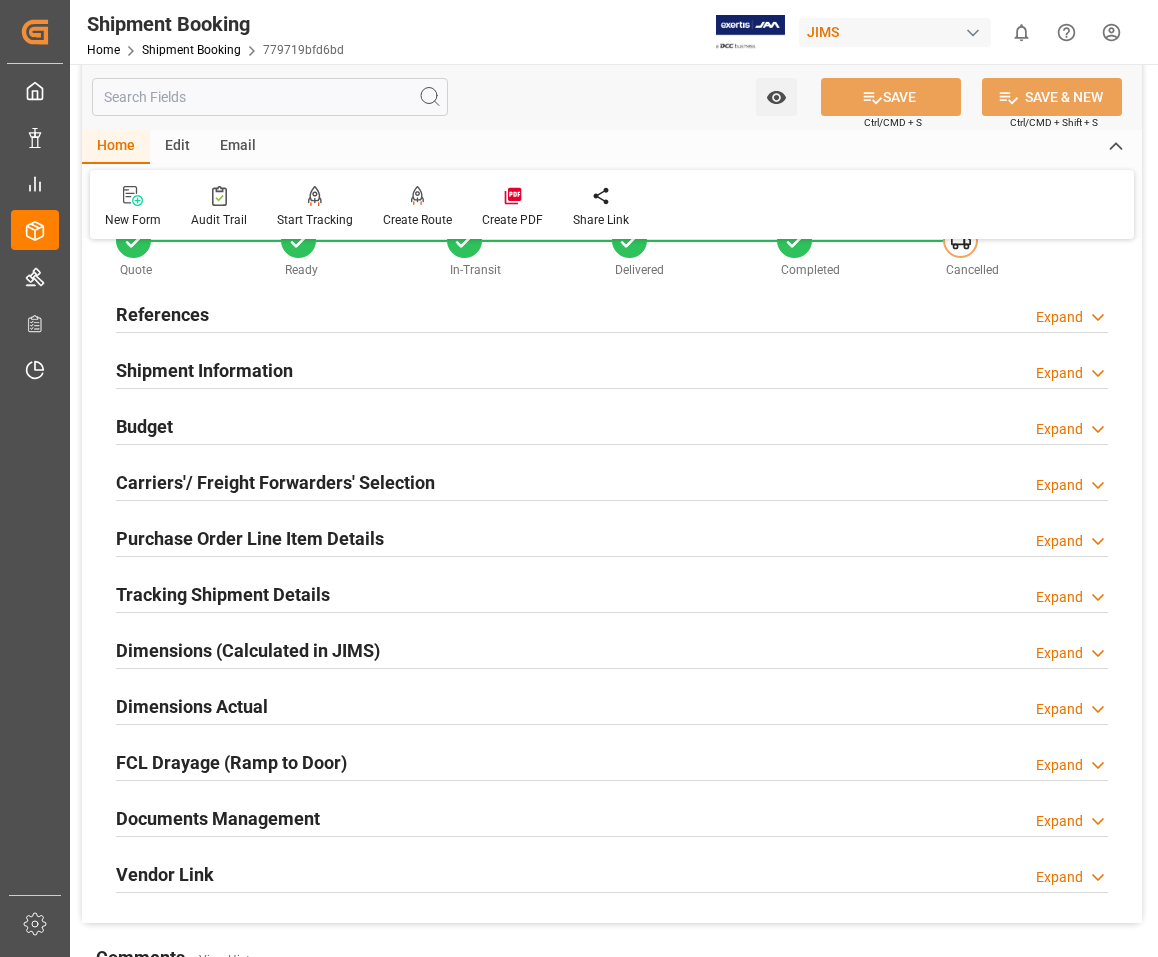 scroll, scrollTop: 100, scrollLeft: 0, axis: vertical 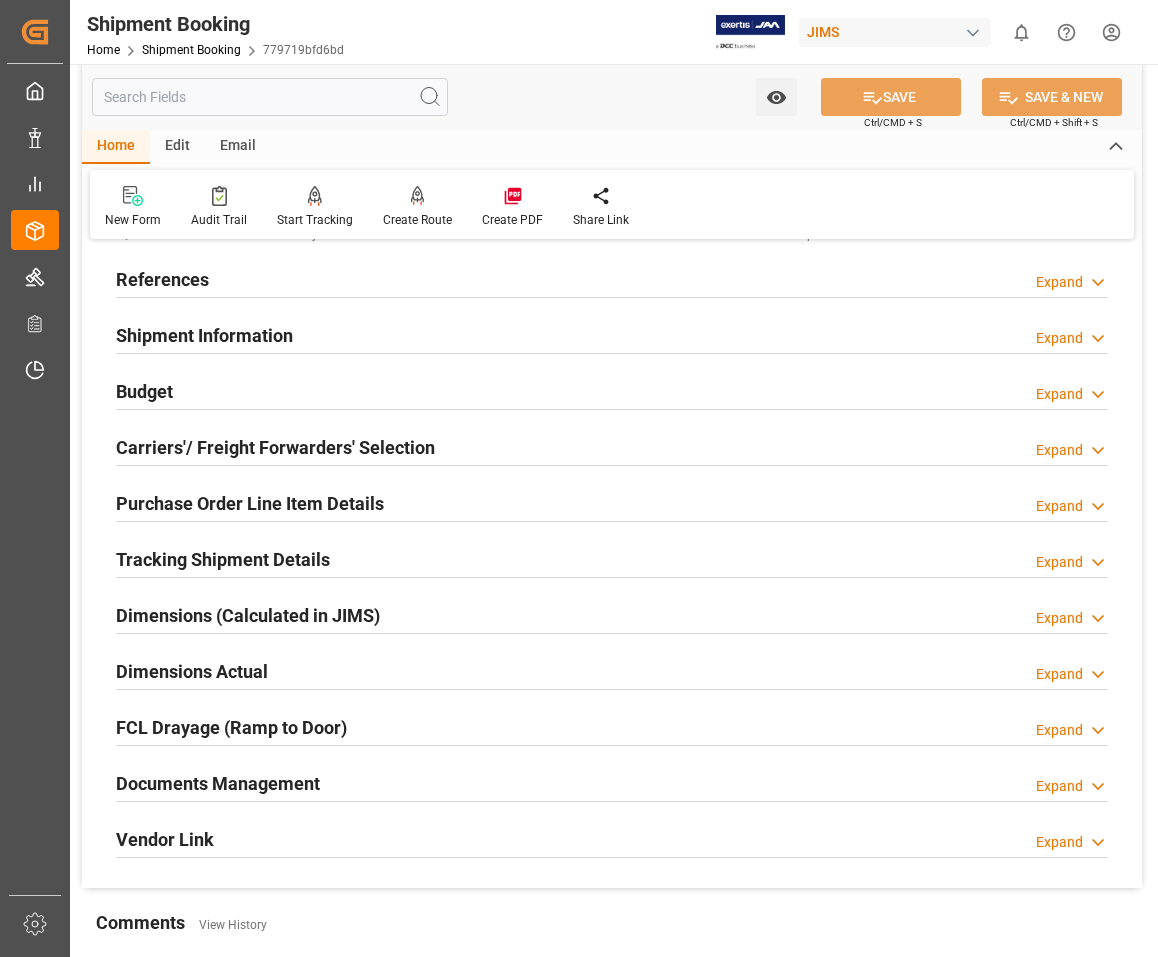 click on "Documents Management" at bounding box center [218, 783] 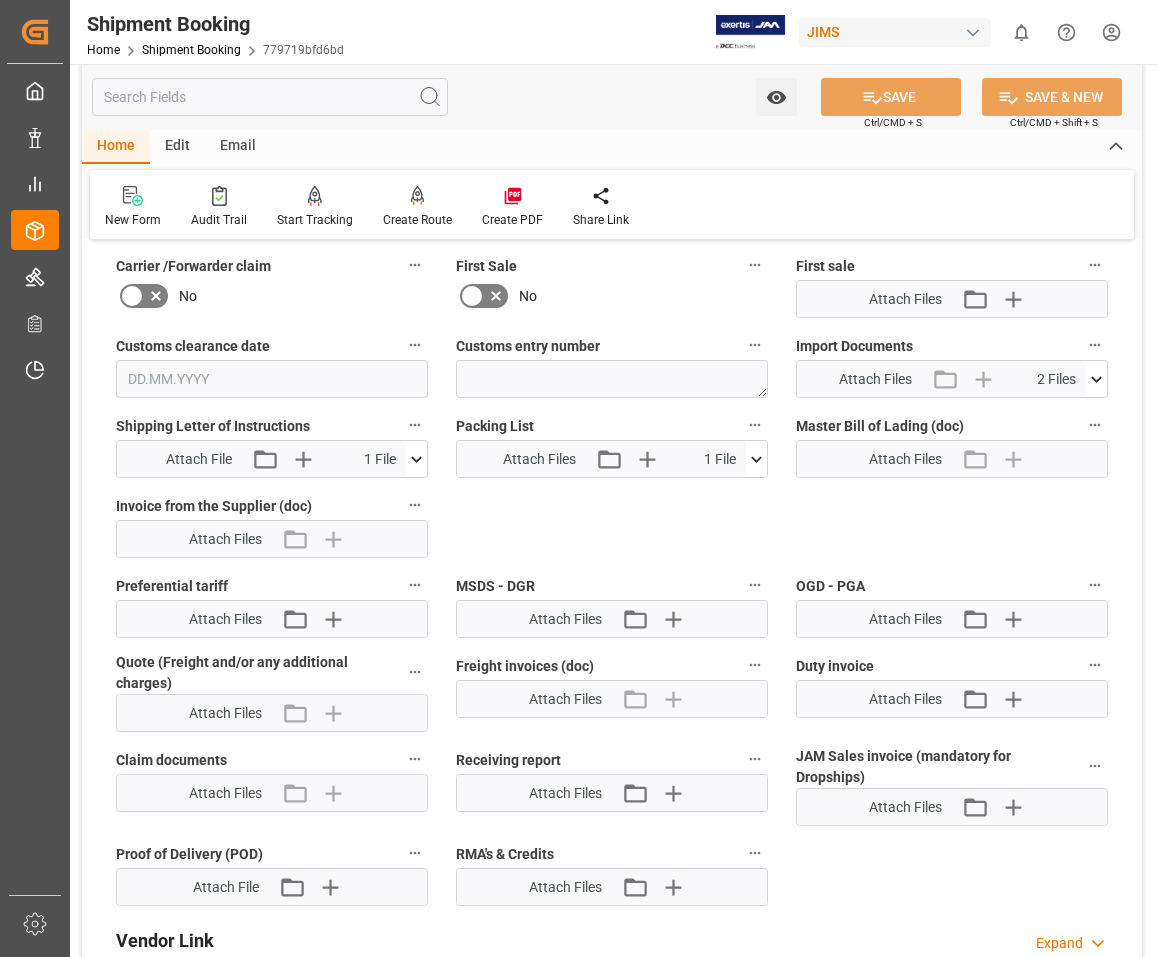 scroll, scrollTop: 900, scrollLeft: 0, axis: vertical 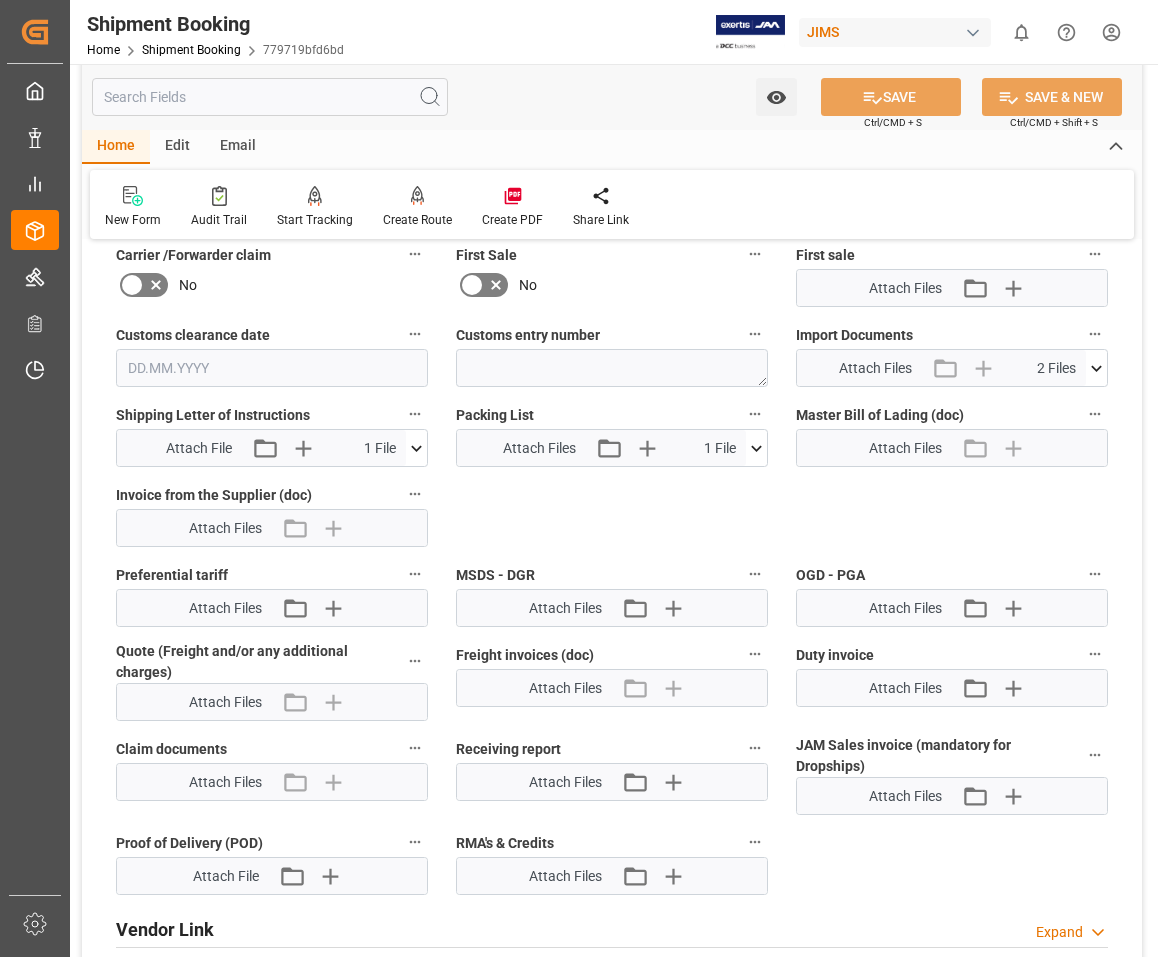 click 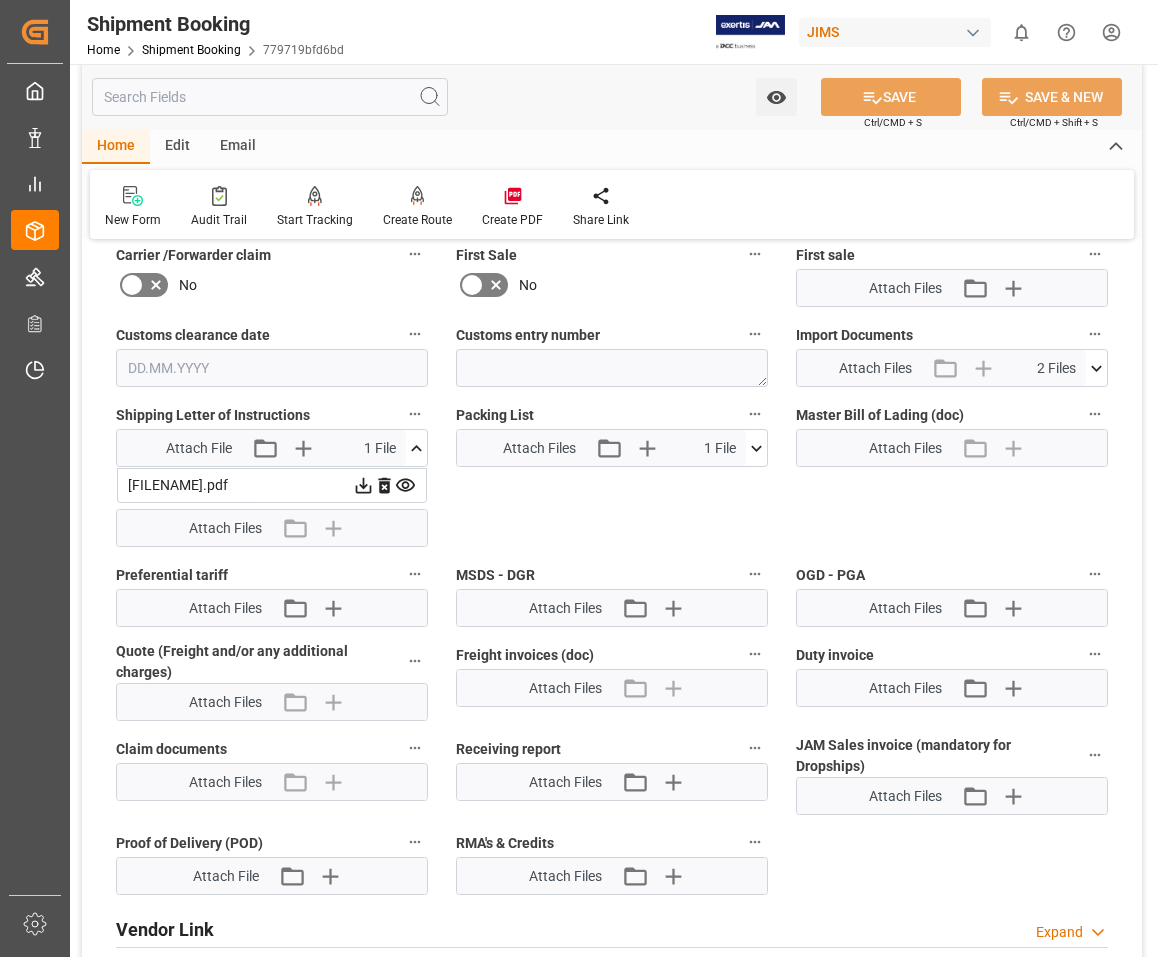 click 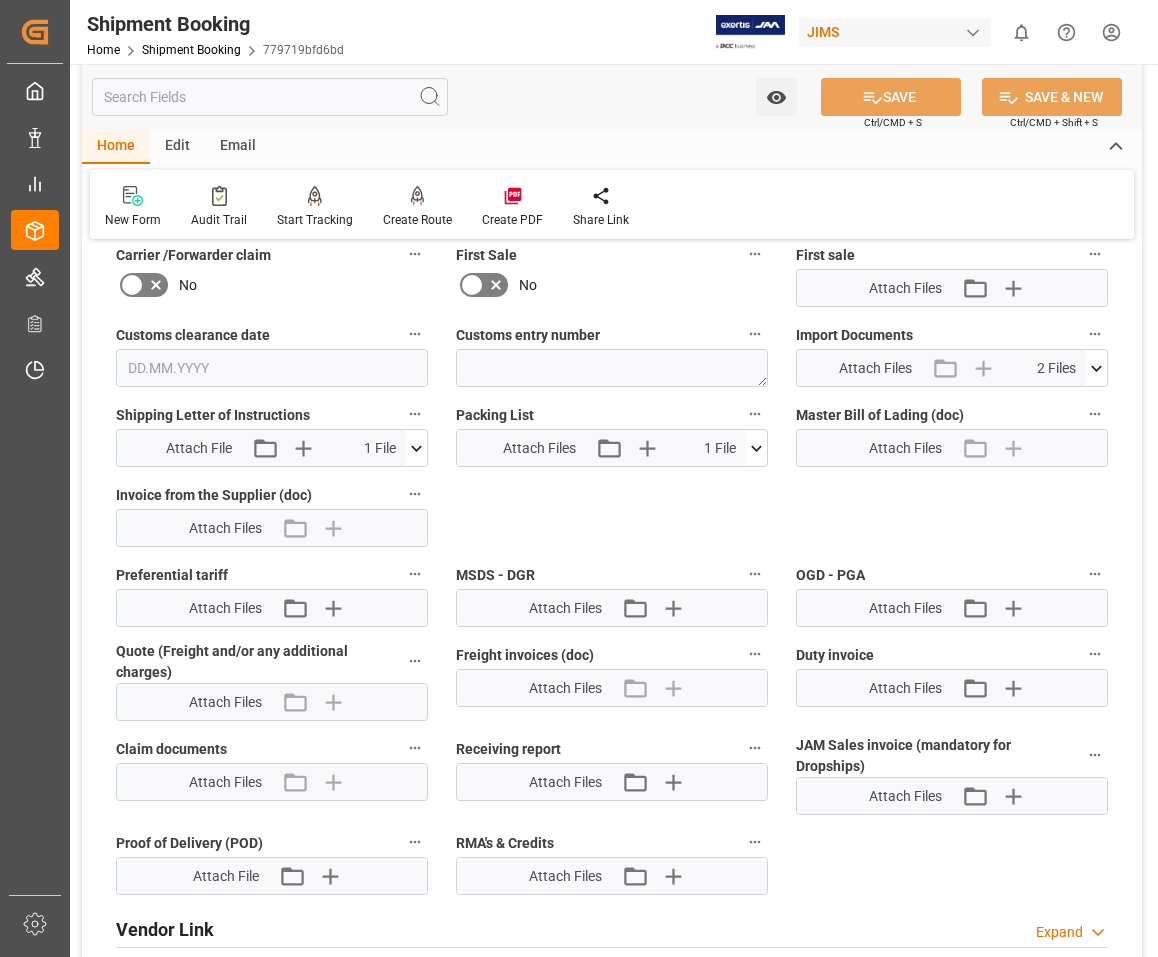 click 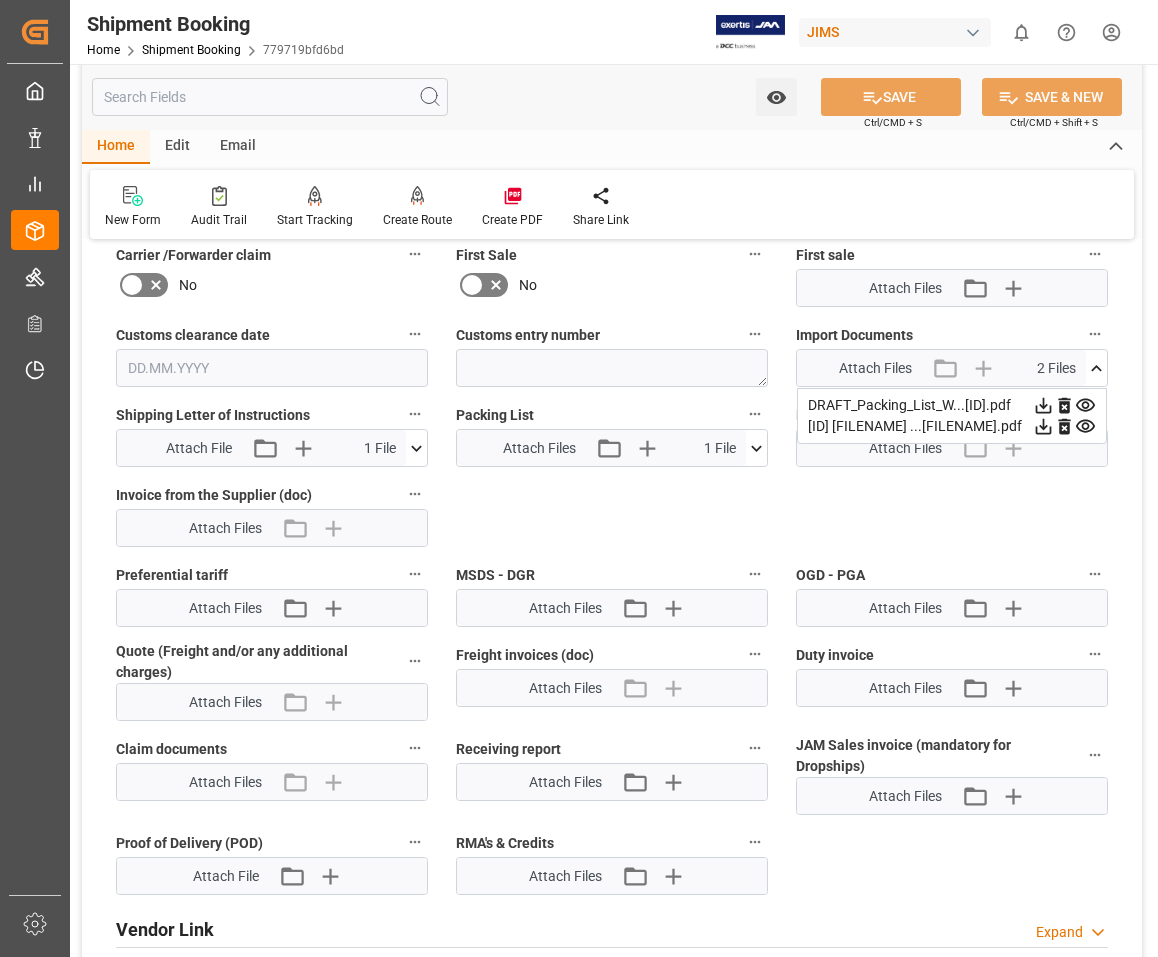 click 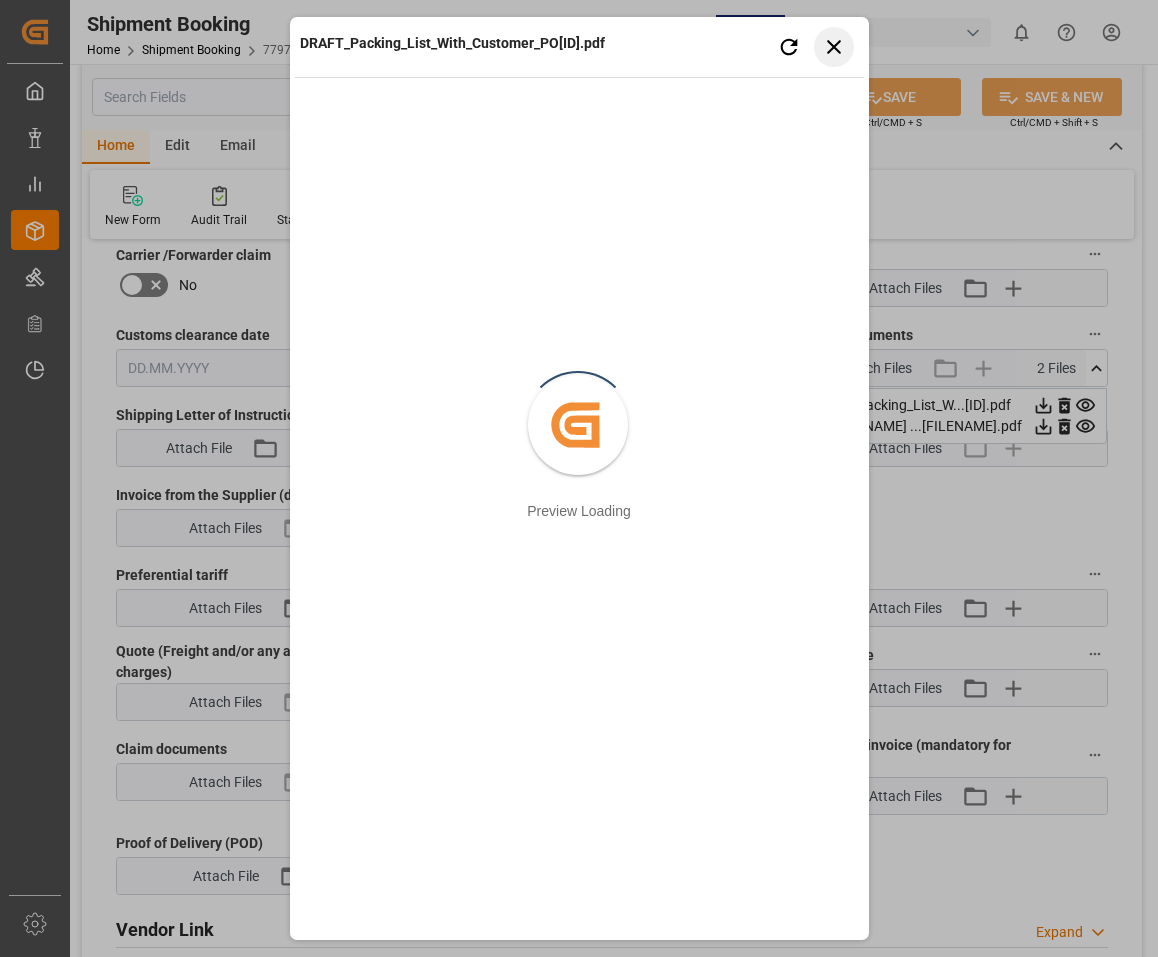 click on "Close preview" at bounding box center [834, 47] 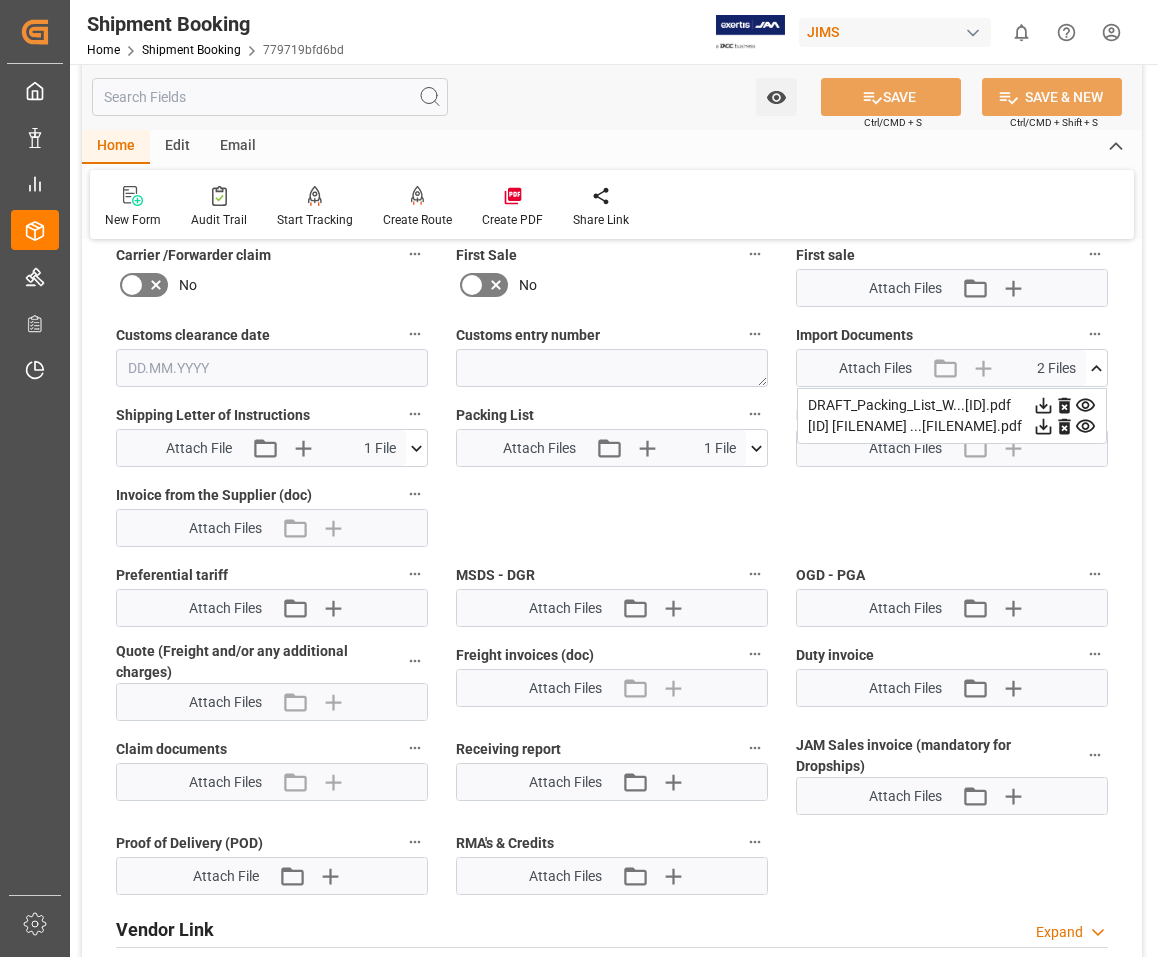 click 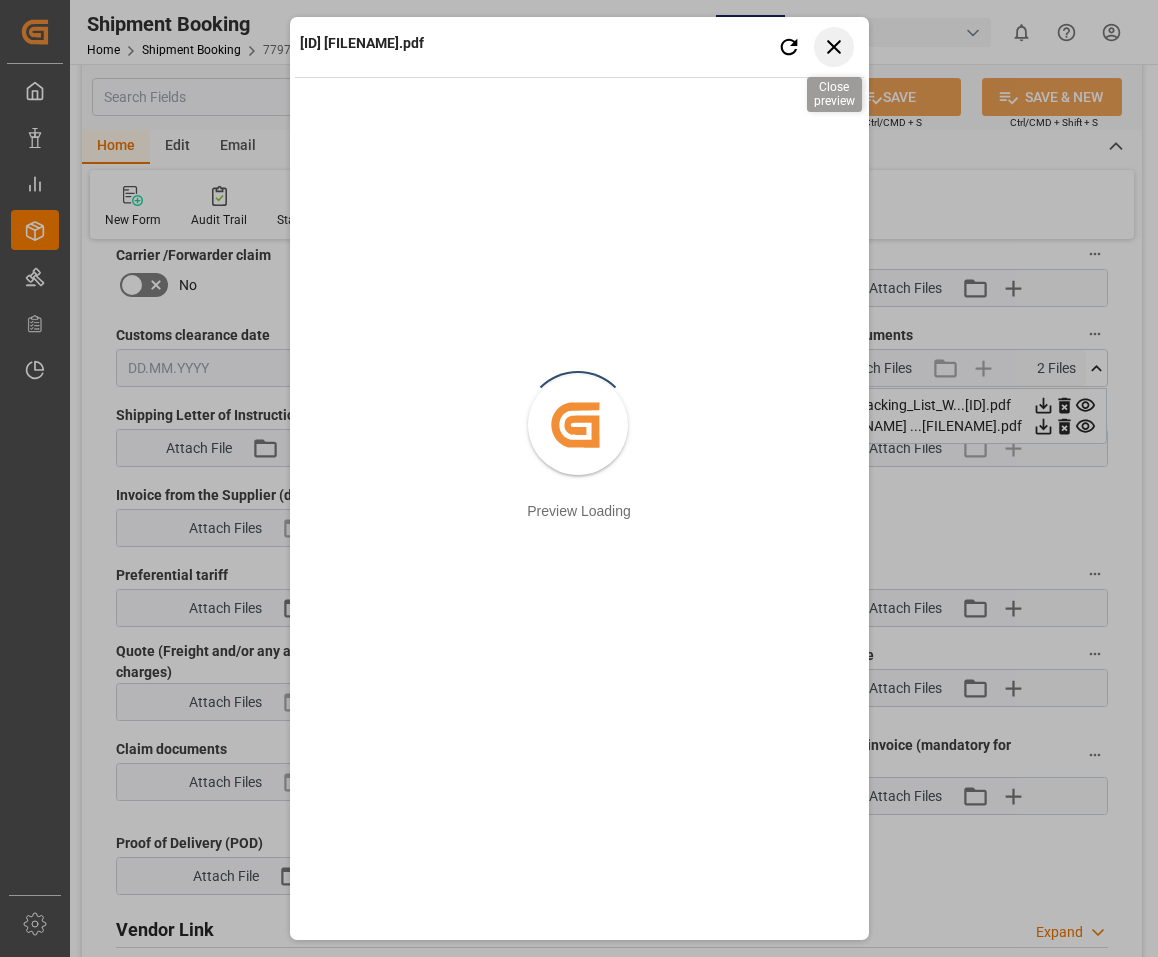click 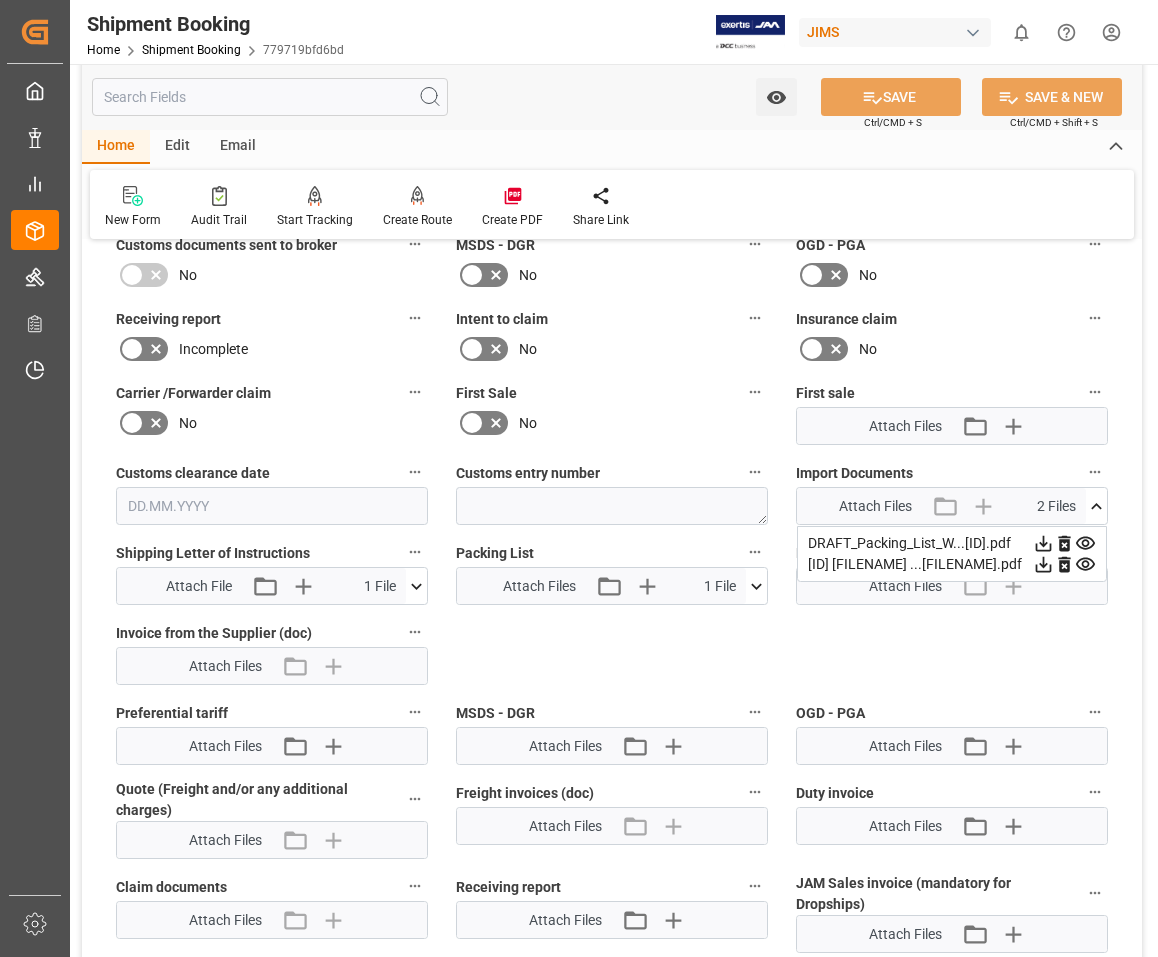 scroll, scrollTop: 500, scrollLeft: 0, axis: vertical 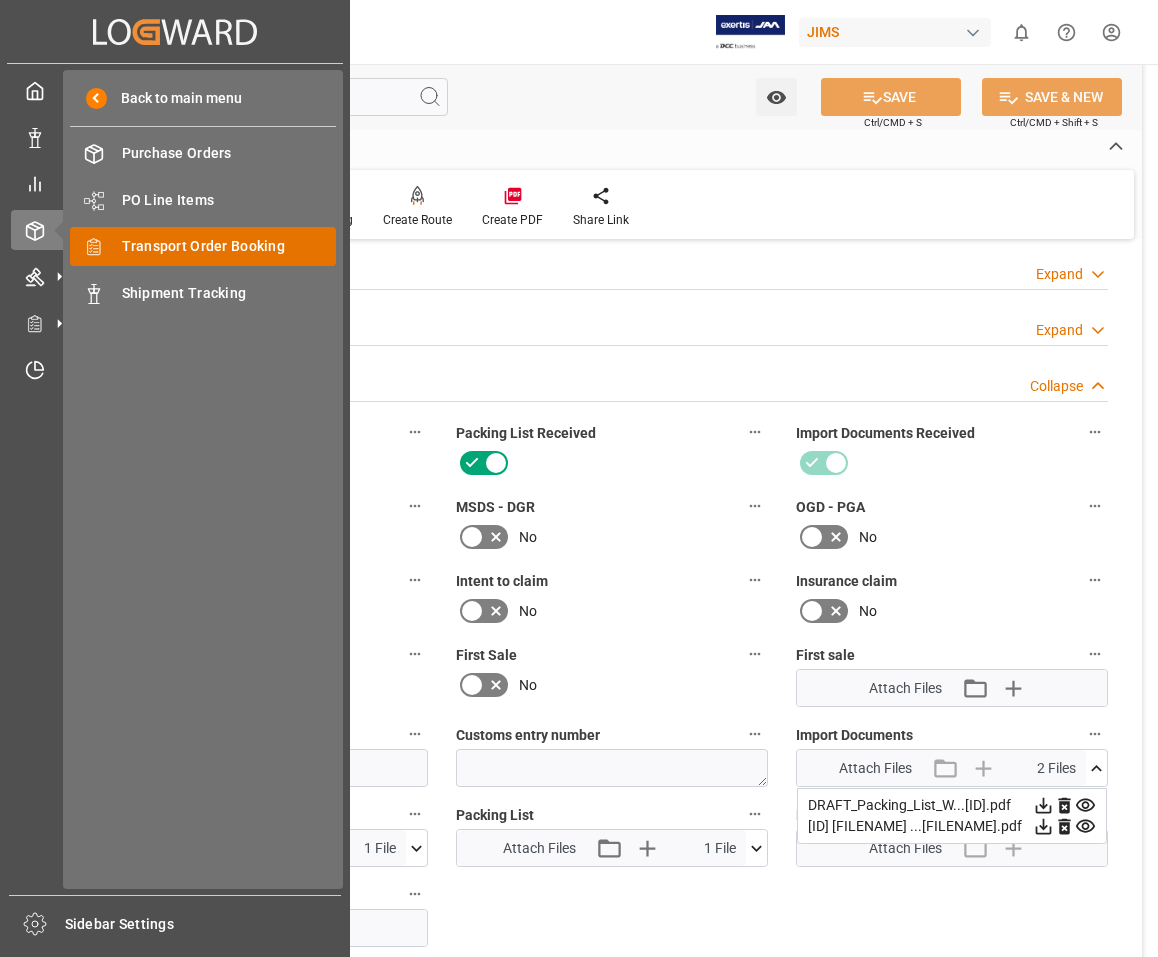 click on "Transport Order Booking" at bounding box center [229, 246] 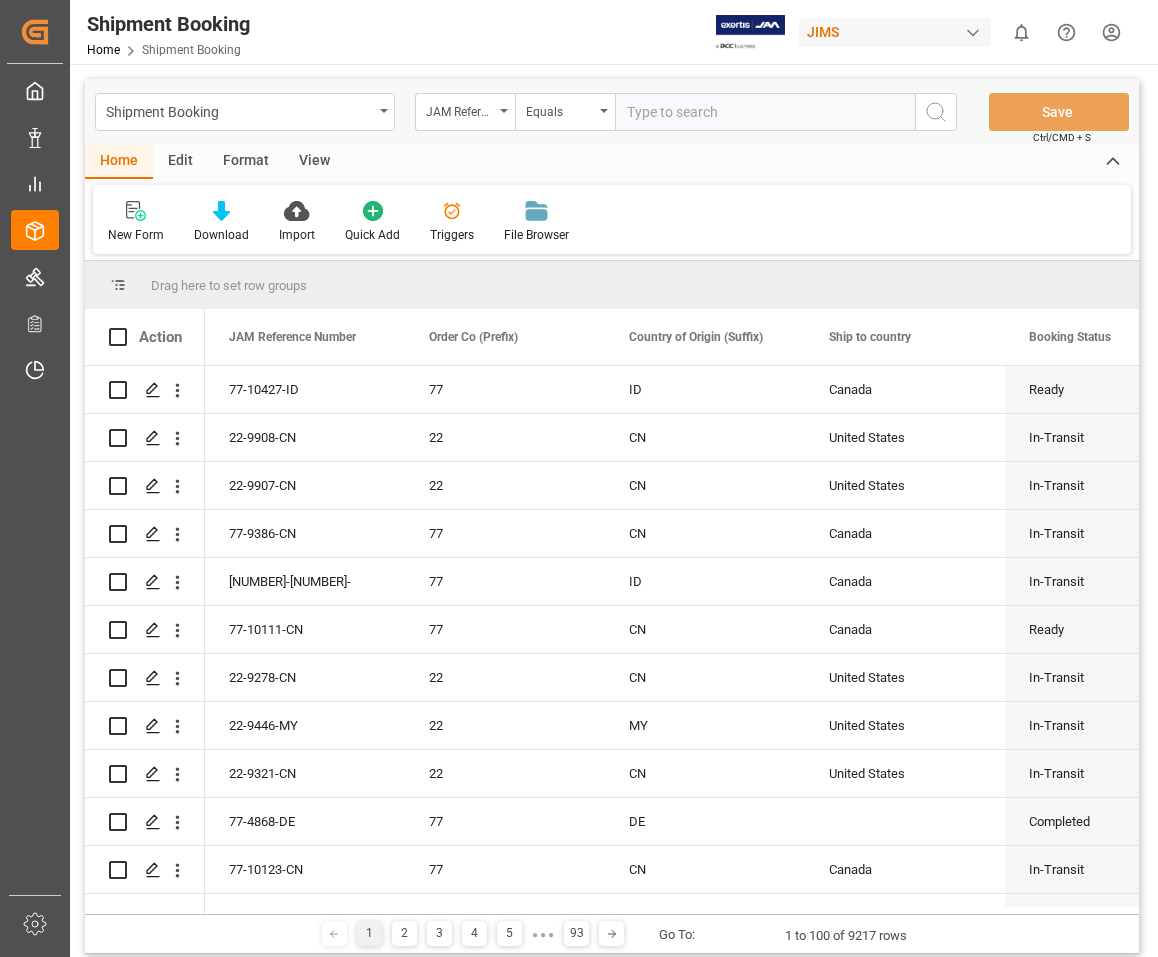 click at bounding box center [765, 112] 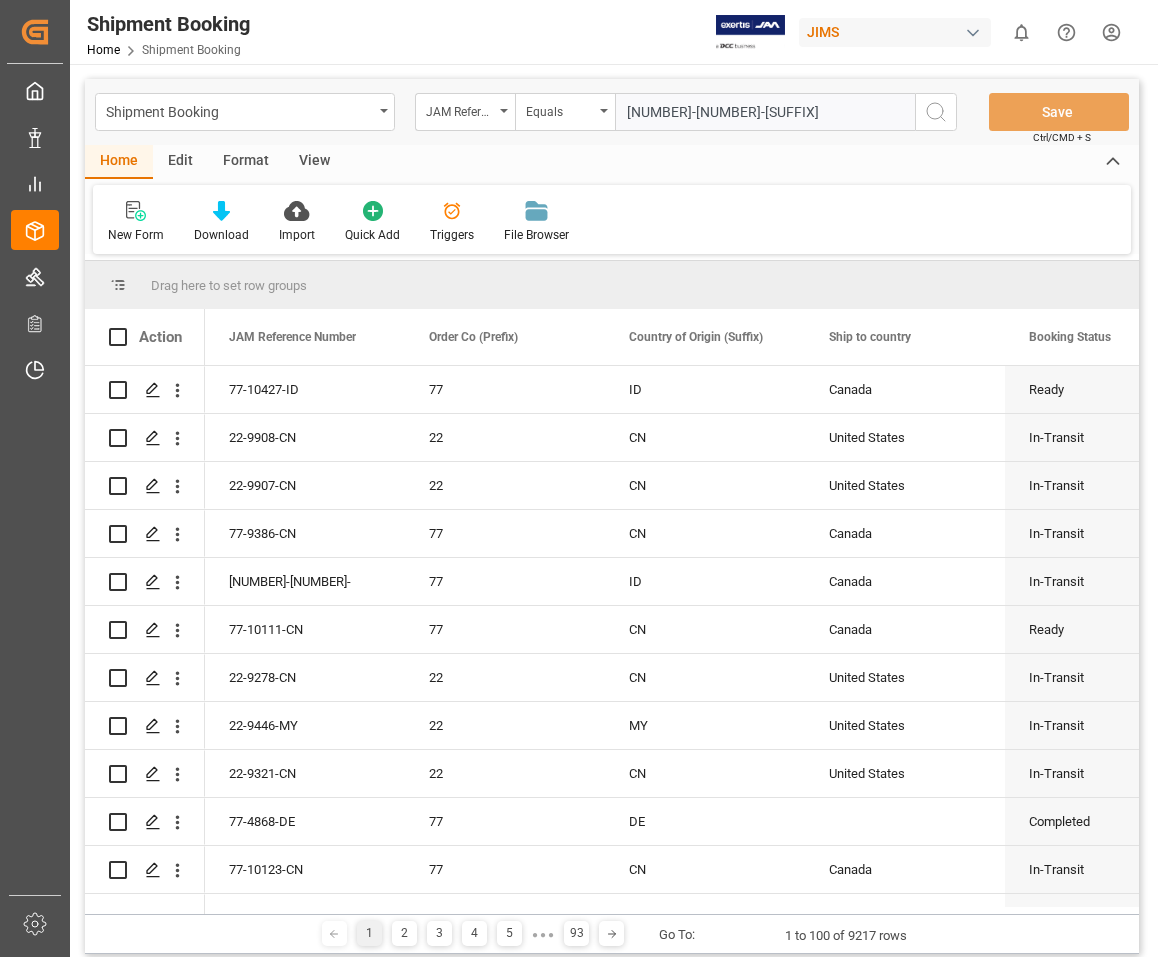 type on "[NUMBER]-[NUMBER]-[SUFFIX]" 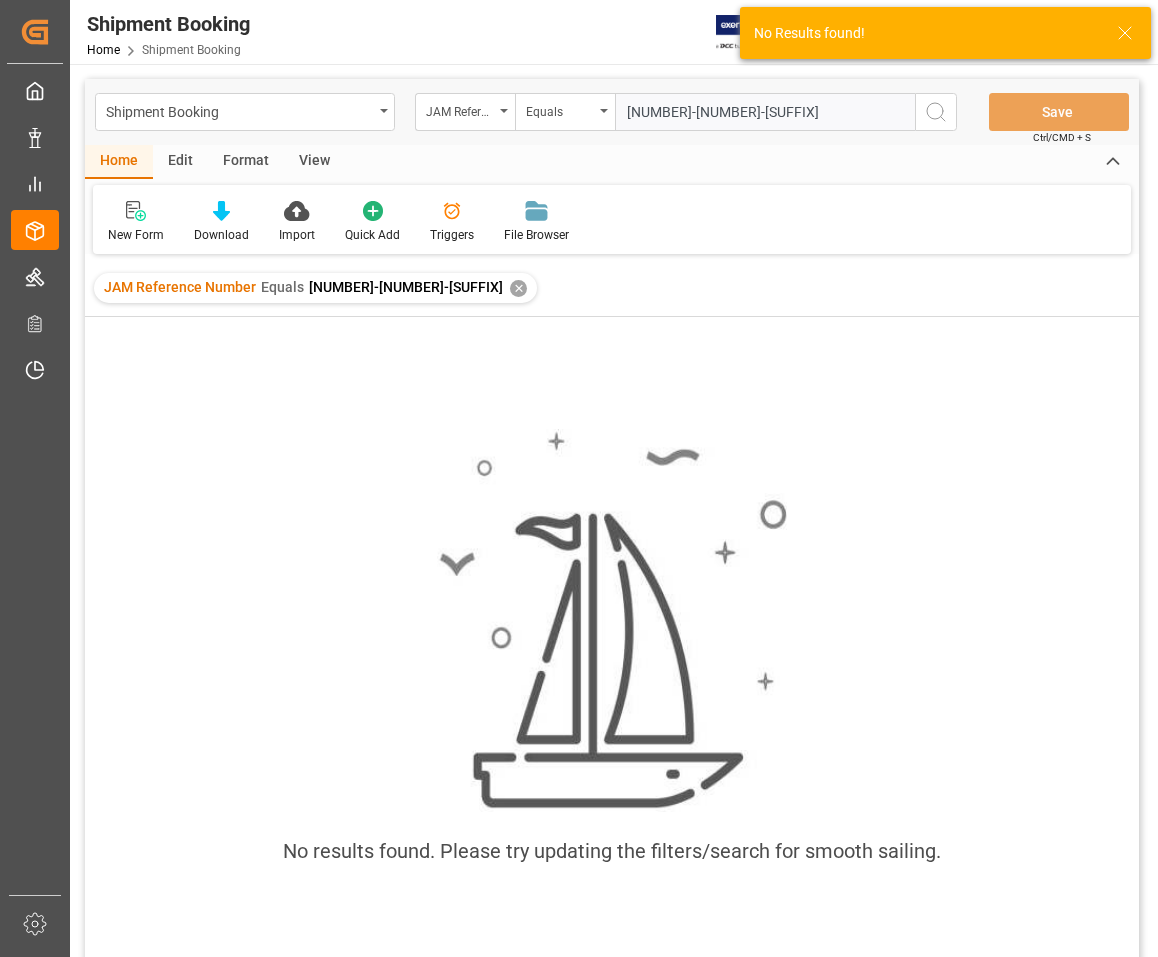 drag, startPoint x: 790, startPoint y: 109, endPoint x: 699, endPoint y: 140, distance: 96.13532 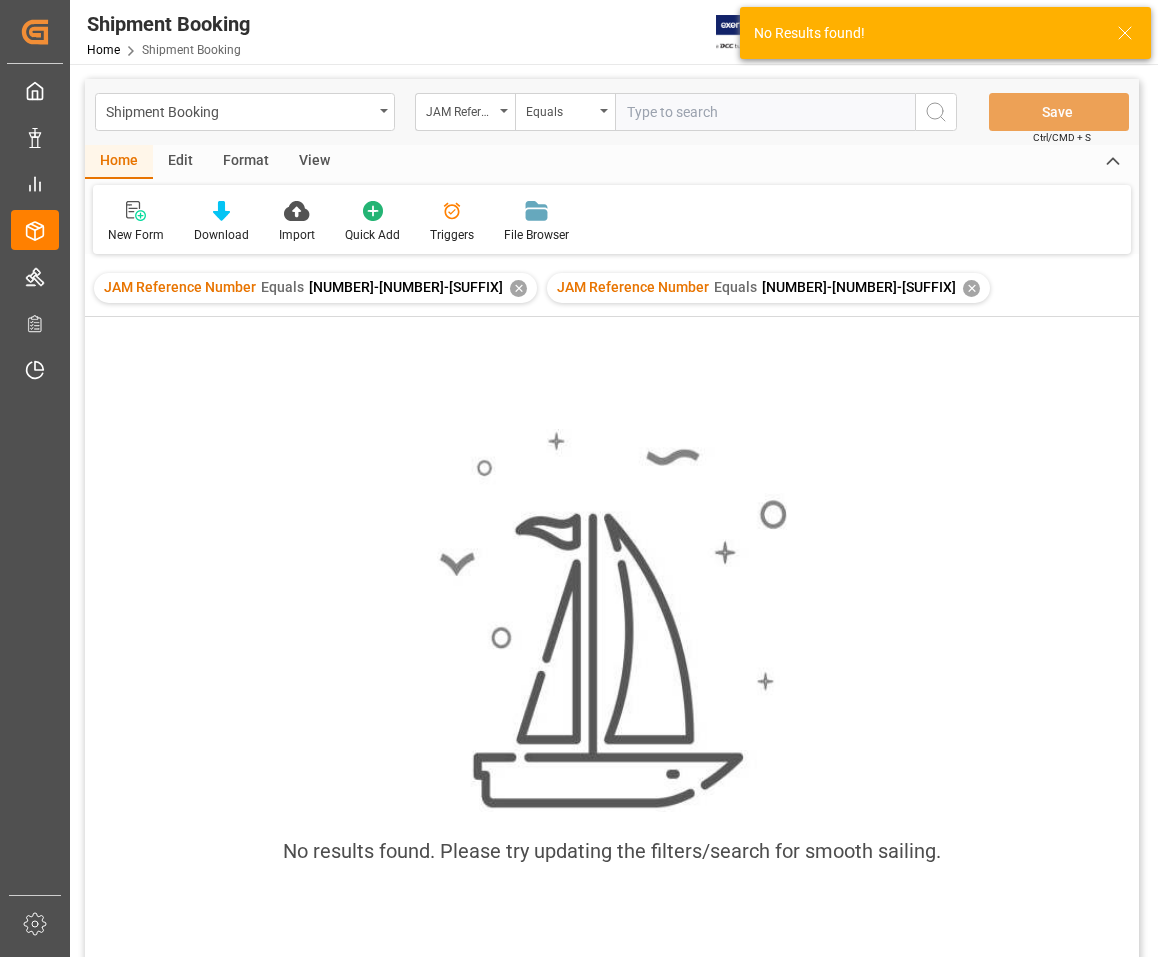 click on "✕" at bounding box center [518, 288] 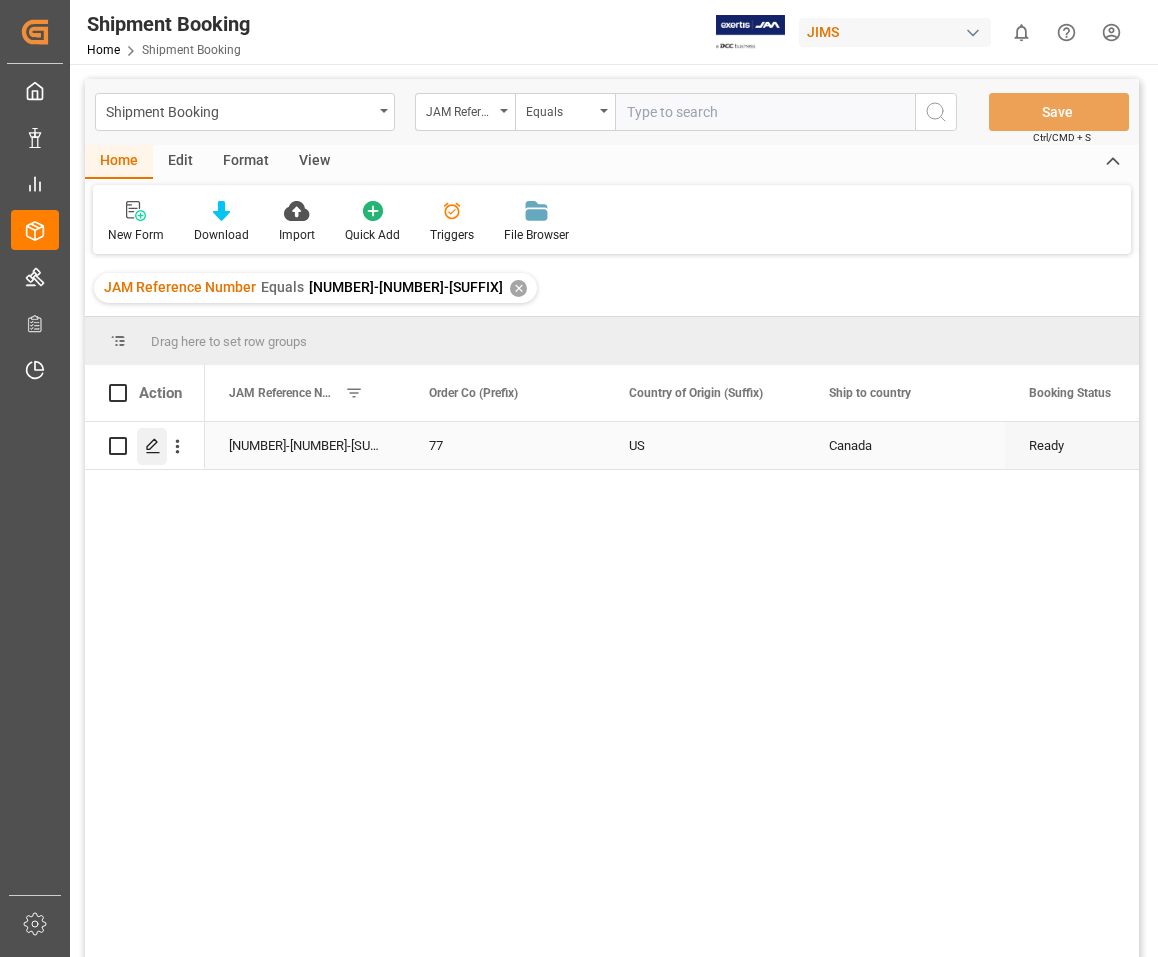 click 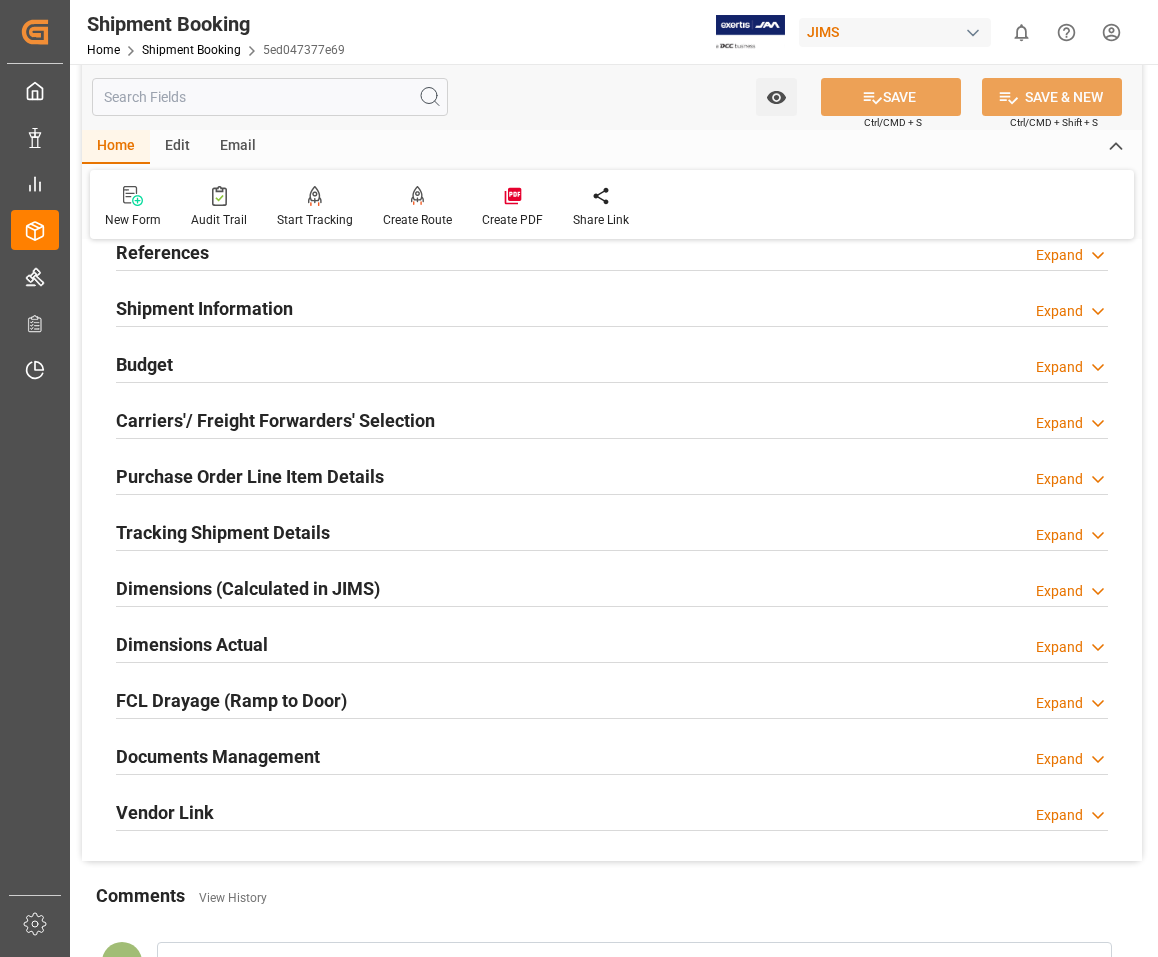 scroll, scrollTop: 200, scrollLeft: 0, axis: vertical 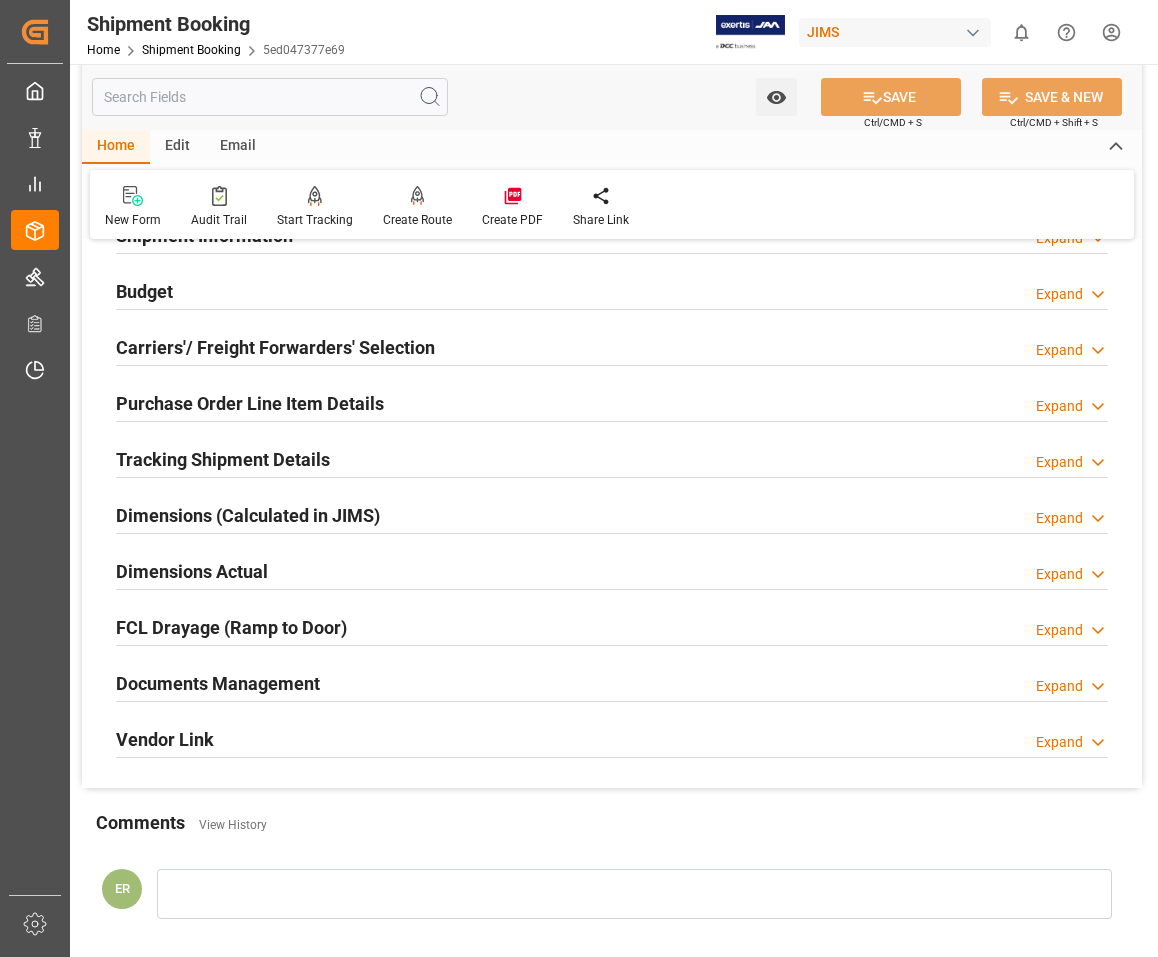click on "Documents Management" at bounding box center (218, 683) 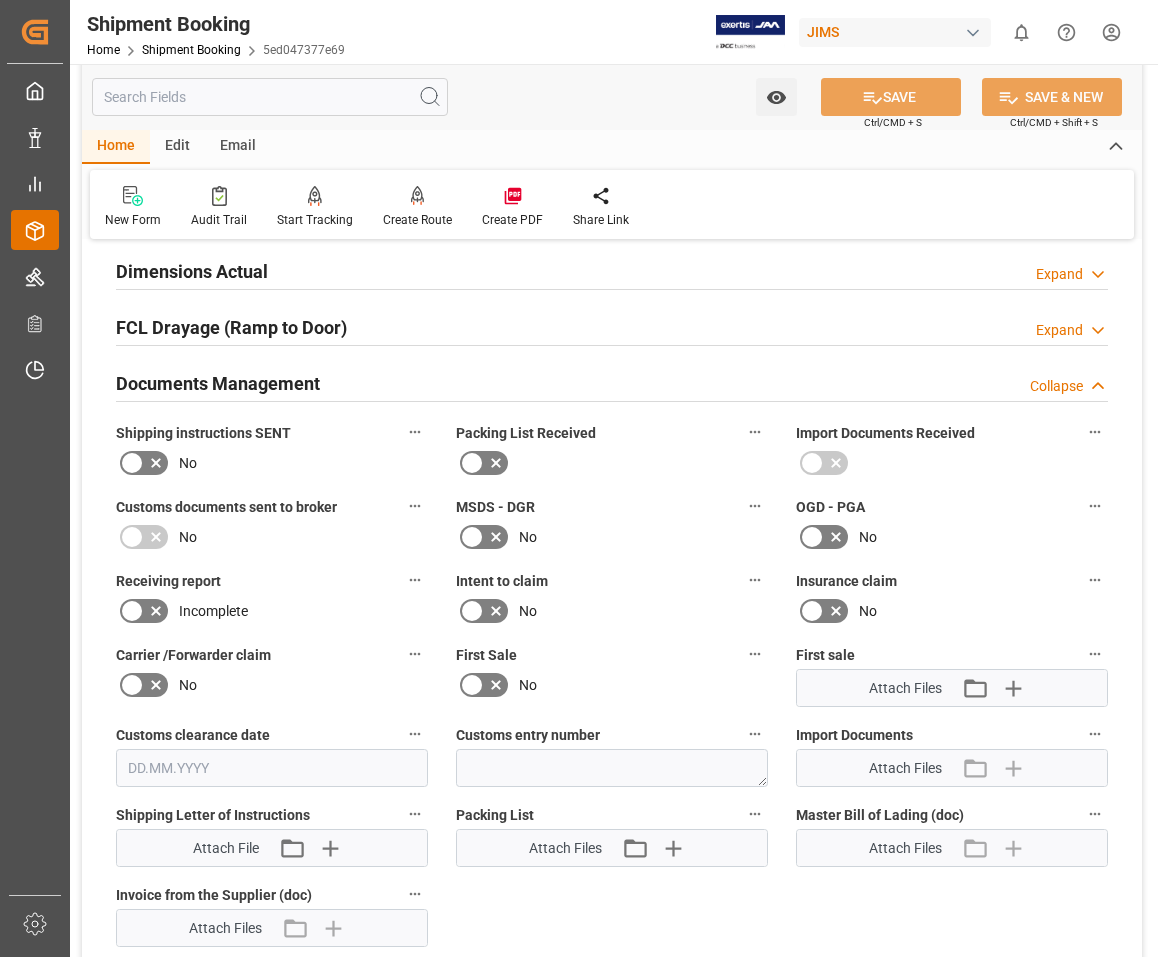 scroll, scrollTop: 300, scrollLeft: 0, axis: vertical 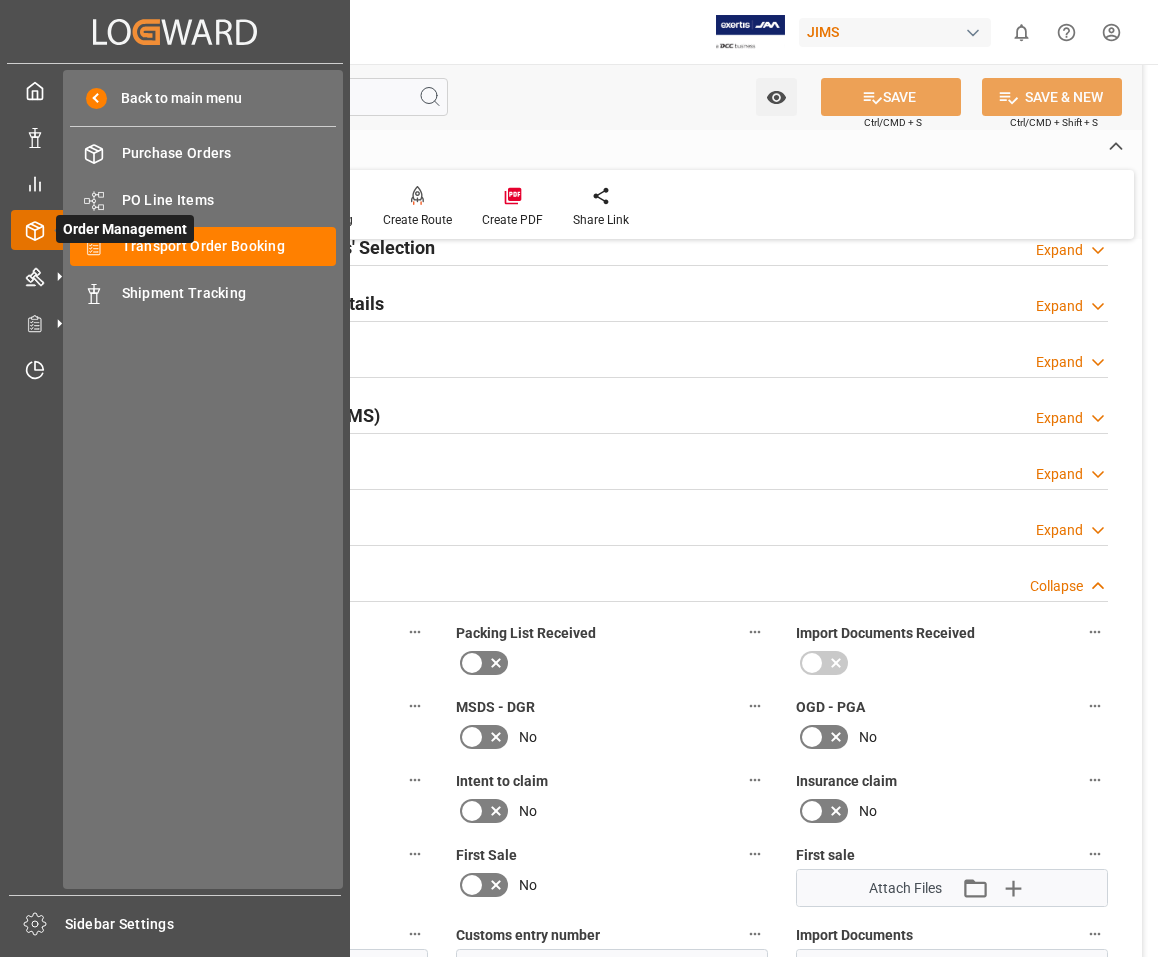 click on "Order Management" at bounding box center (125, 229) 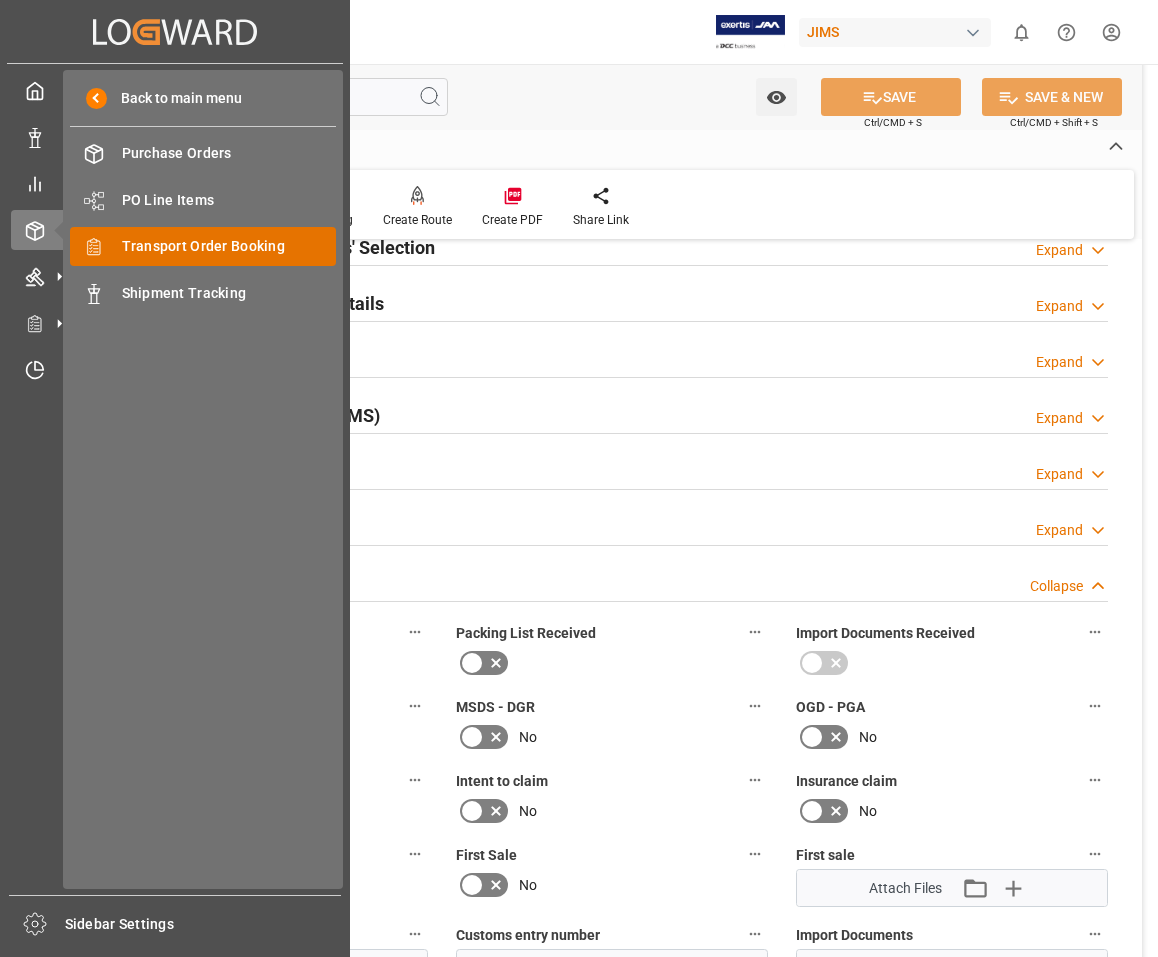 click on "Transport Order Booking" at bounding box center [229, 246] 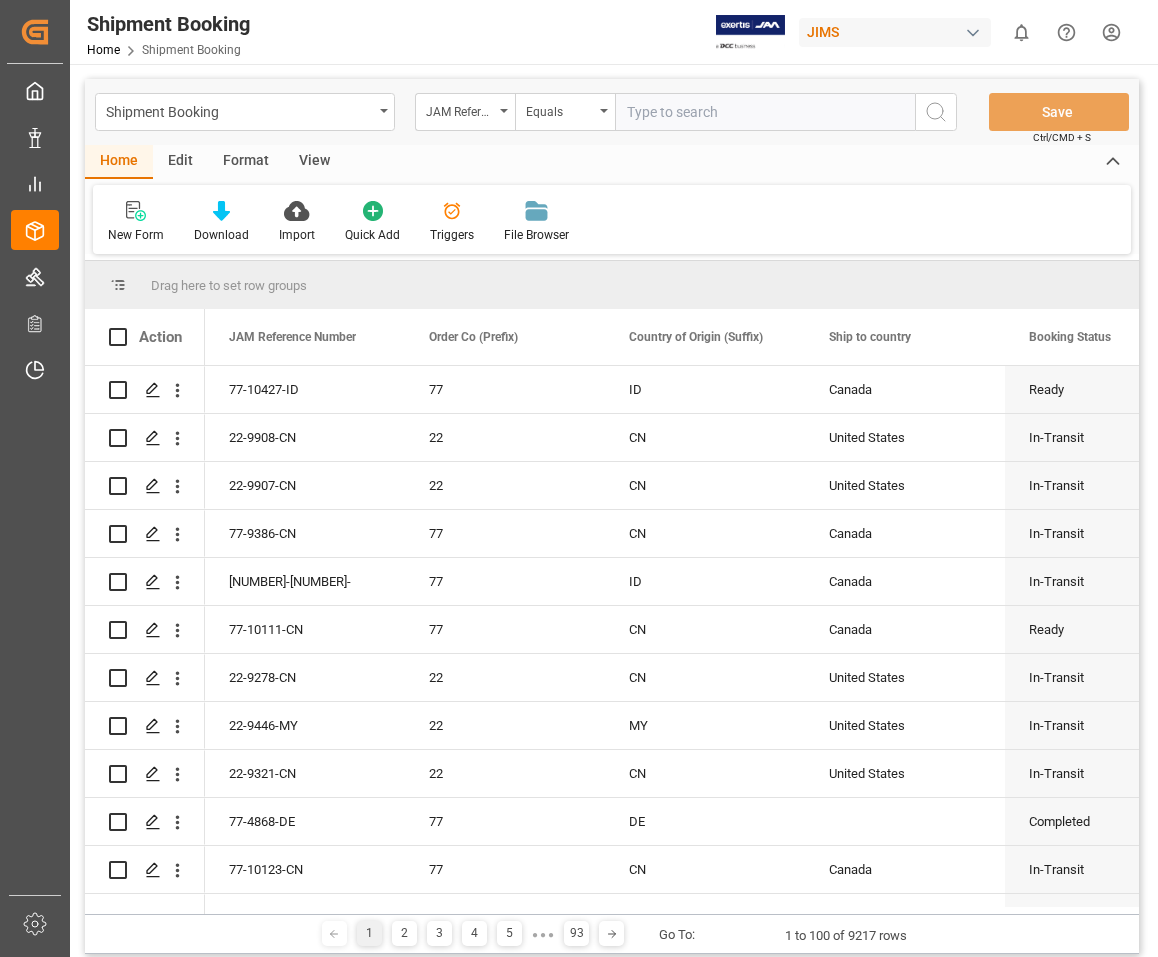 click at bounding box center [765, 112] 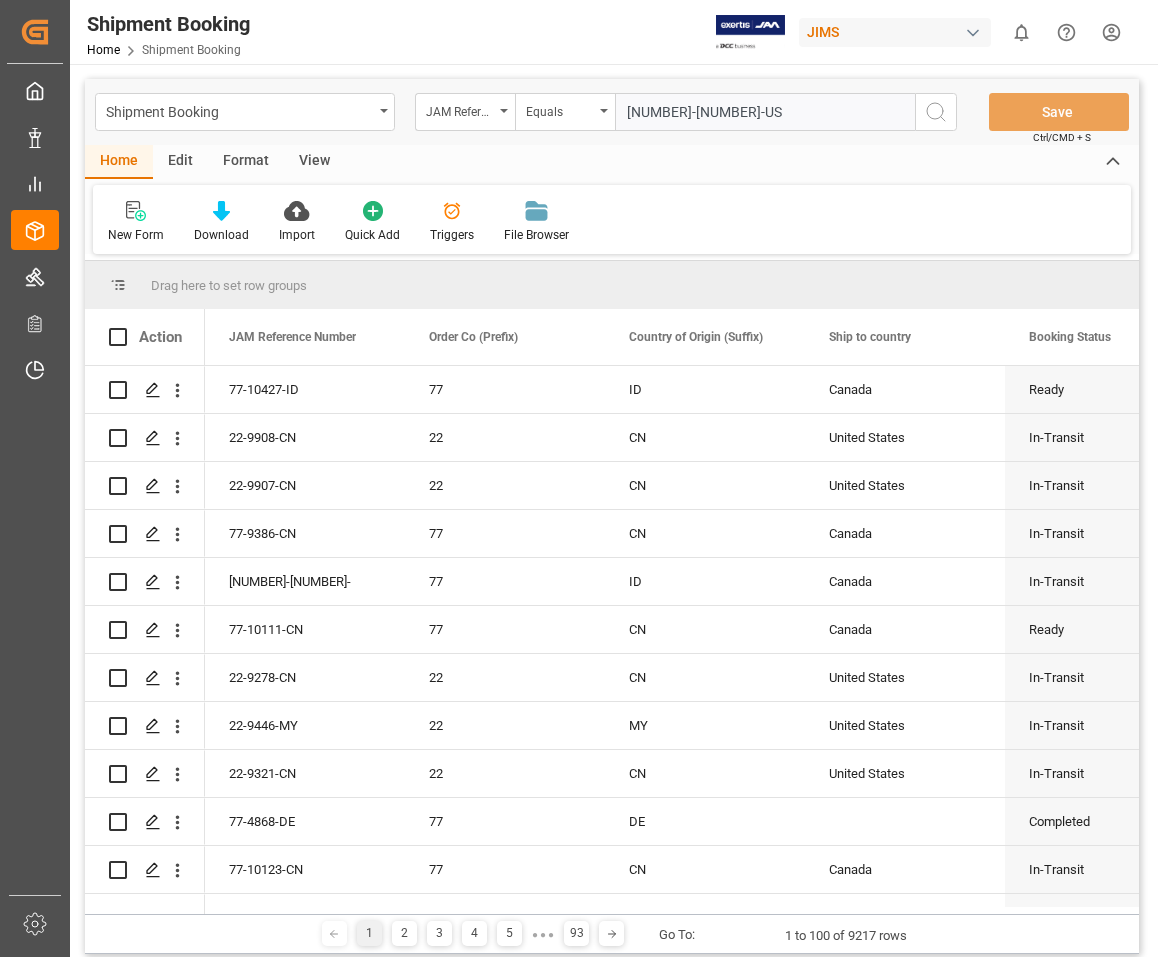 type 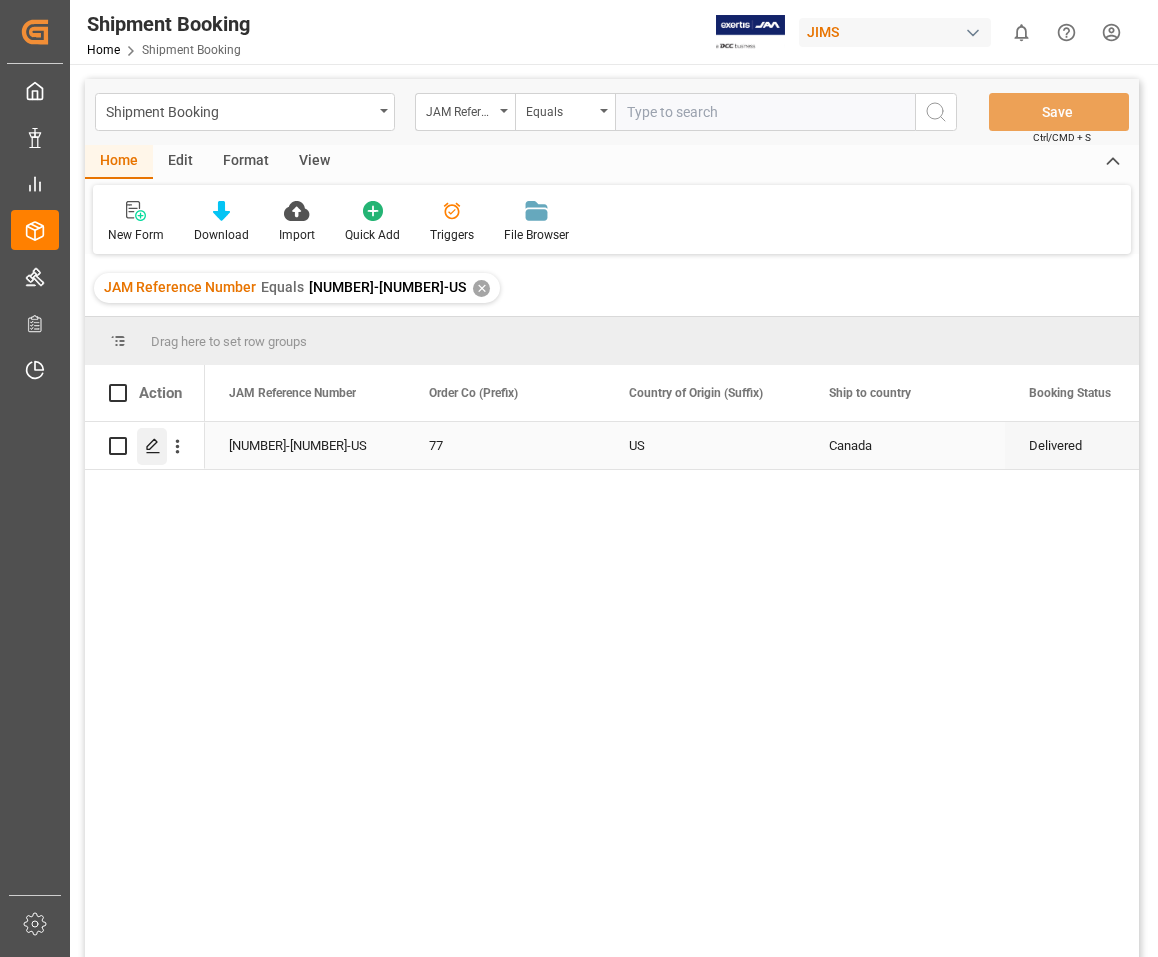 click 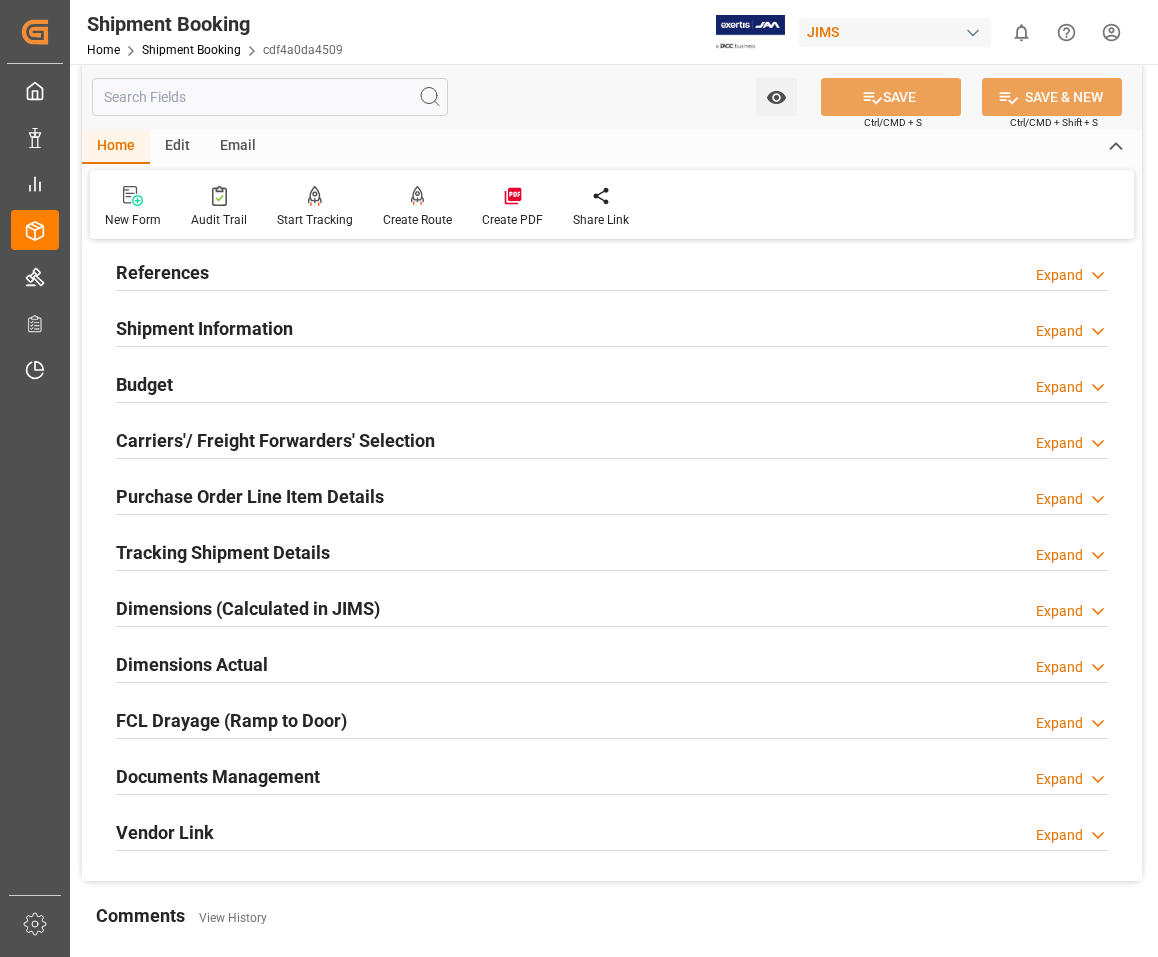 scroll, scrollTop: 300, scrollLeft: 0, axis: vertical 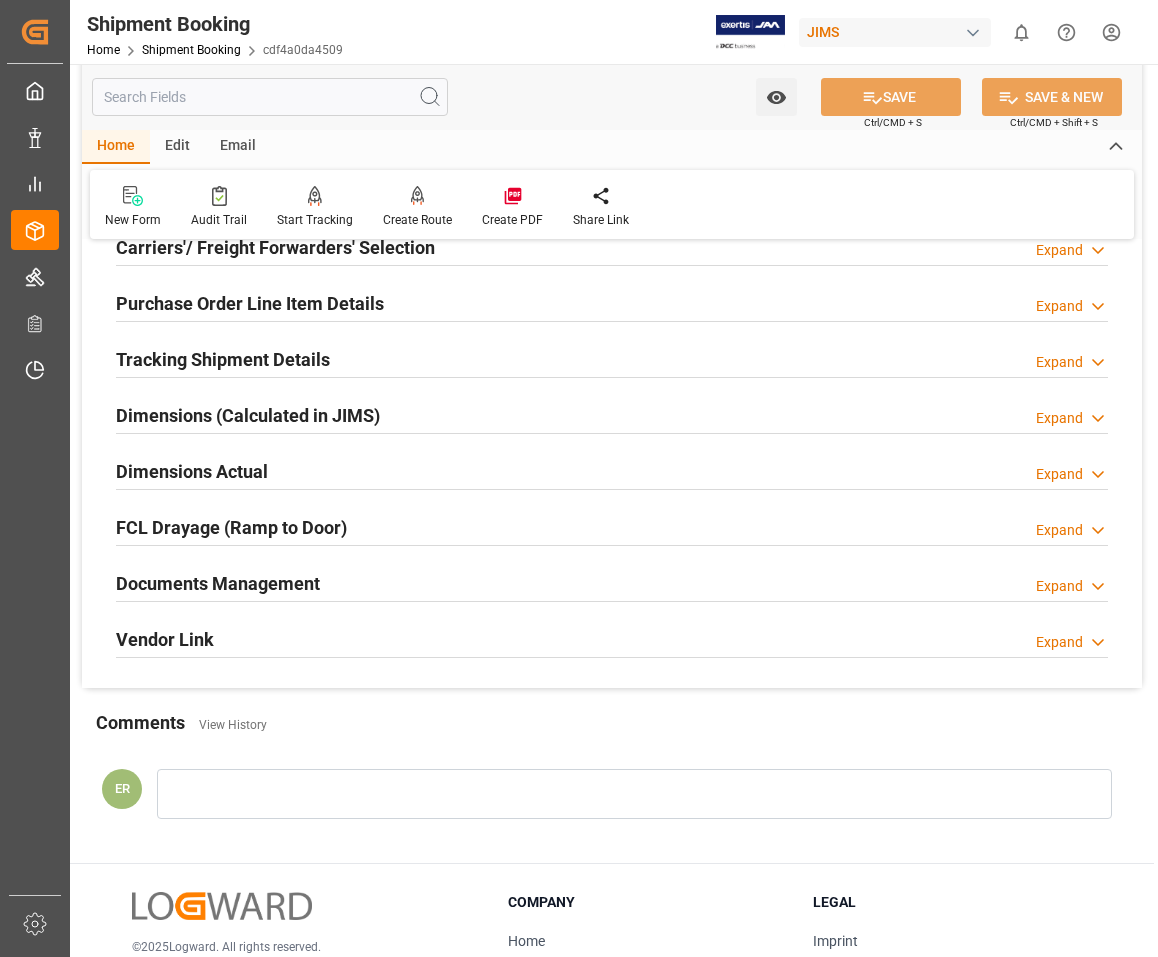 click on "Documents Management" at bounding box center (218, 583) 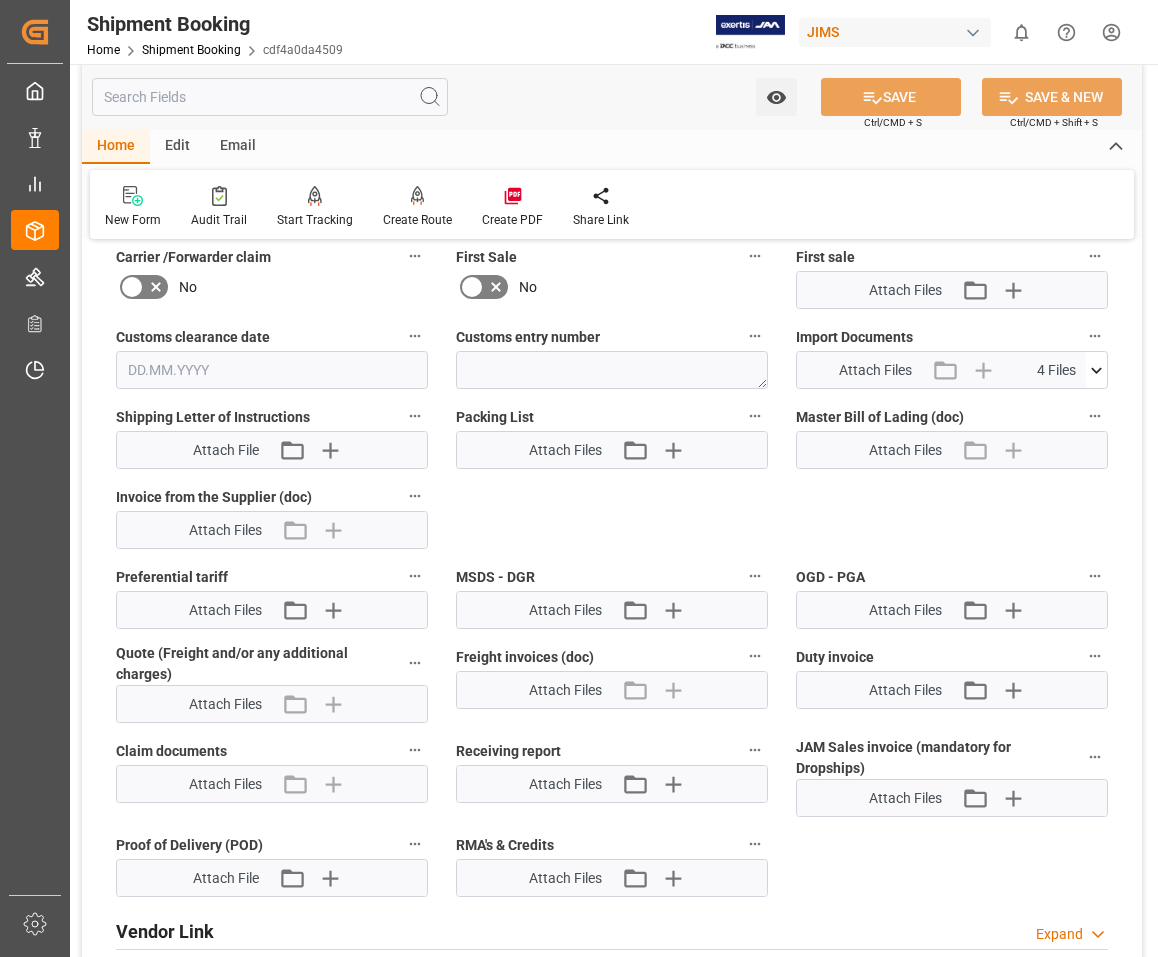 scroll, scrollTop: 900, scrollLeft: 0, axis: vertical 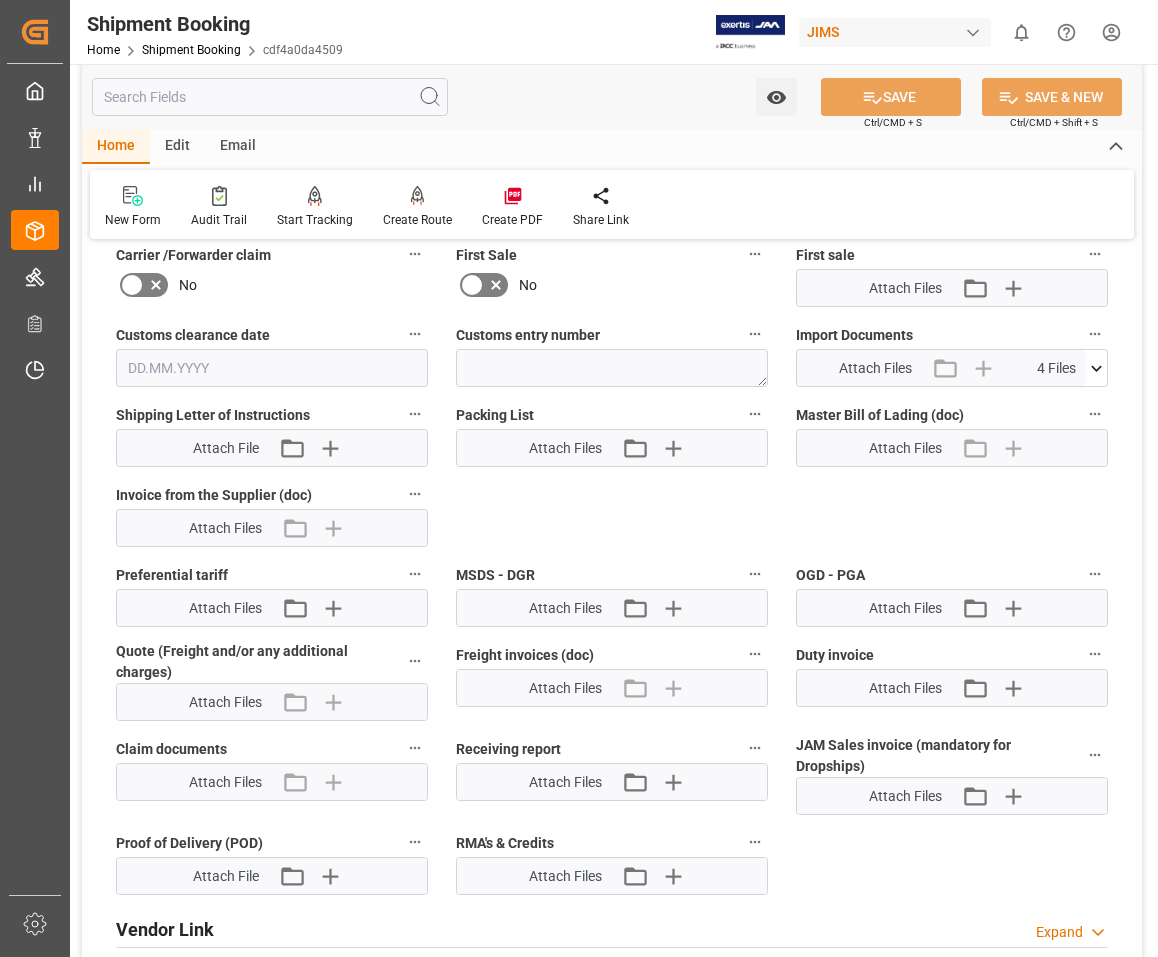 click 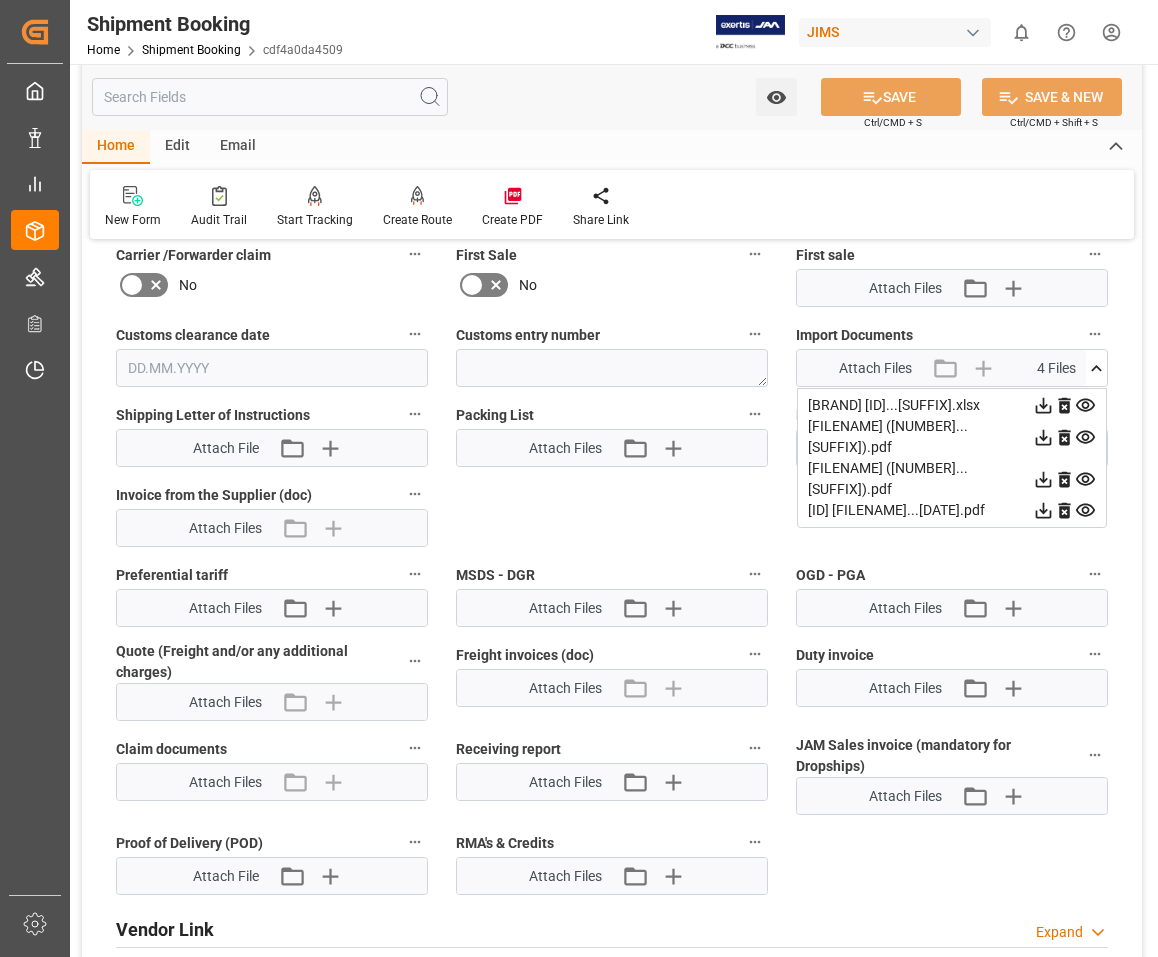 click 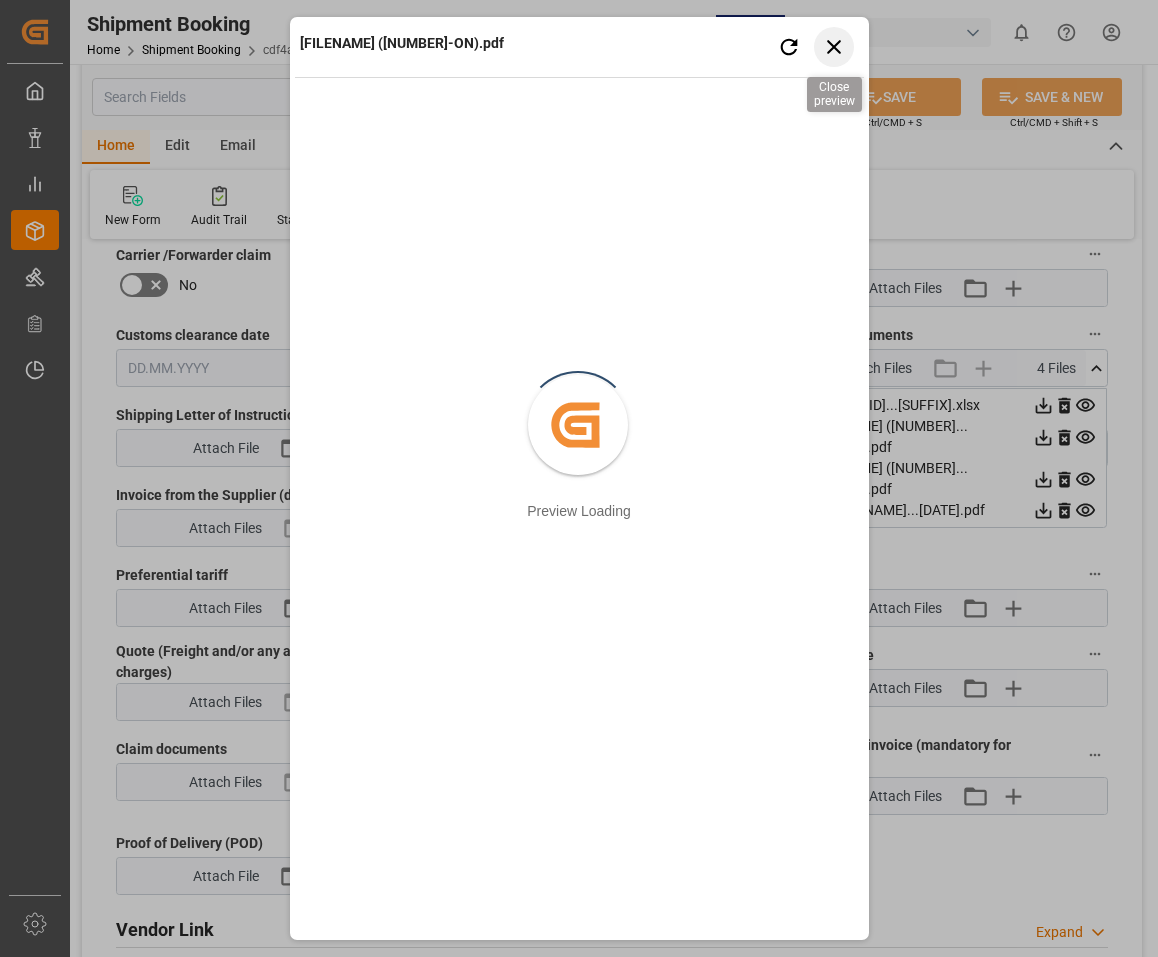 click 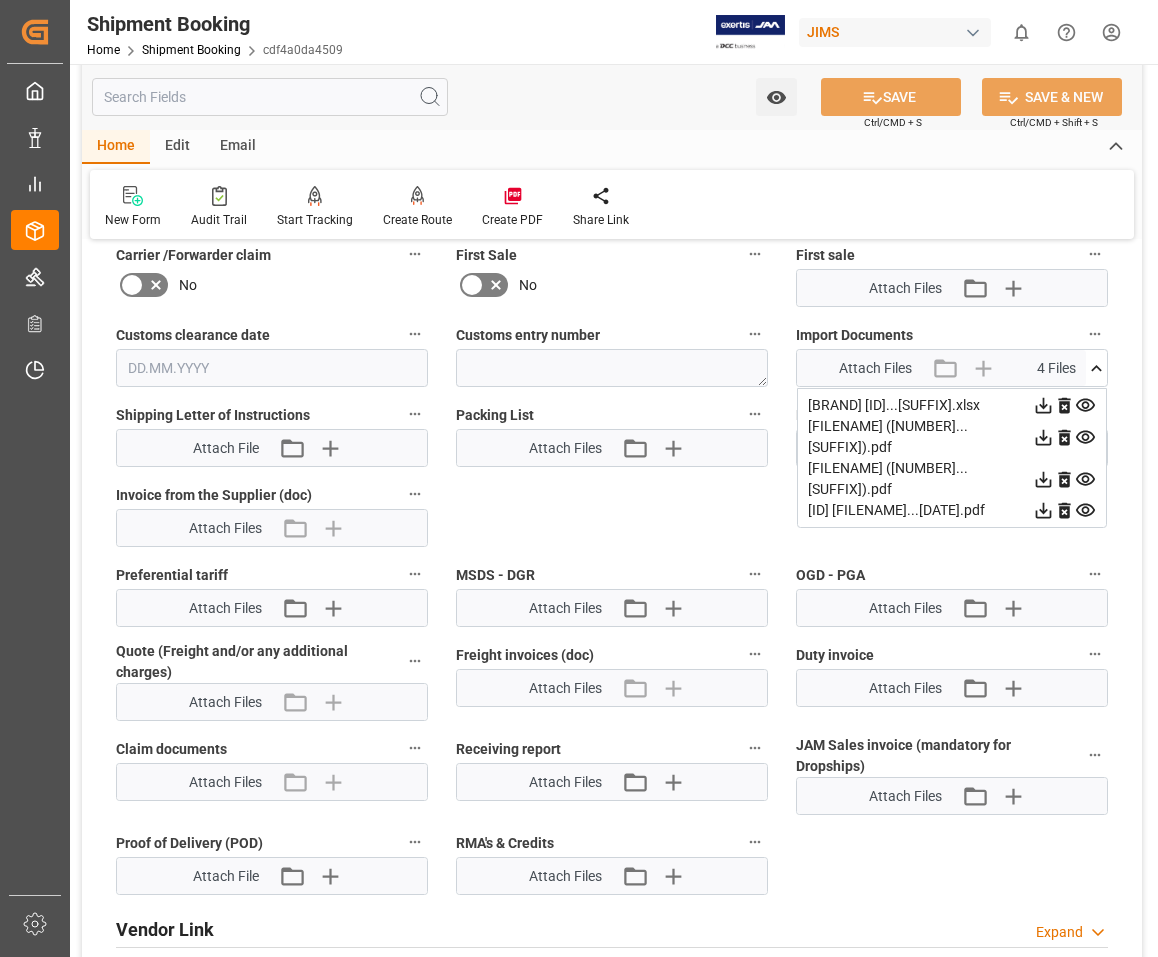 click 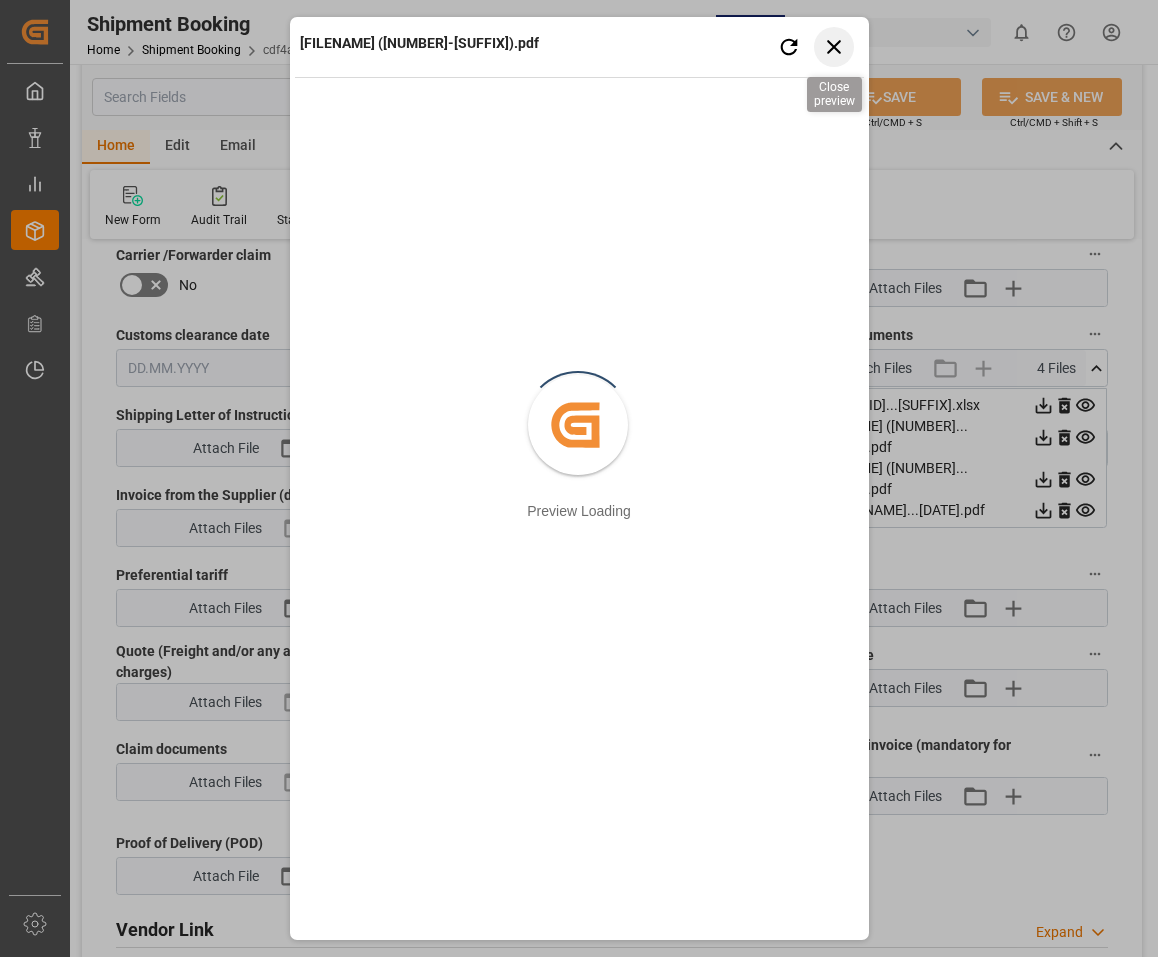 click 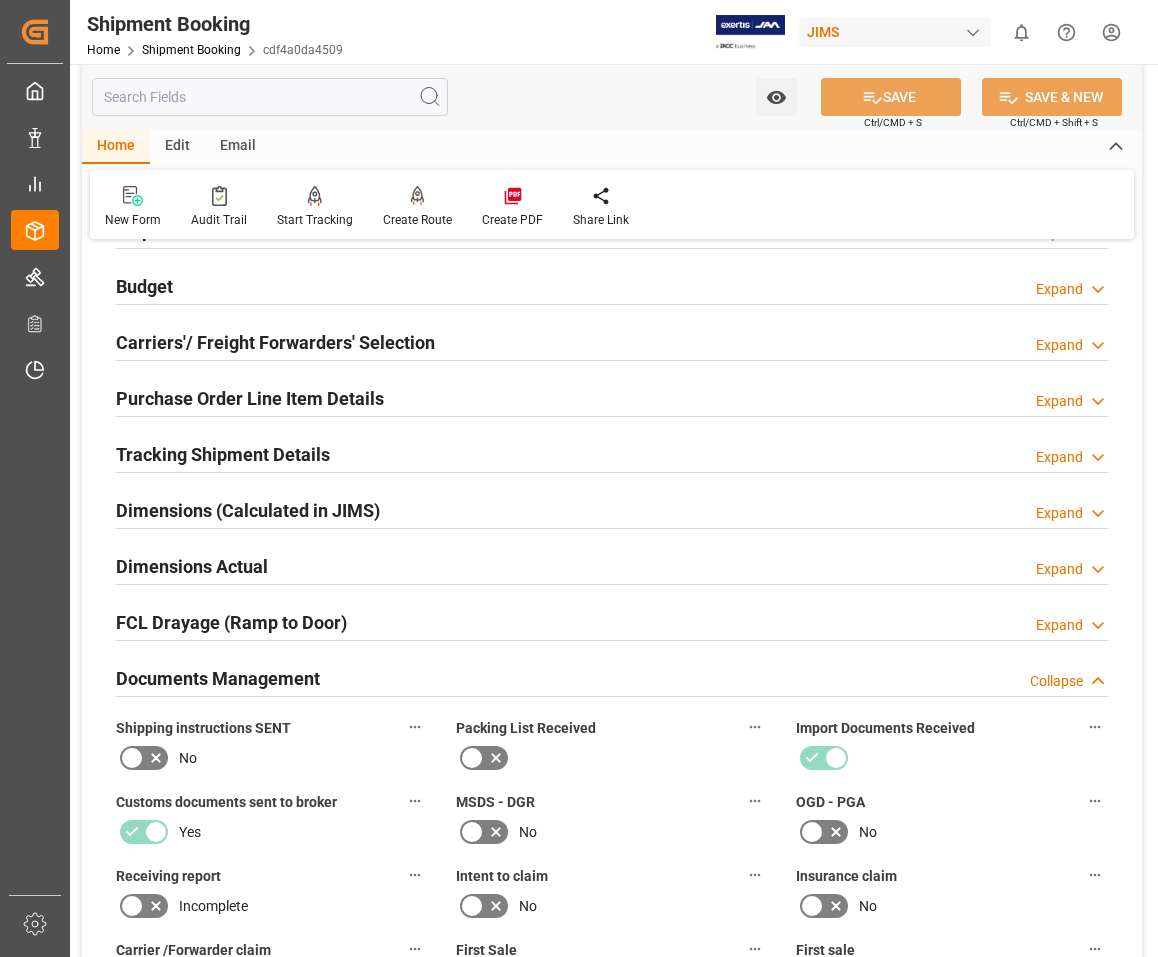 scroll, scrollTop: 200, scrollLeft: 0, axis: vertical 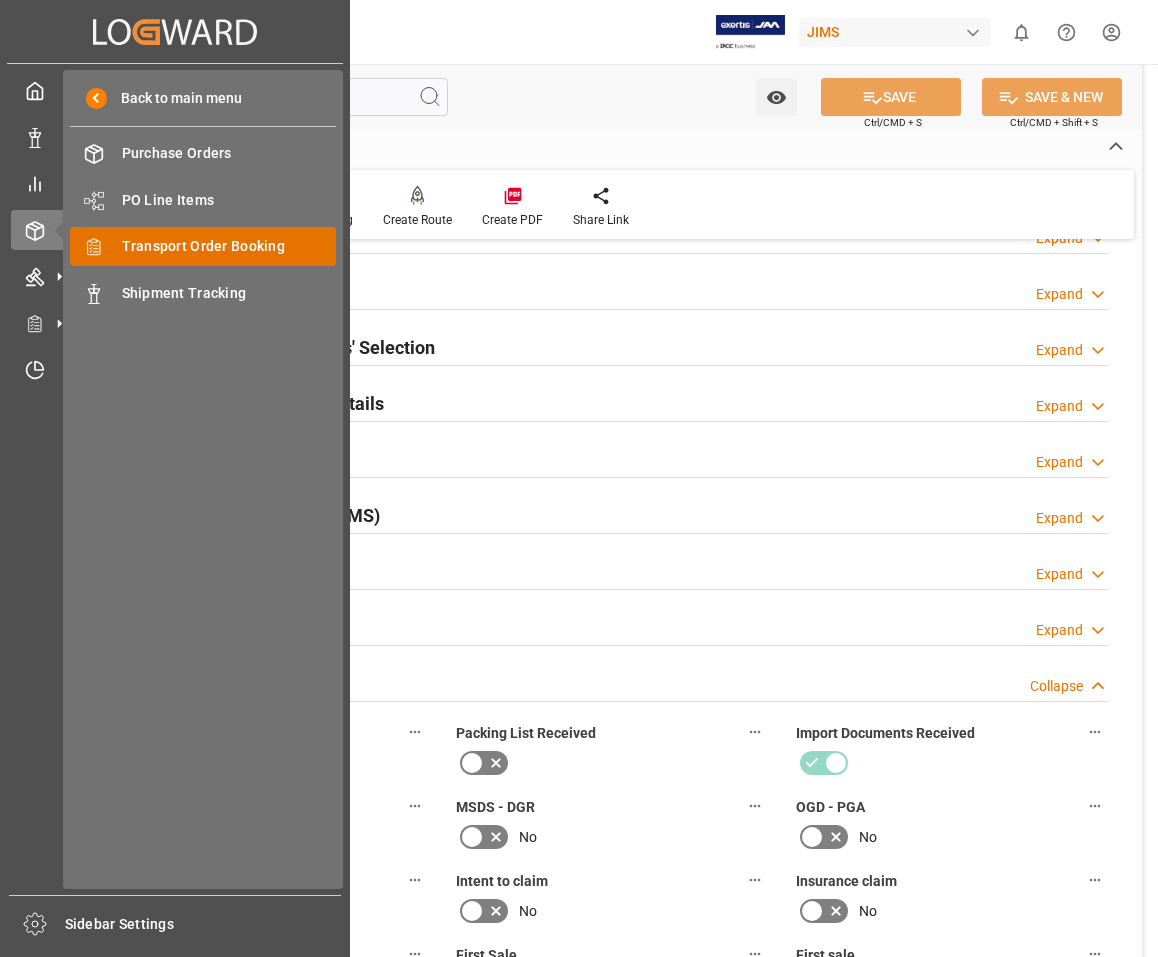 click on "Transport Order Booking" at bounding box center (229, 246) 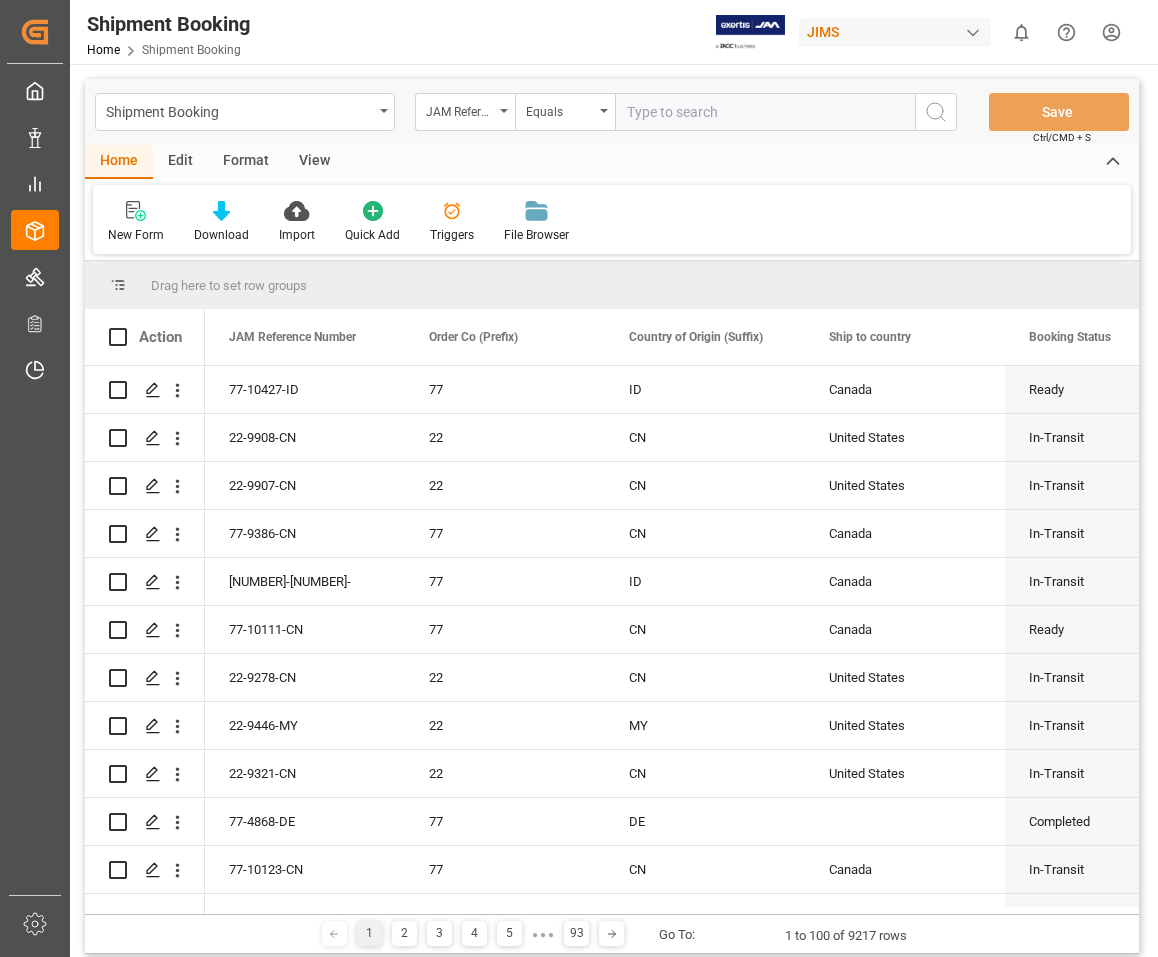 click at bounding box center [765, 112] 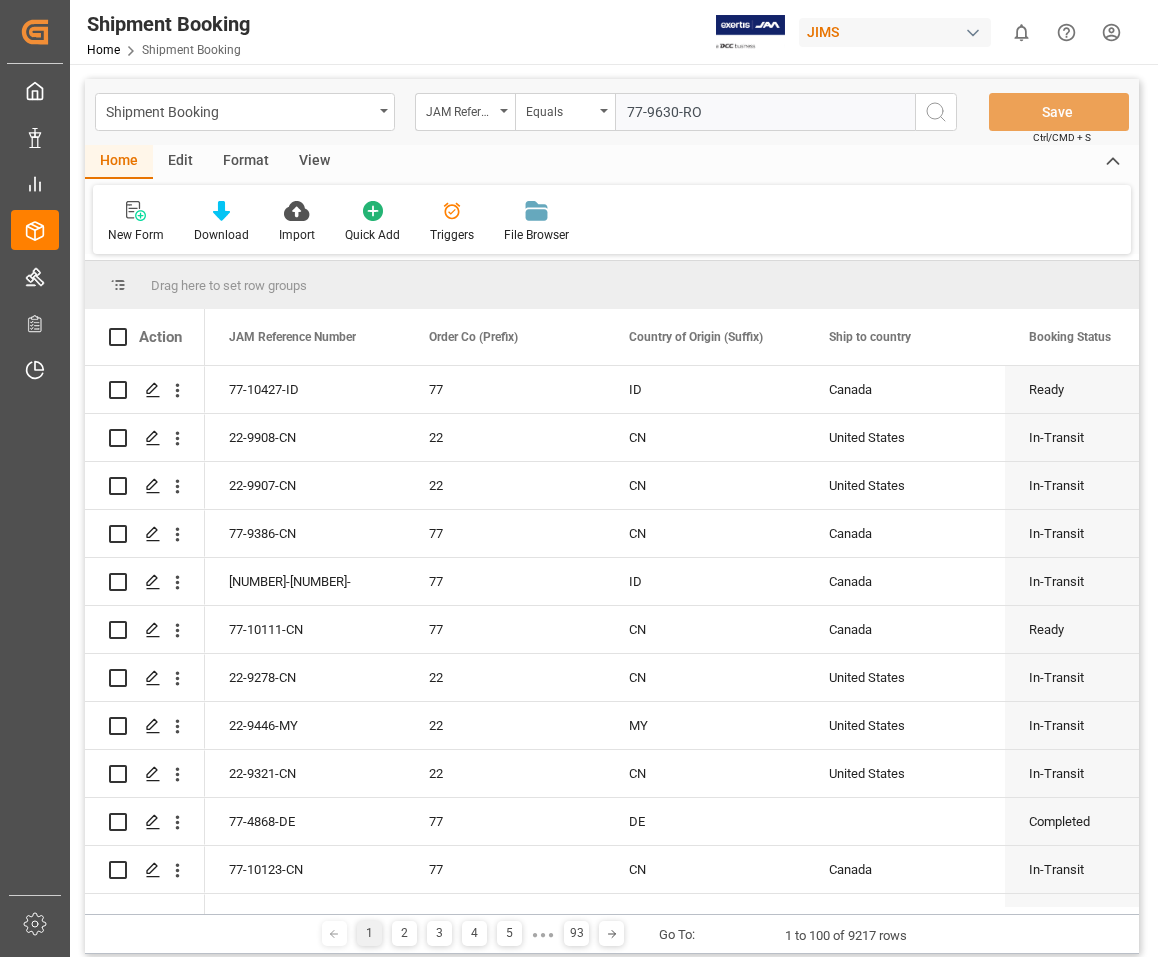 type on "77-9630-RO" 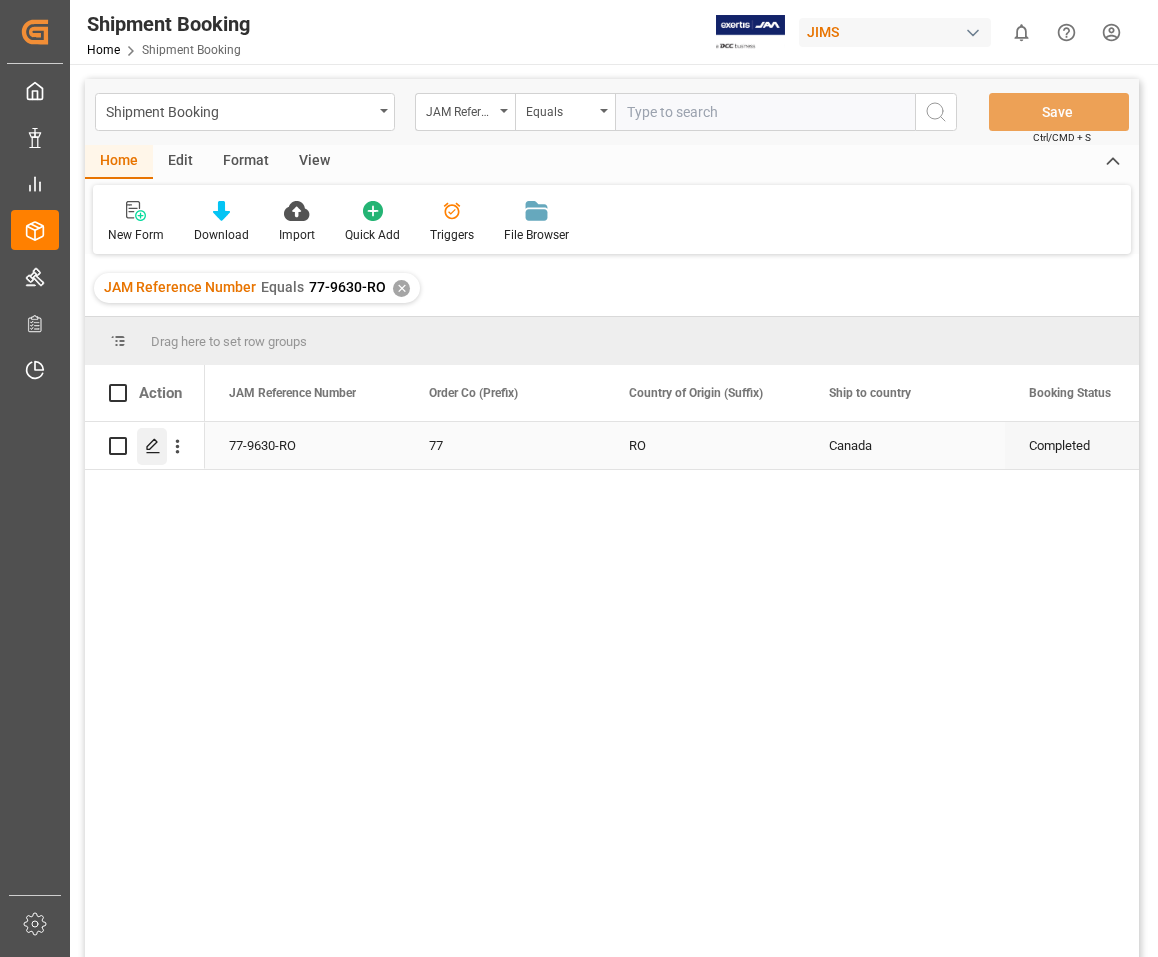 click 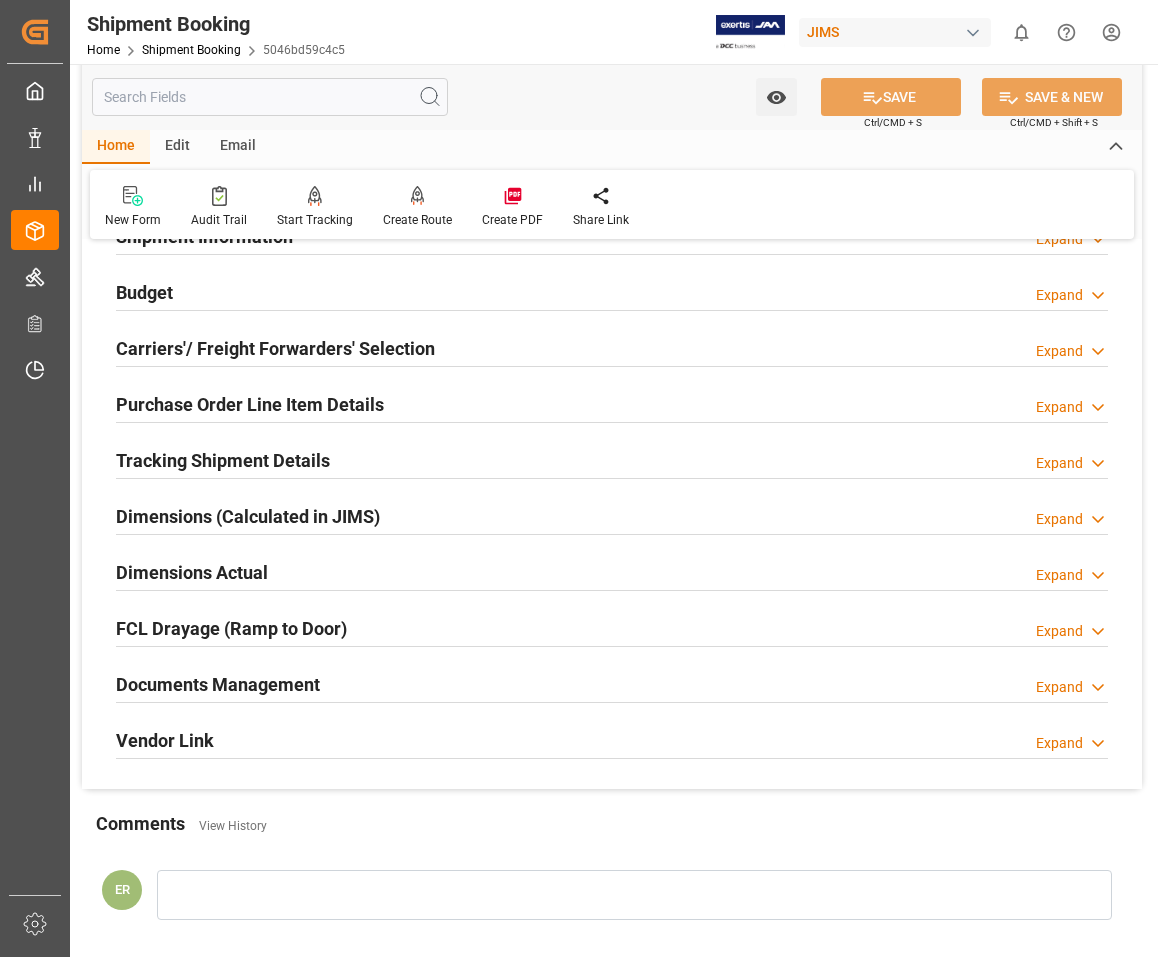 scroll, scrollTop: 500, scrollLeft: 0, axis: vertical 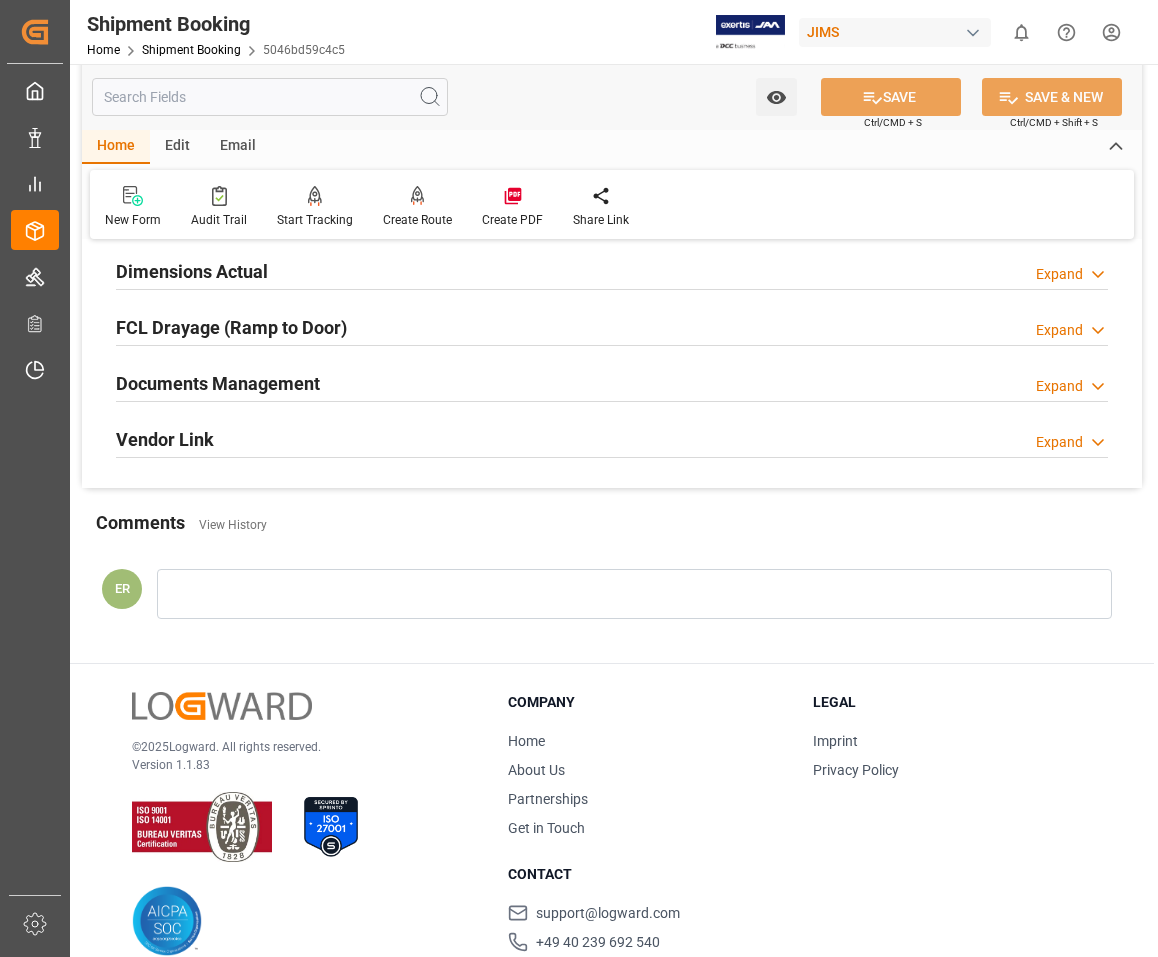 click on "Documents Management" at bounding box center [218, 383] 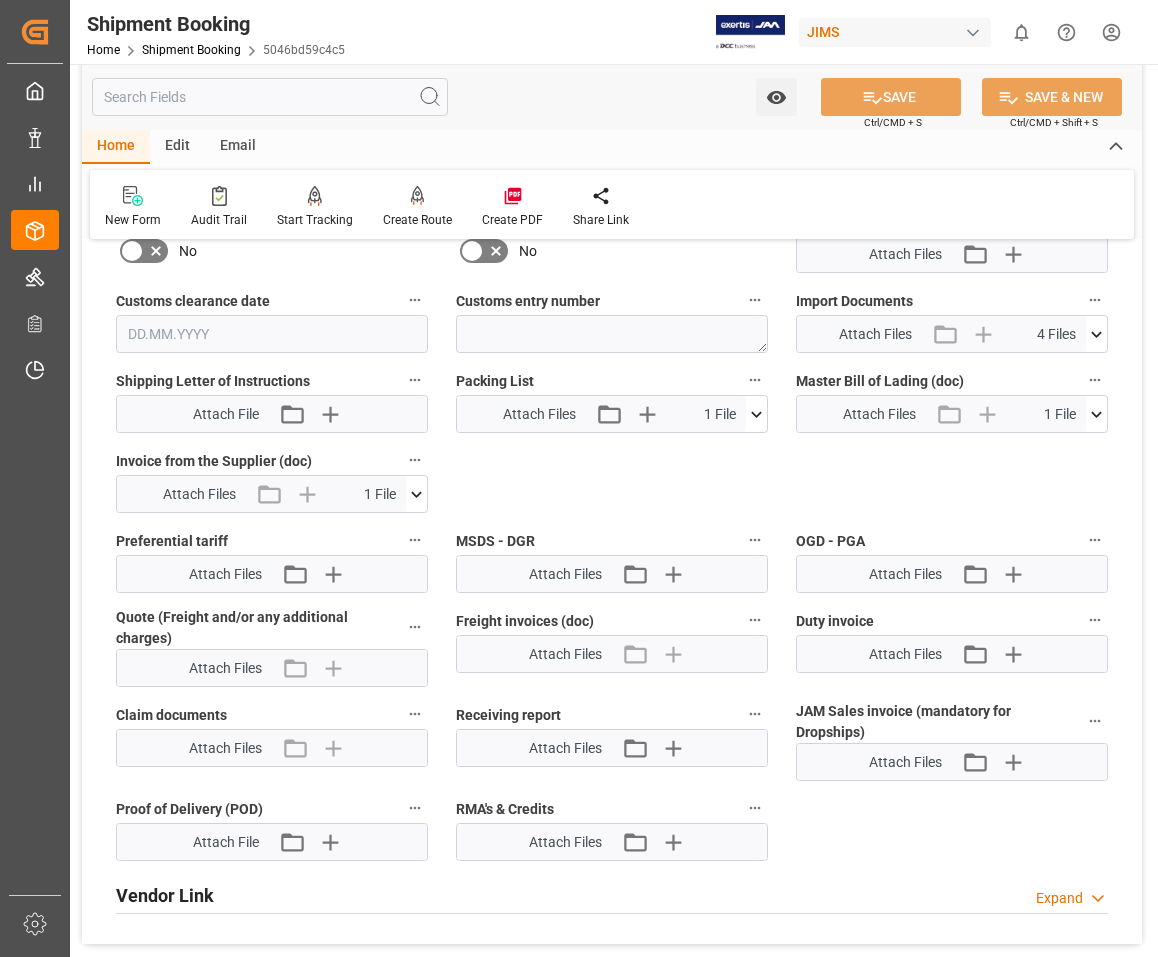scroll, scrollTop: 900, scrollLeft: 0, axis: vertical 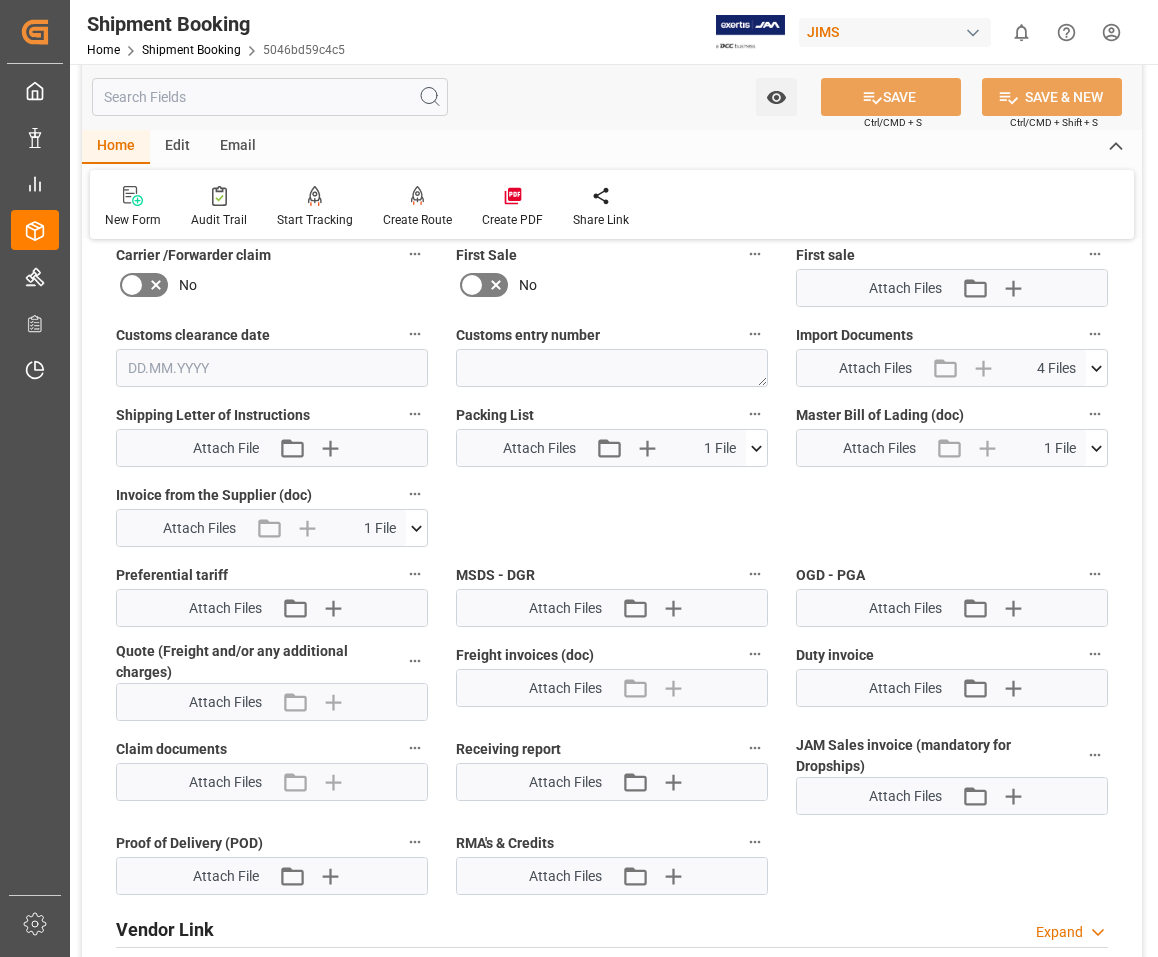 click 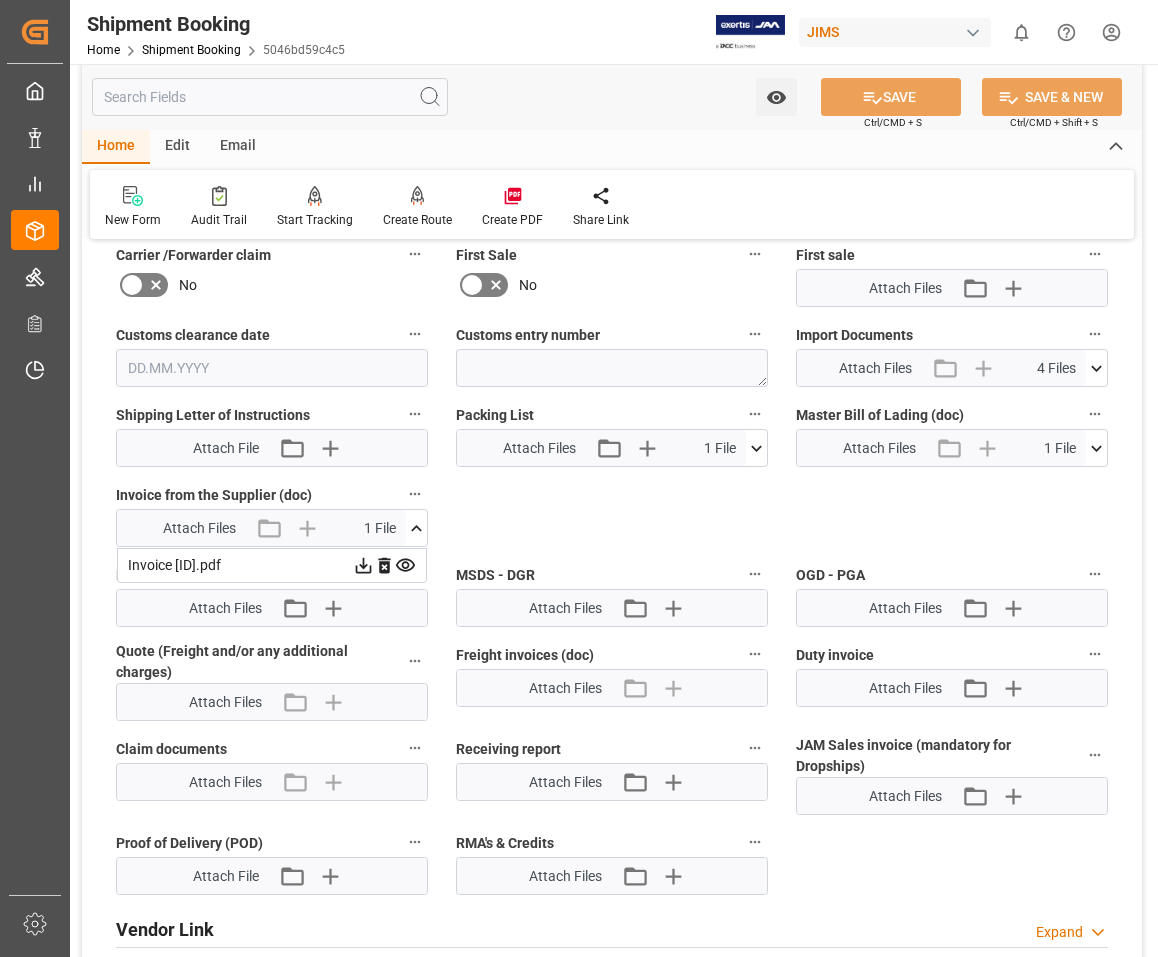 click 